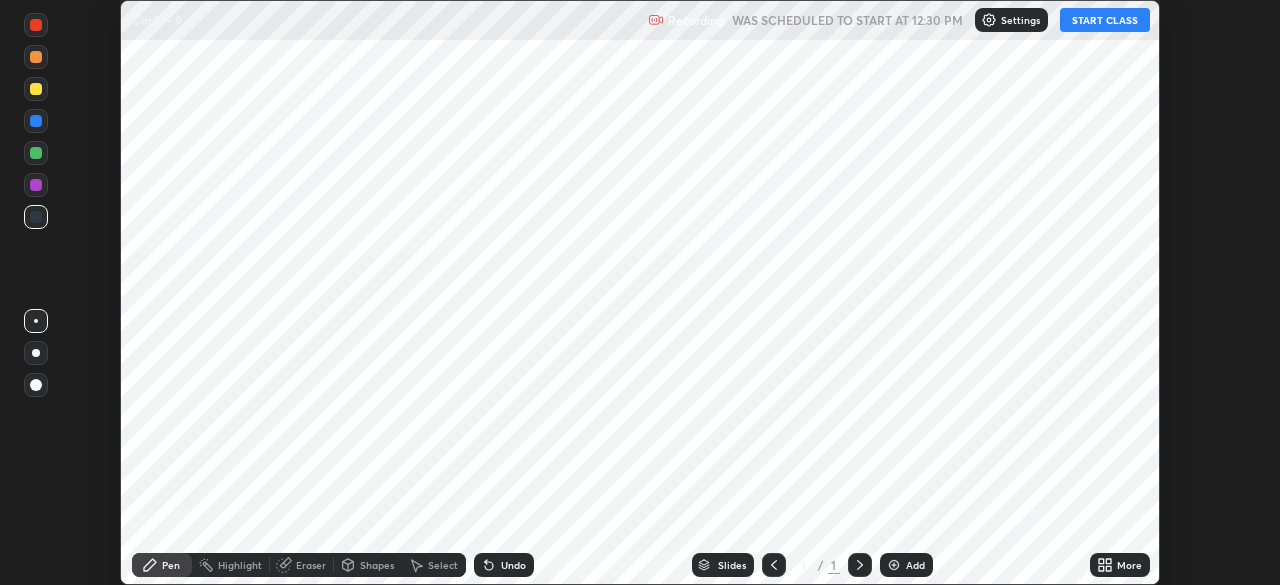 scroll, scrollTop: 0, scrollLeft: 0, axis: both 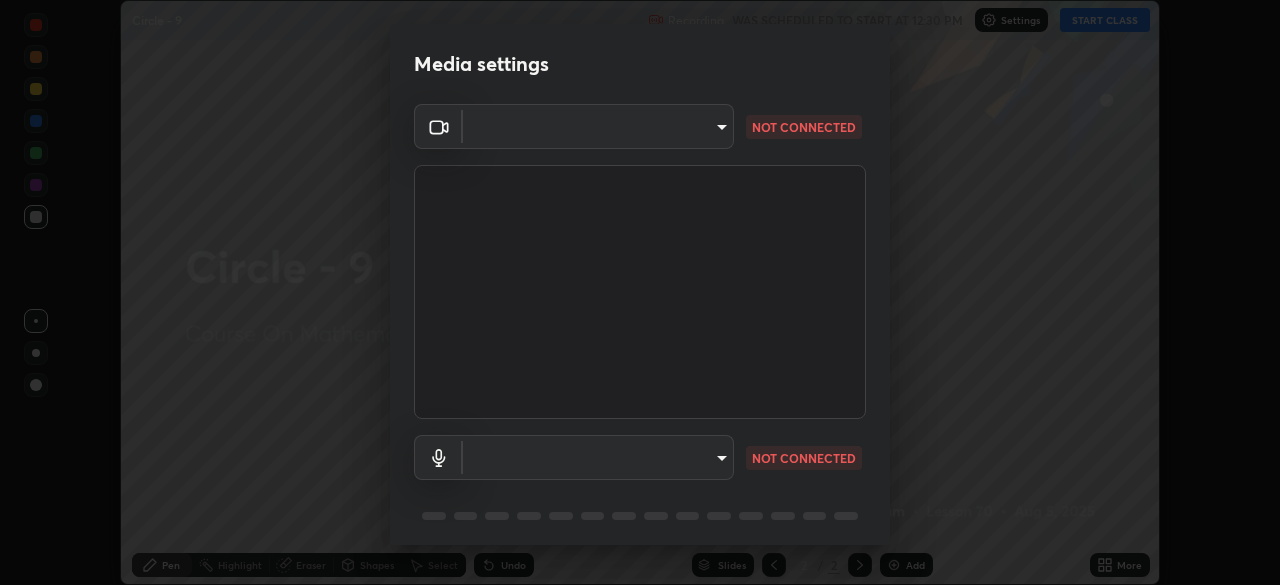 type on "5b0ce39d11be3a435715daab6ad7fa25508616855f5d18a60cdf0faa8df0ce2b" 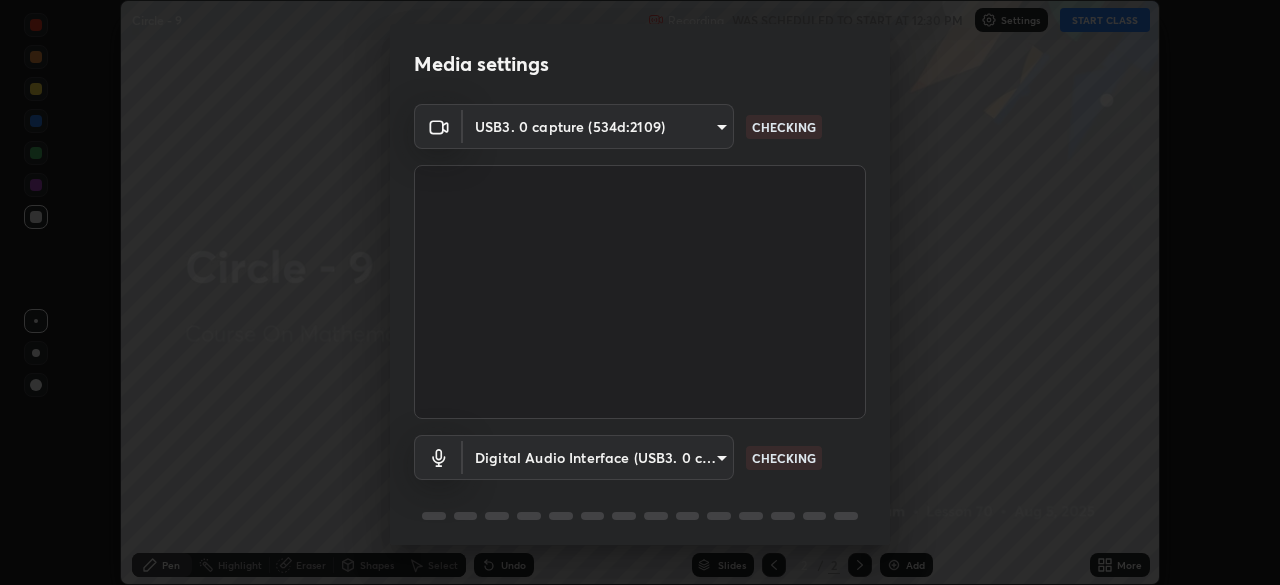 scroll, scrollTop: 71, scrollLeft: 0, axis: vertical 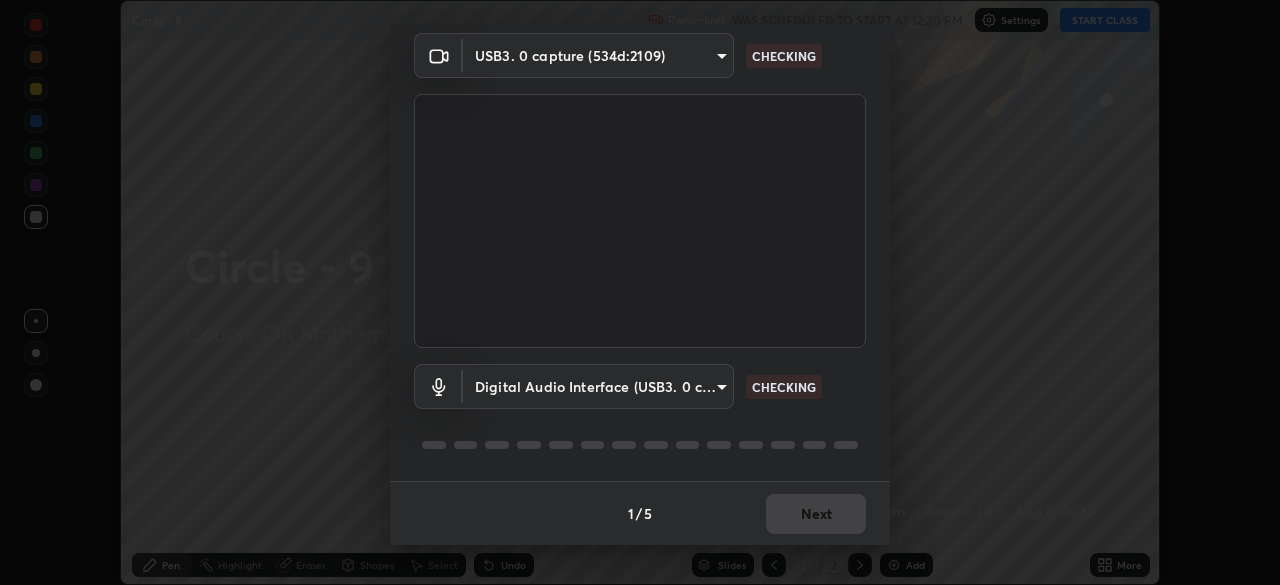 click on "Erase all Circle - 9 Recording WAS SCHEDULED TO START AT  12:30 PM Settings START CLASS Setting up your live class Circle - 9 • L70 of Course On Mathematics for JEE Conquer 1 2026 Naseem Alam Pen Highlight Eraser Shapes Select Undo Slides 2 / 2 Add More No doubts shared Encourage your learners to ask a doubt for better clarity Report an issue Reason for reporting Buffering Chat not working Audio - Video sync issue Educator video quality low ​ Attach an image Report Media settings USB3. 0 capture (534d:2109) 5b0ce39d11be3a435715daab6ad7fa25508616855f5d18a60cdf0faa8df0ce2b CHECKING Digital Audio Interface (USB3. 0 capture) 71fed962e4479aa471978983e502007eb62408f3e4339a7e0acd8532d65ddef6 CHECKING 1 / 5 Next" at bounding box center [640, 292] 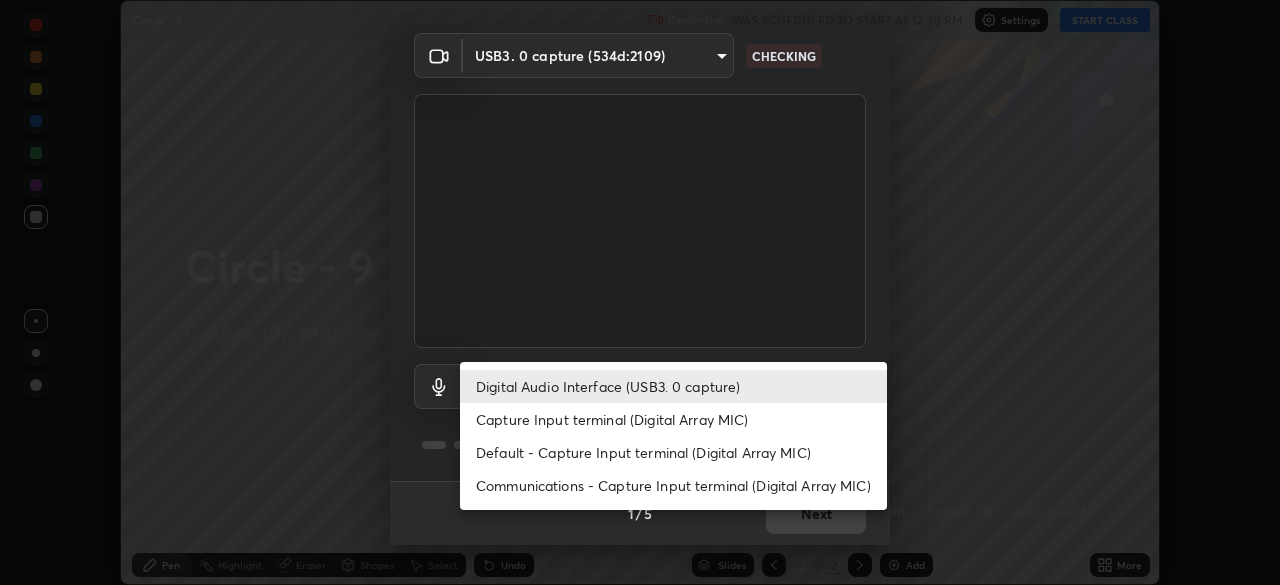 click on "Capture Input terminal (Digital Array MIC)" at bounding box center (673, 419) 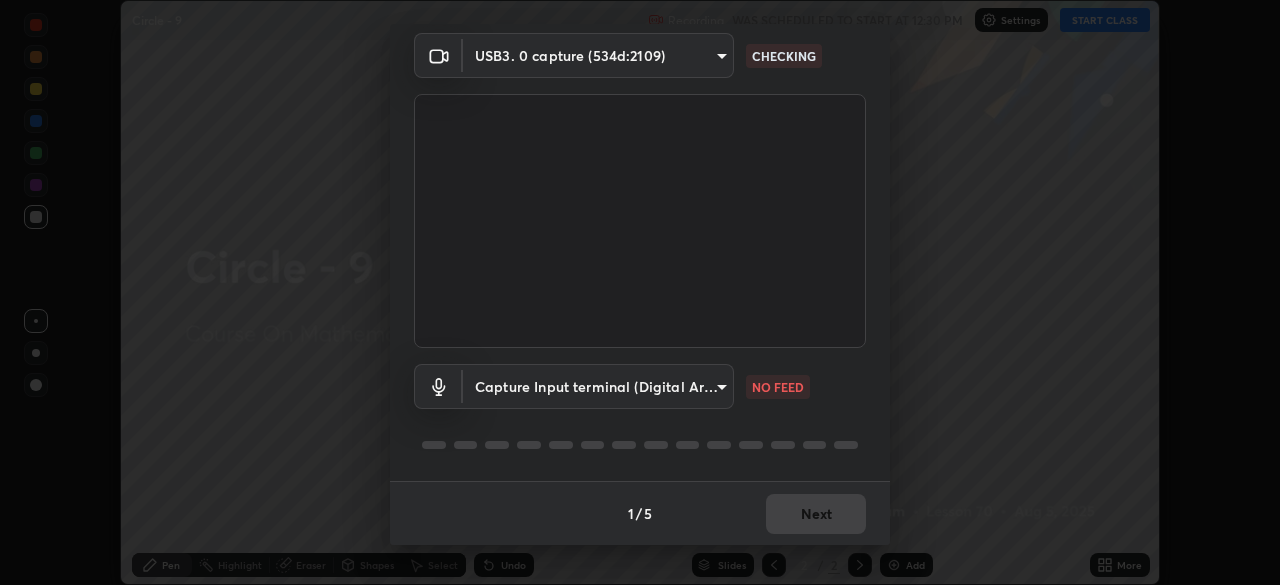 click on "Erase all Circle - 9 Recording WAS SCHEDULED TO START AT  12:30 PM Settings START CLASS Setting up your live class Circle - 9 • L70 of Course On Mathematics for JEE Conquer 1 2026 Naseem Alam Pen Highlight Eraser Shapes Select Undo Slides 2 / 2 Add More No doubts shared Encourage your learners to ask a doubt for better clarity Report an issue Reason for reporting Buffering Chat not working Audio - Video sync issue Educator video quality low ​ Attach an image Report Media settings USB3. 0 capture (534d:2109) 5b0ce39d11be3a435715daab6ad7fa25508616855f5d18a60cdf0faa8df0ce2b CHECKING Capture Input terminal (Digital Array MIC) 0cc9bf99e685aedc504070095158a94fd7fd61247a0d39e092e81423dc6161b0 NO FEED 1 / 5 Next" at bounding box center [640, 292] 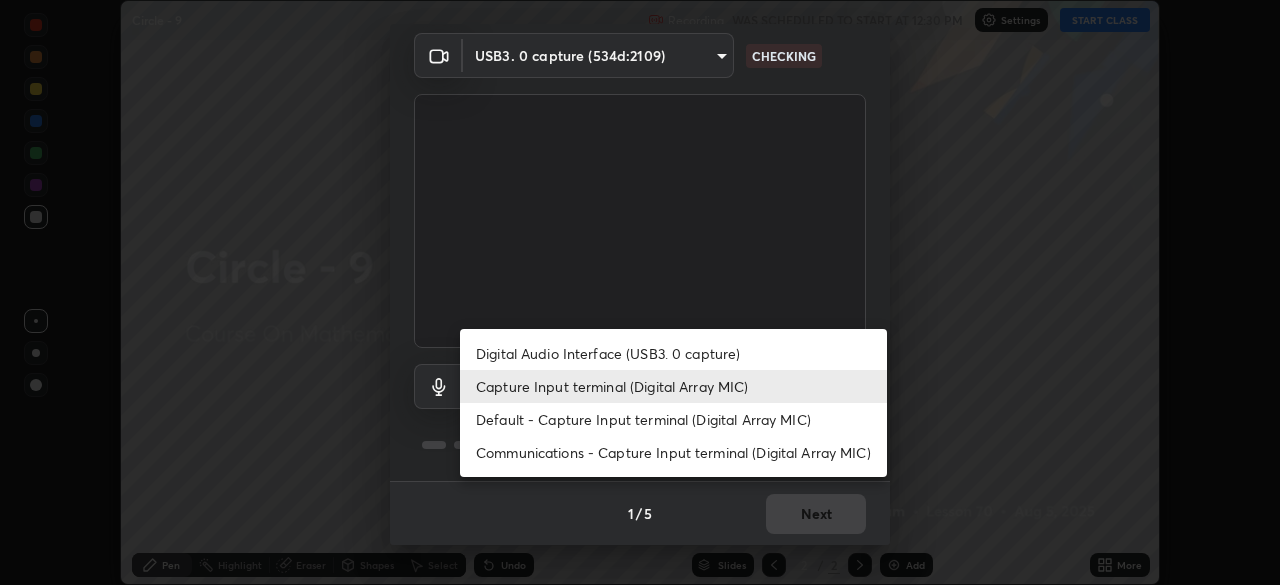click on "Digital Audio Interface (USB3. 0 capture)" at bounding box center (673, 353) 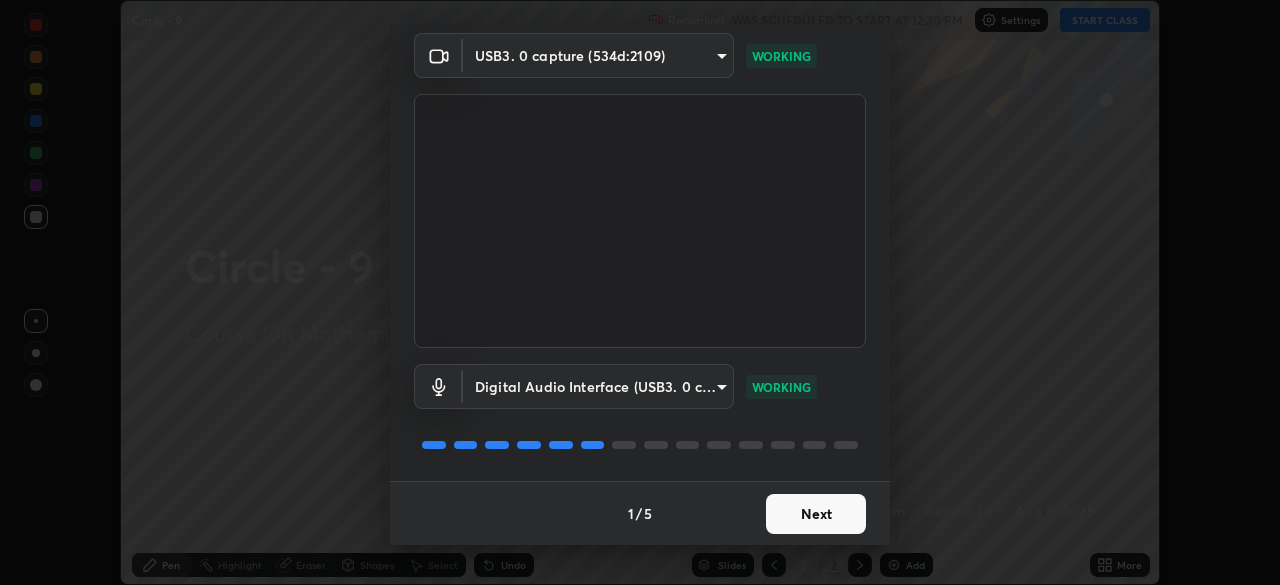 click on "Next" at bounding box center [816, 514] 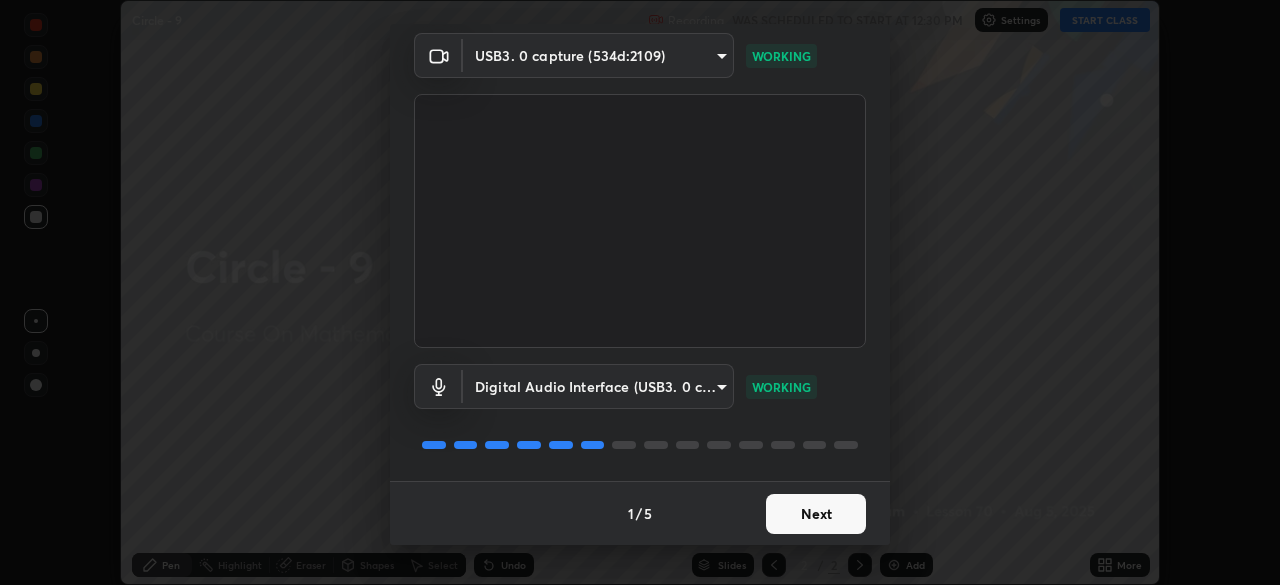 scroll, scrollTop: 0, scrollLeft: 0, axis: both 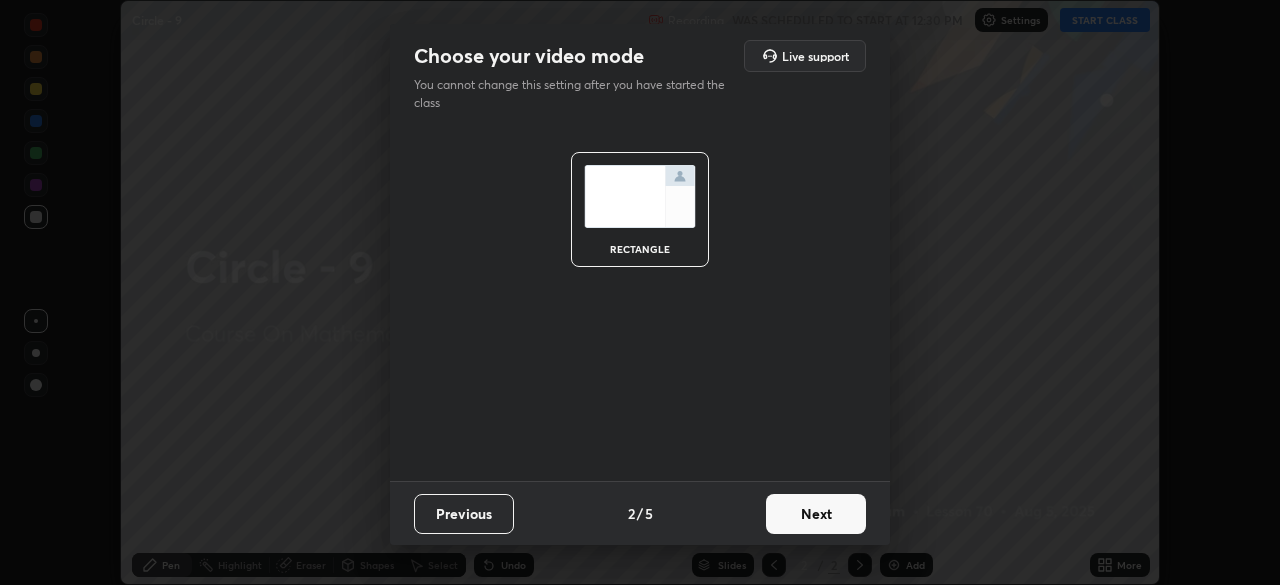 click on "Next" at bounding box center (816, 514) 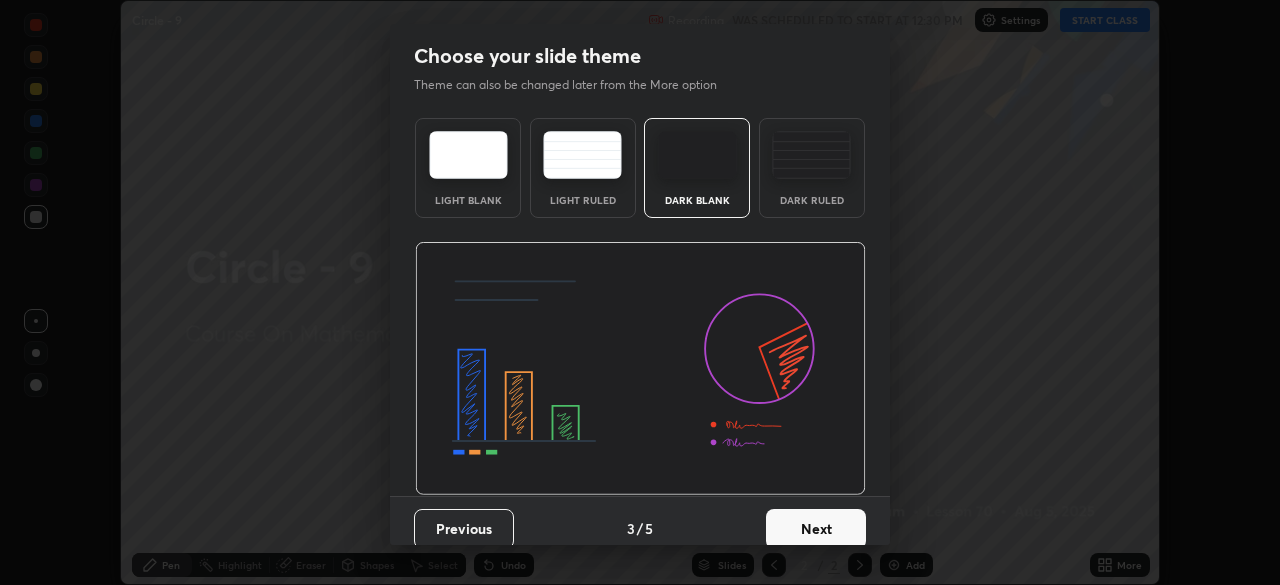 click on "Next" at bounding box center [816, 529] 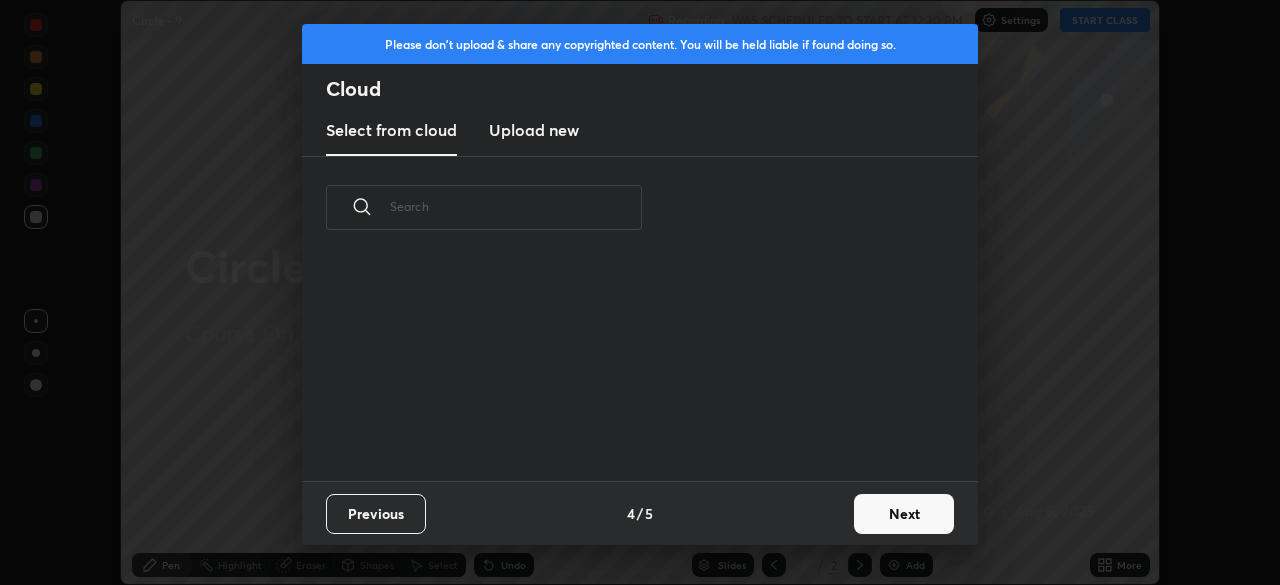 click on "Next" at bounding box center (904, 514) 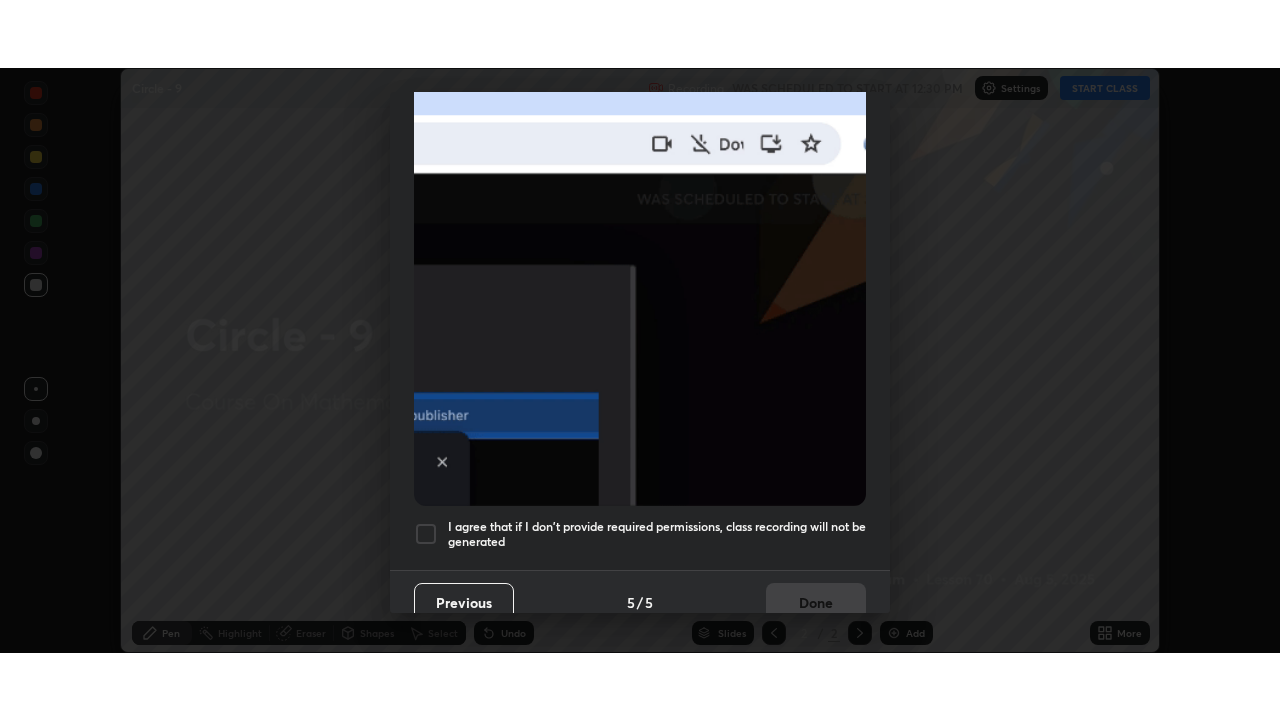 scroll, scrollTop: 479, scrollLeft: 0, axis: vertical 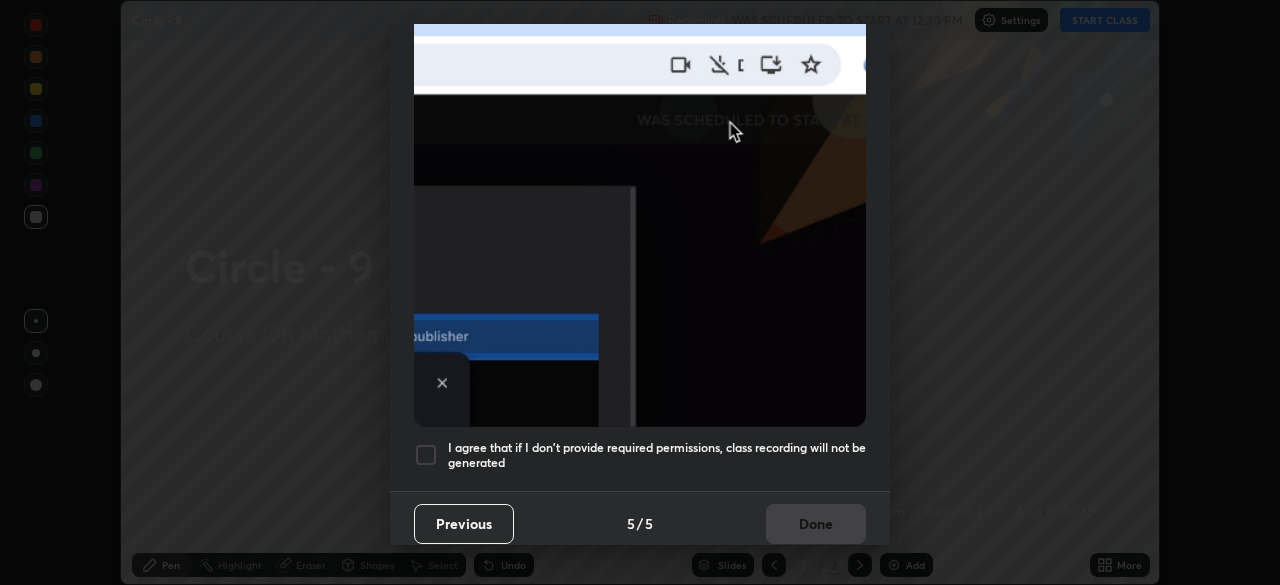 click on "I agree that if I don't provide required permissions, class recording will not be generated" at bounding box center (657, 455) 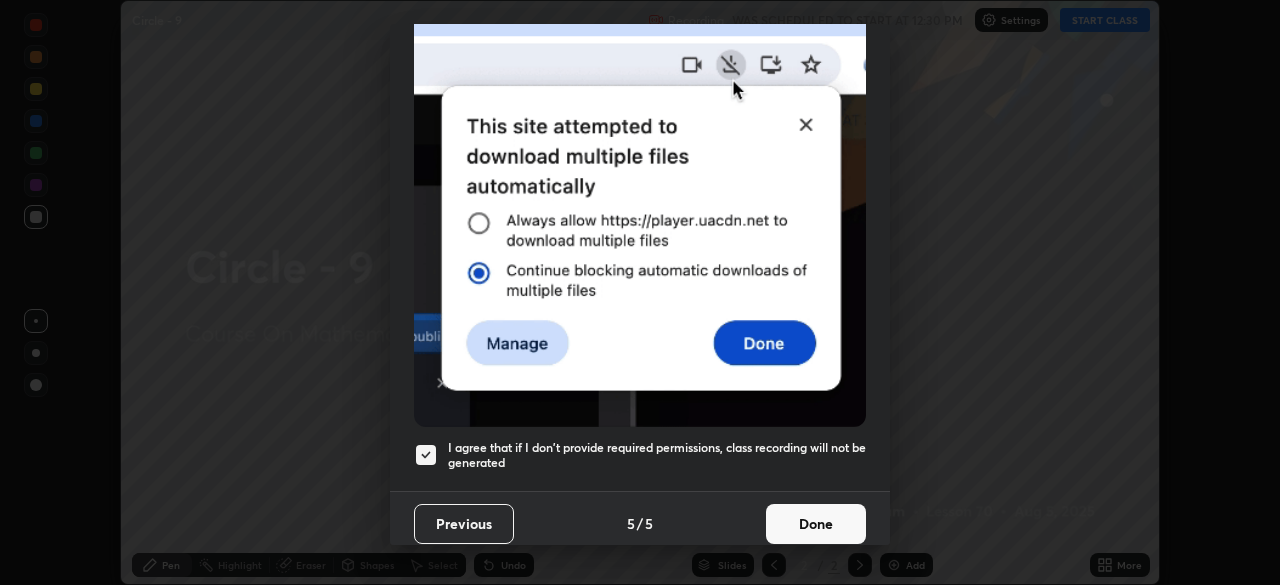 click on "Done" at bounding box center (816, 524) 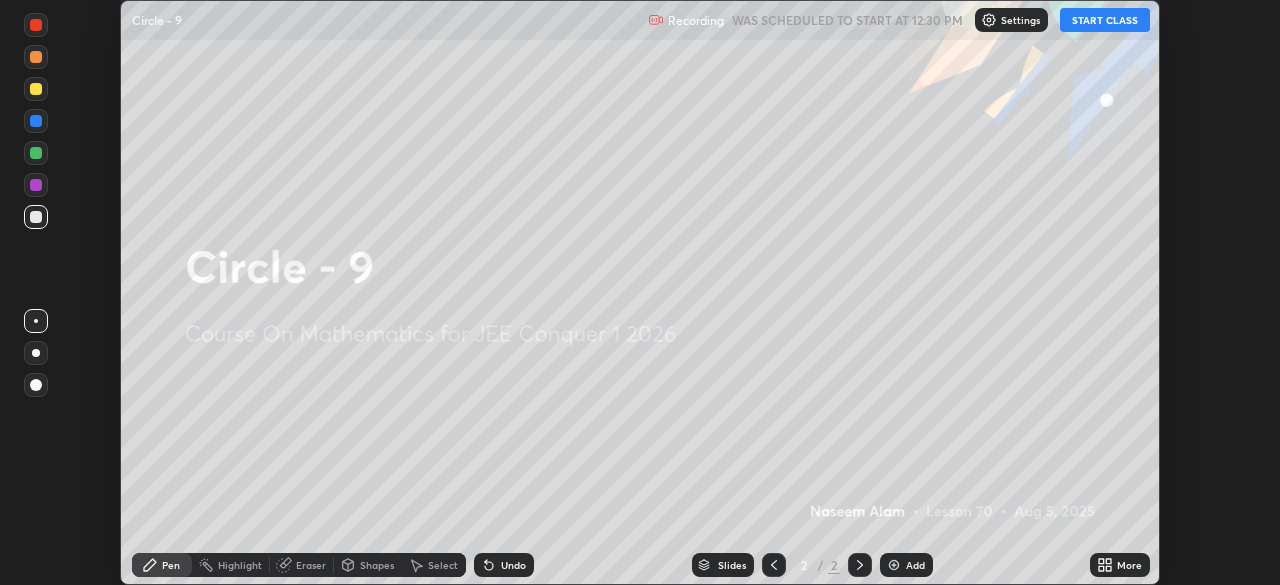 click 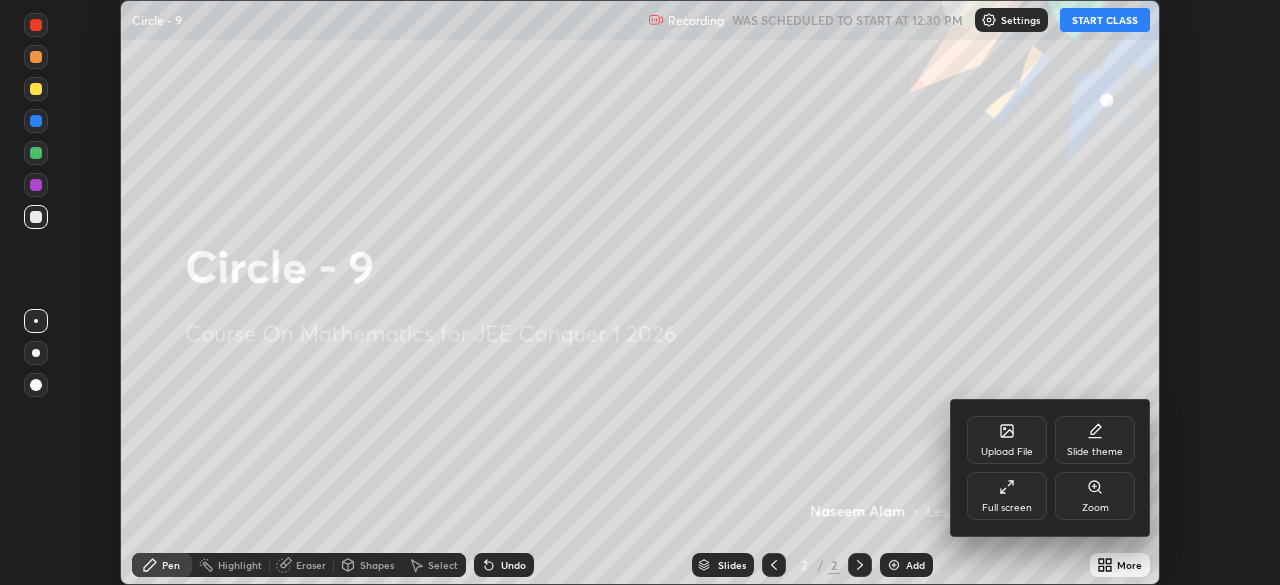 click 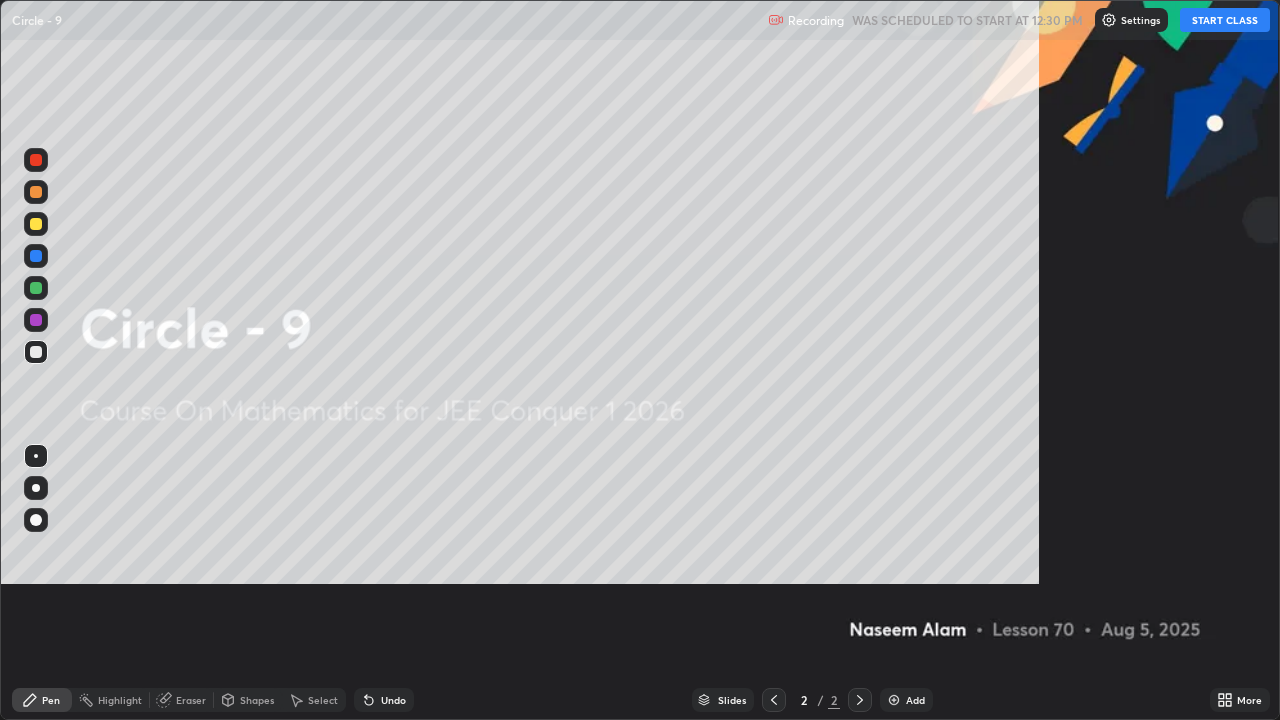 scroll, scrollTop: 99280, scrollLeft: 98720, axis: both 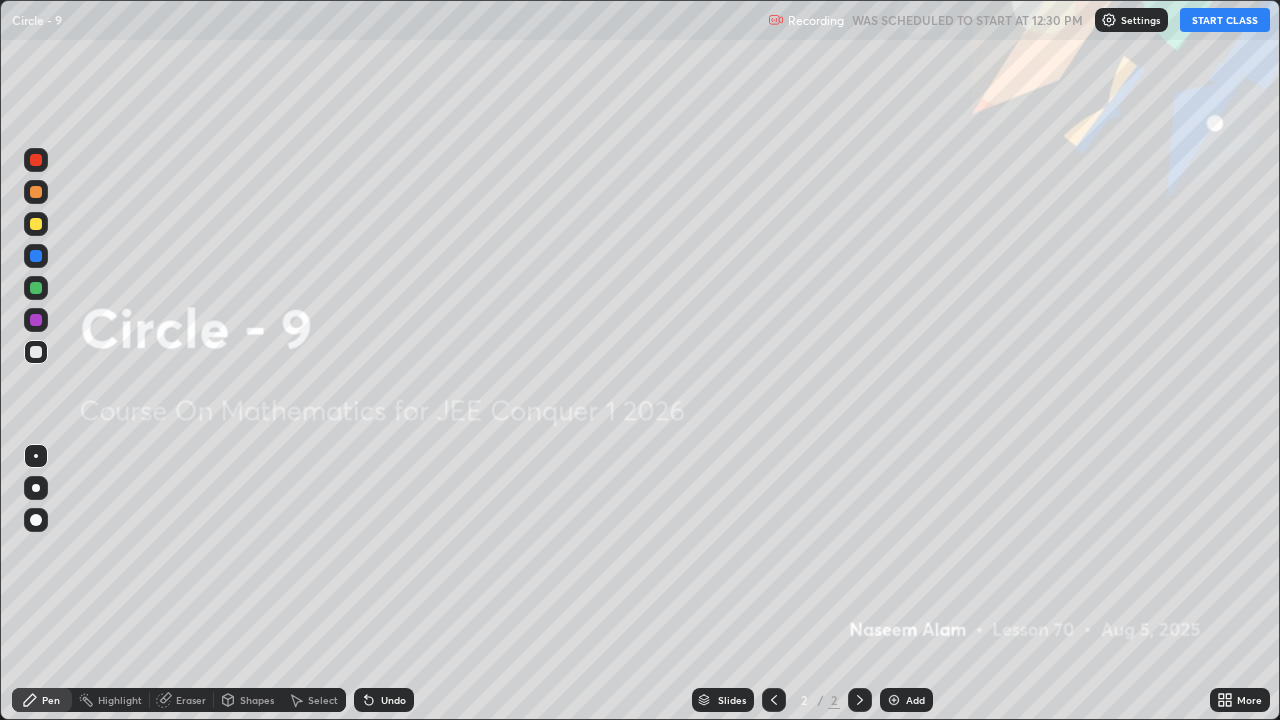 click on "START CLASS" at bounding box center (1225, 20) 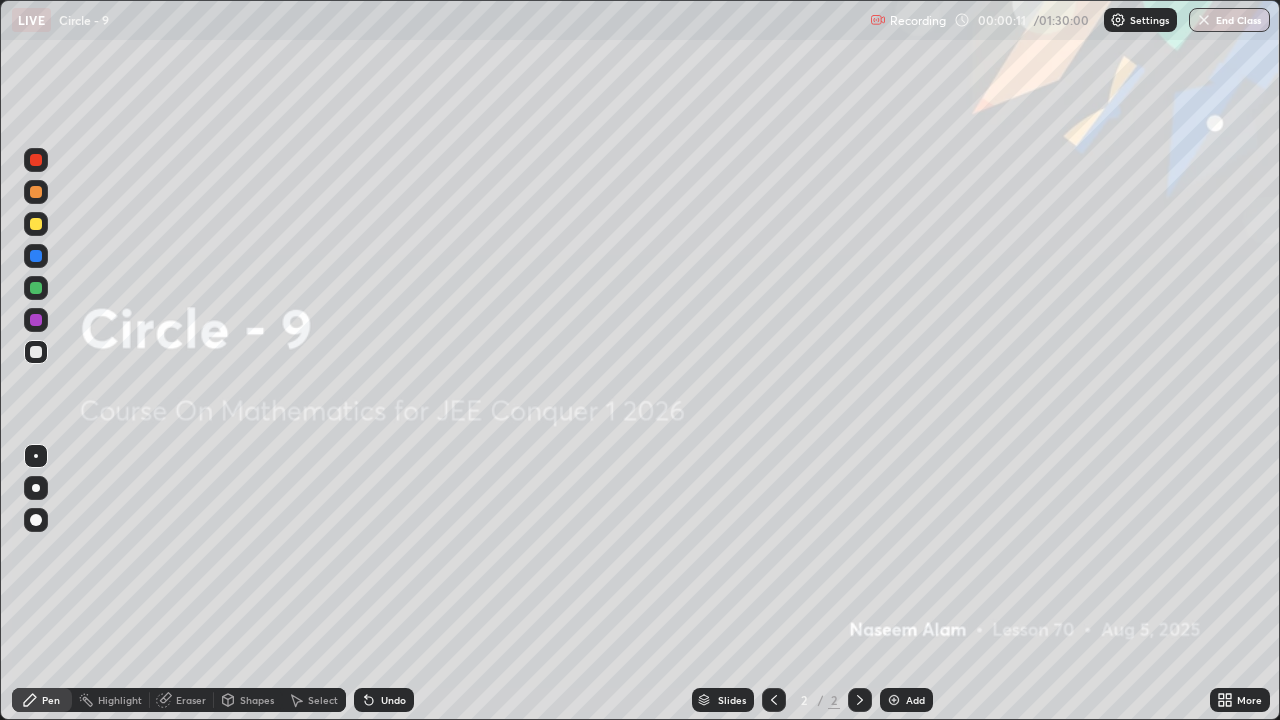 click at bounding box center [894, 700] 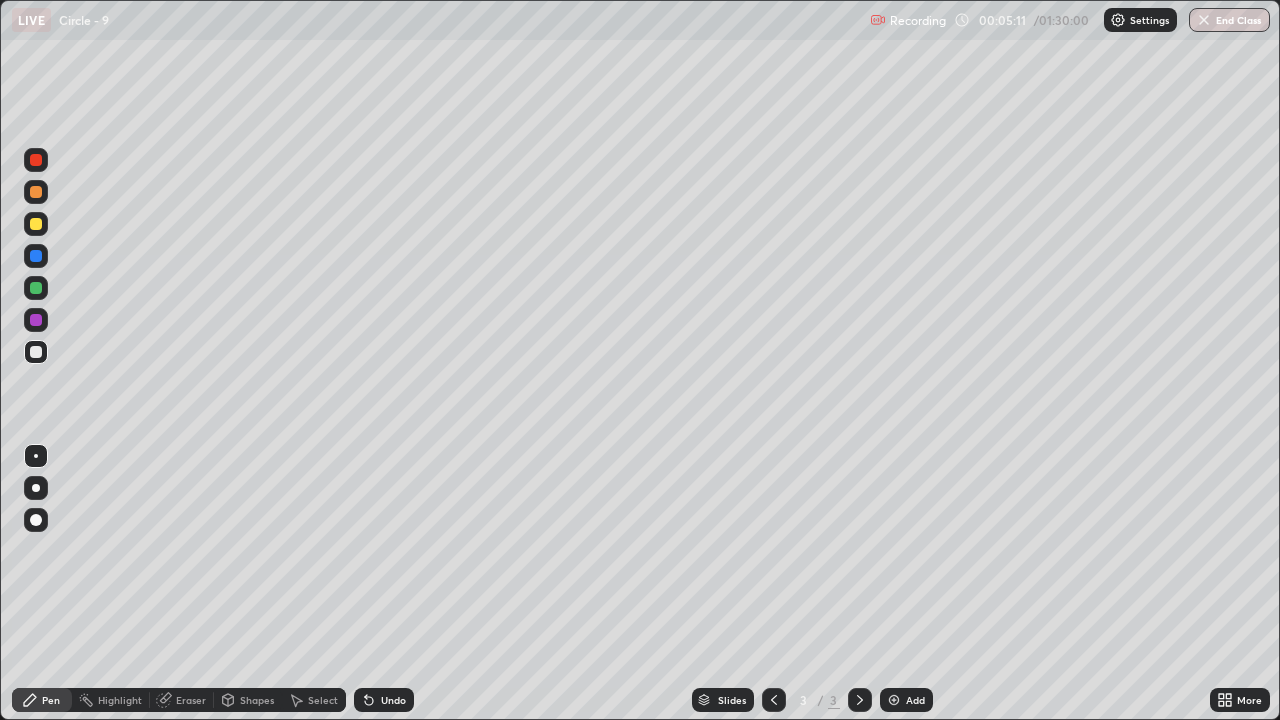 click on "Shapes" at bounding box center (257, 700) 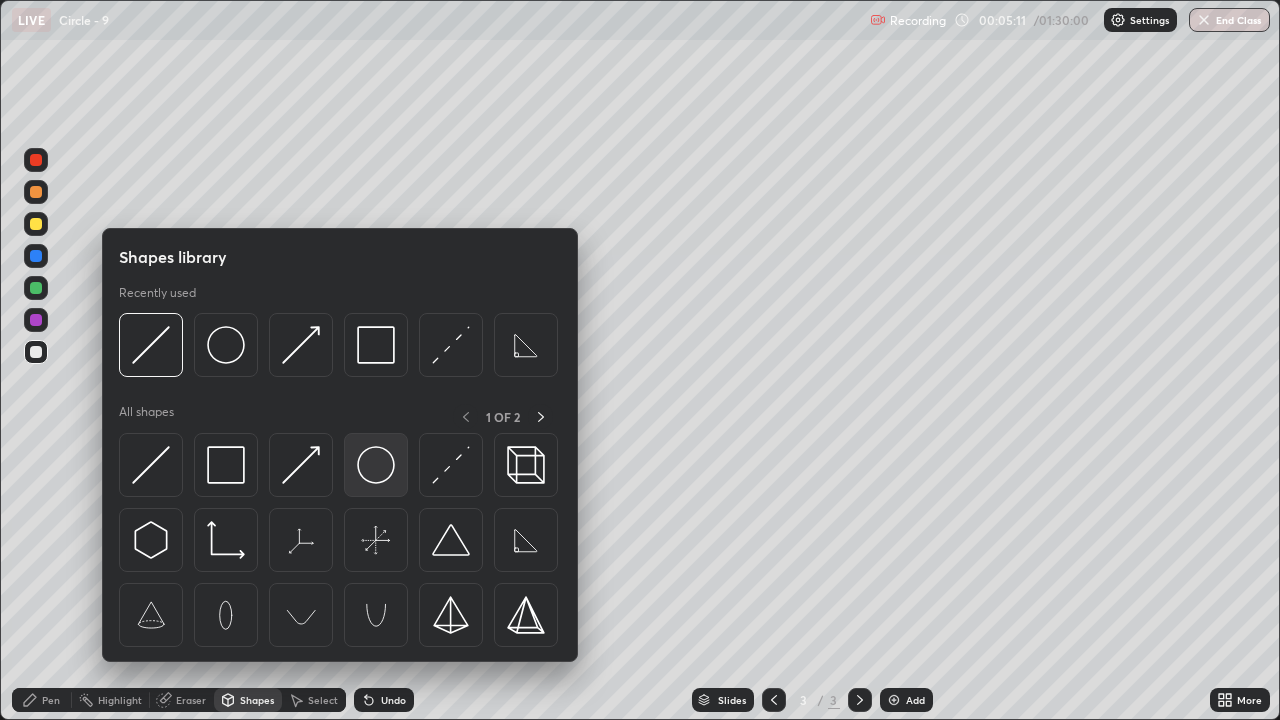click at bounding box center [376, 465] 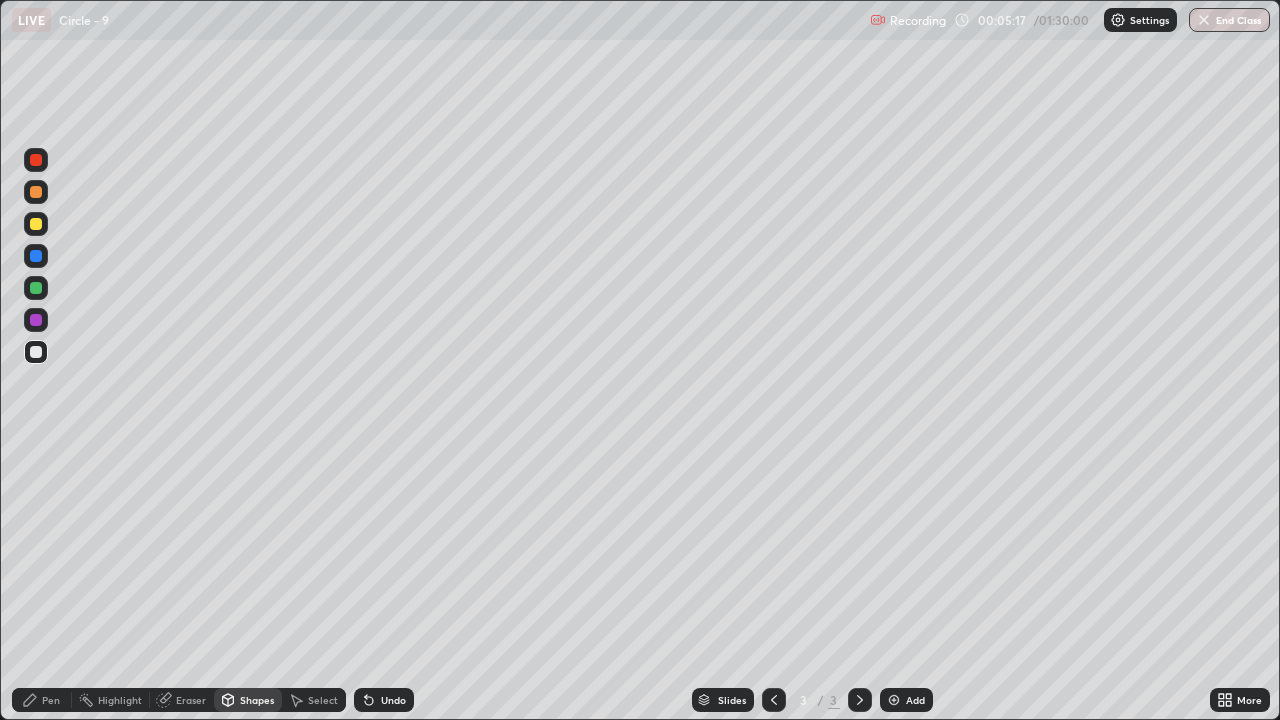 click on "Select" at bounding box center (323, 700) 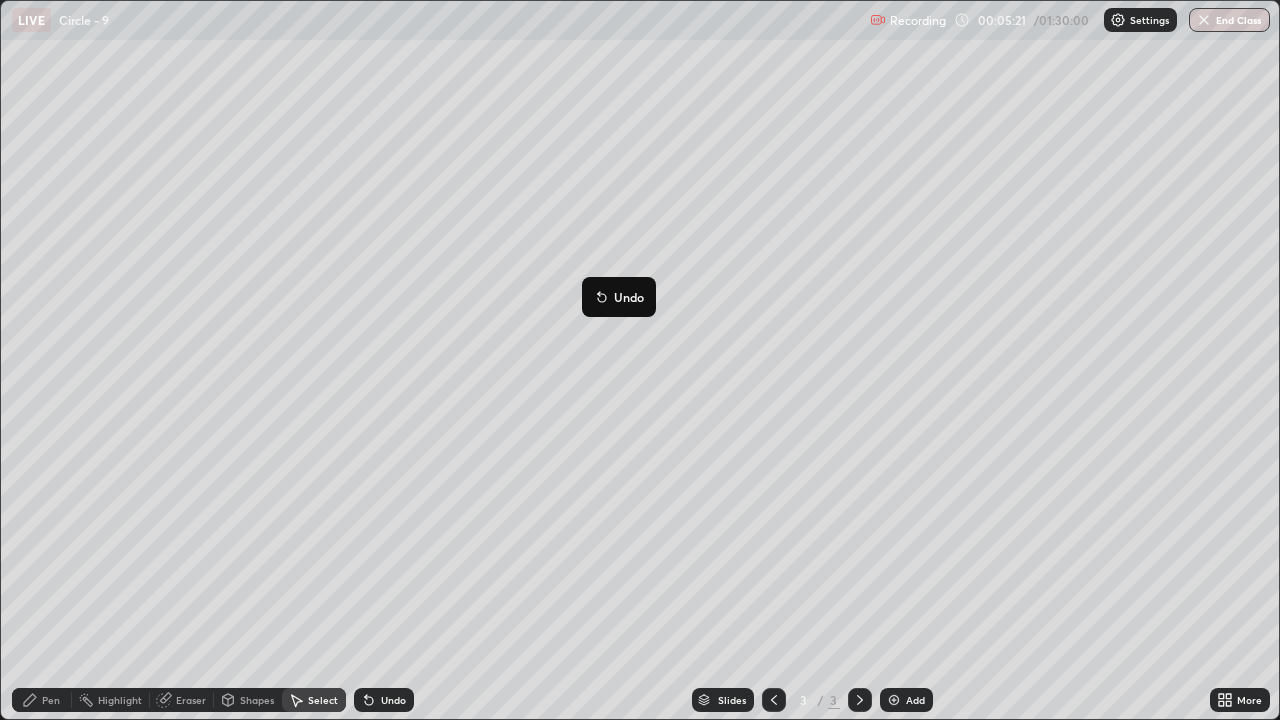 click on "0 ° Undo Copy Duplicate Duplicate to new slide Delete" at bounding box center (640, 360) 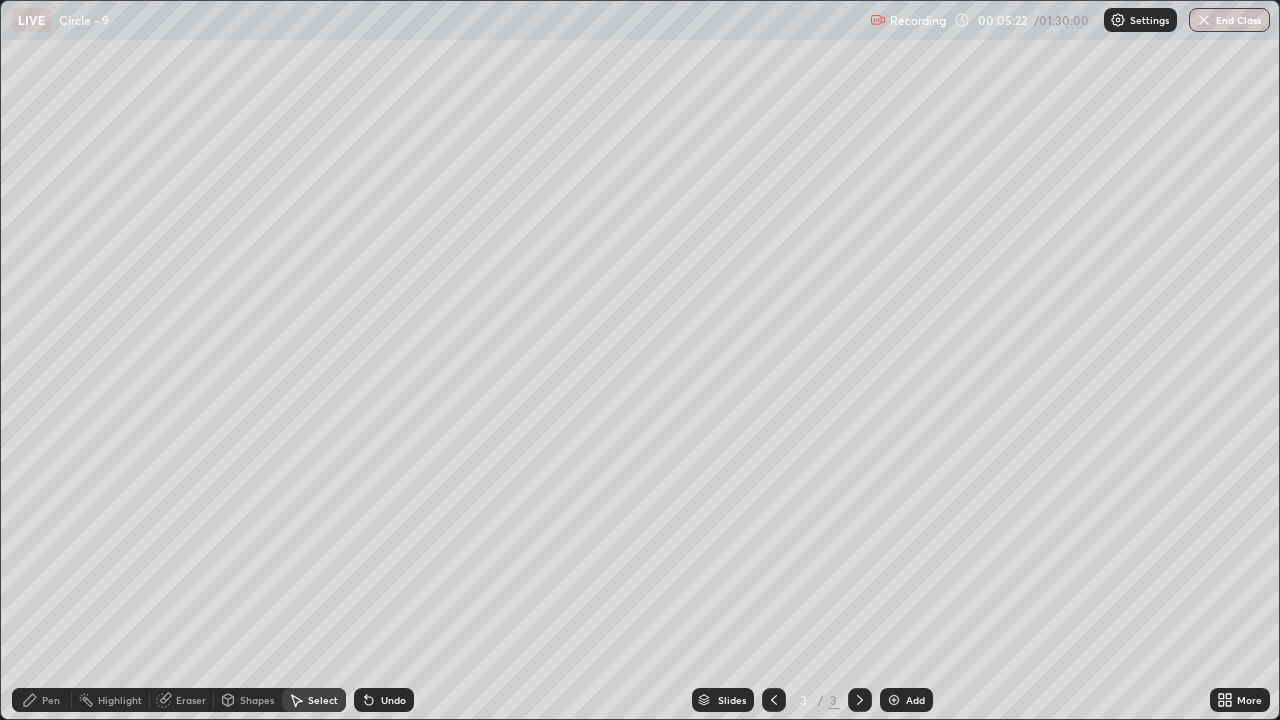 click on "Shapes" at bounding box center (257, 700) 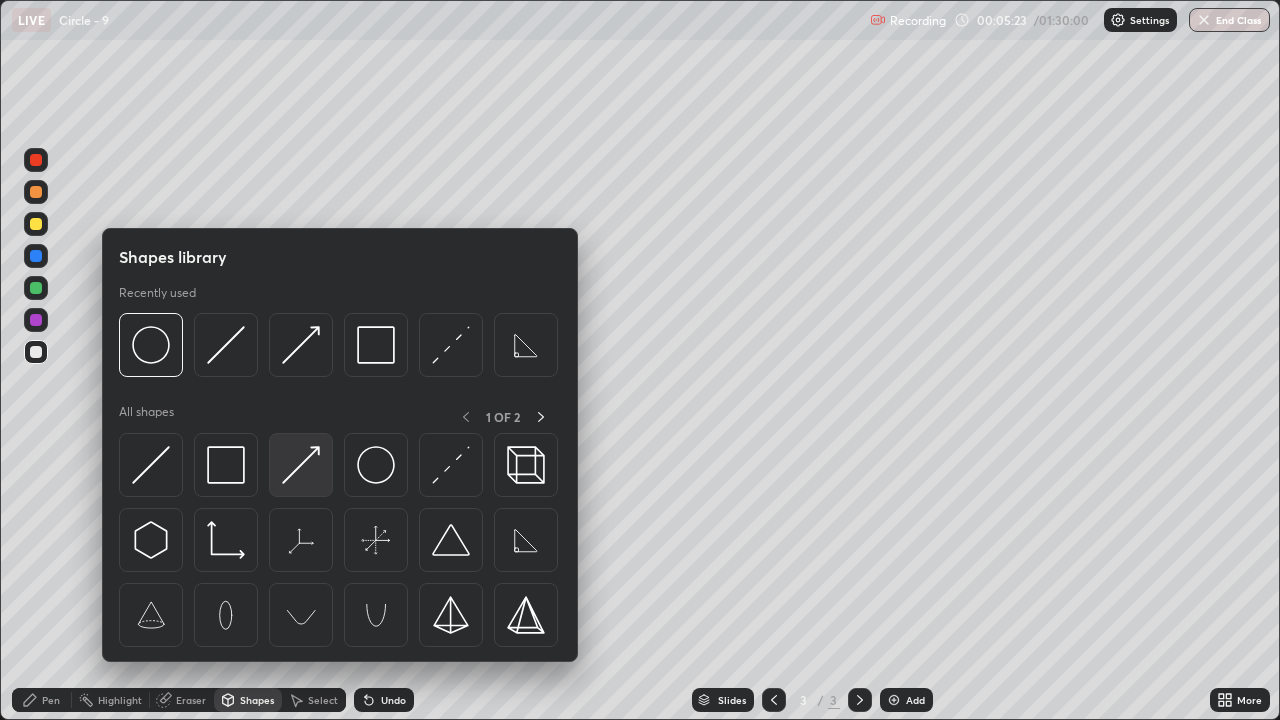 click at bounding box center [301, 465] 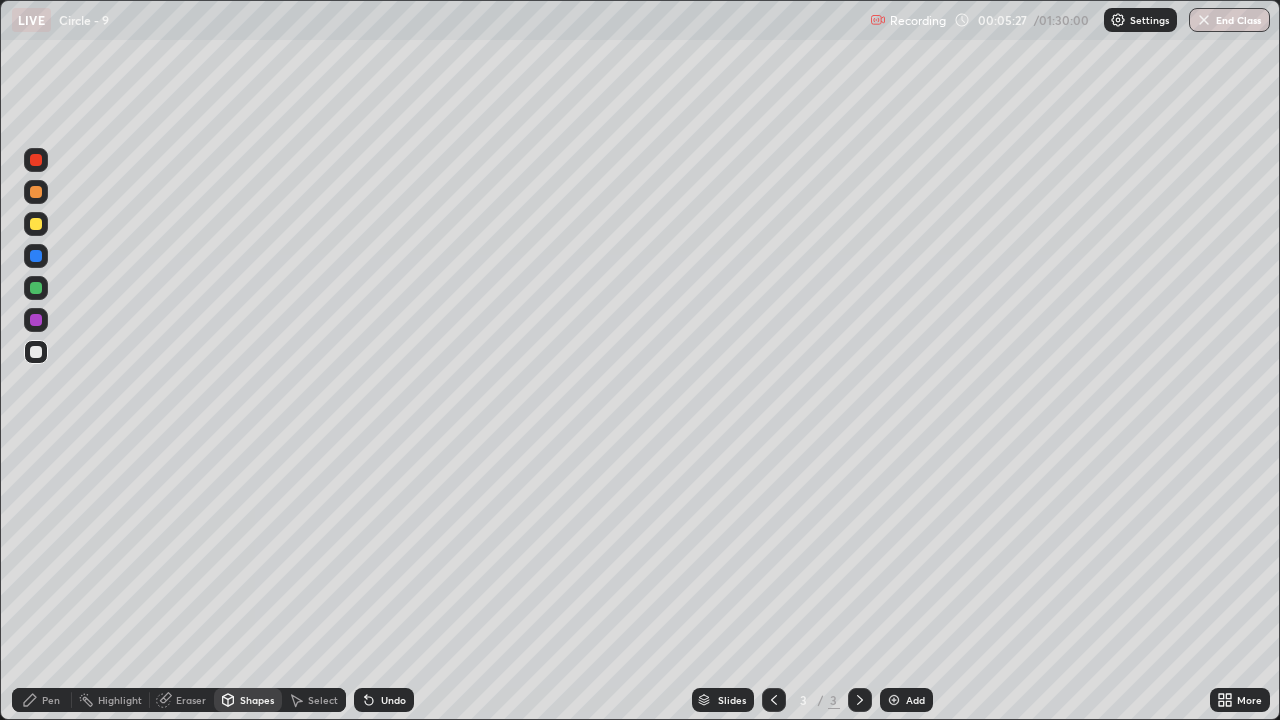click 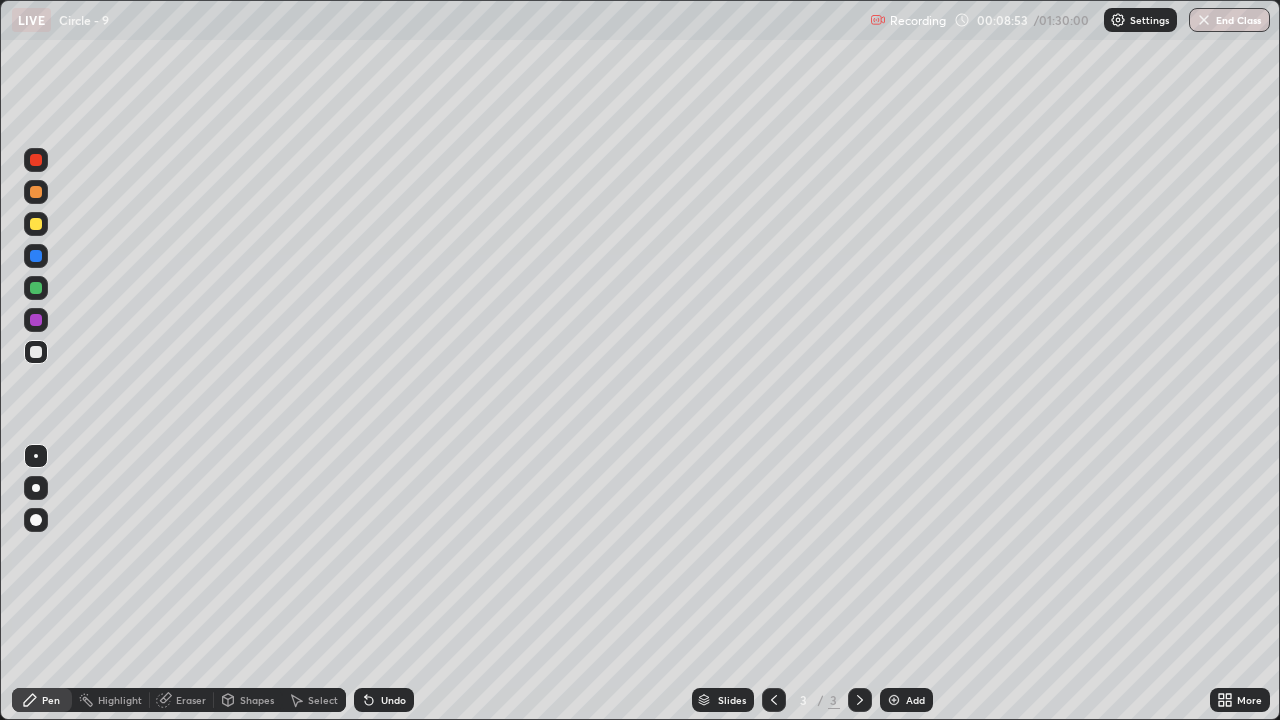 click at bounding box center (36, 224) 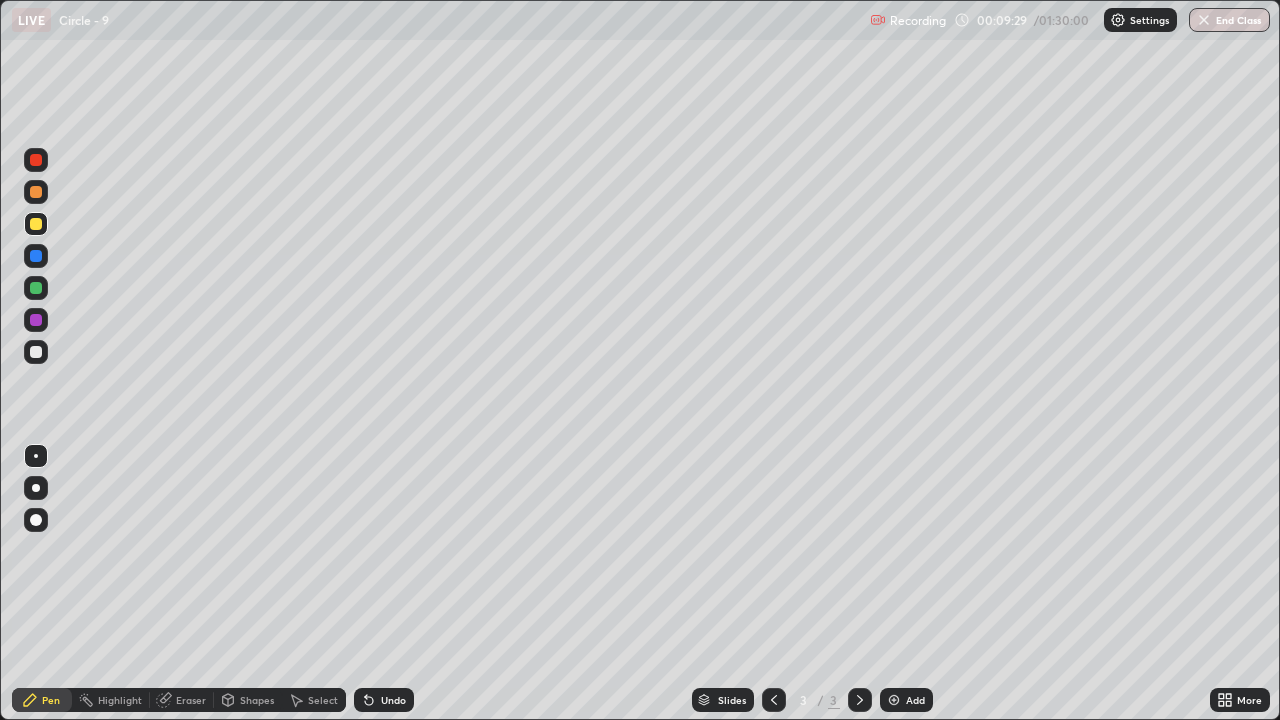click at bounding box center (36, 352) 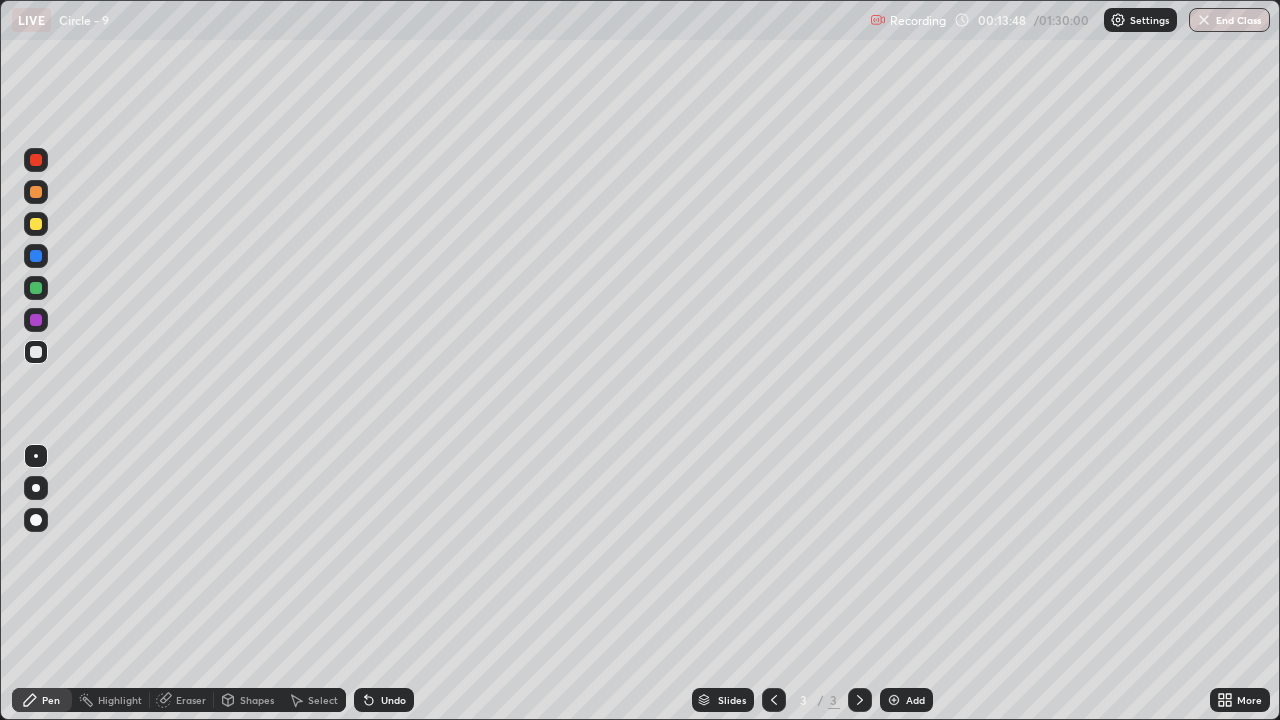 click at bounding box center (894, 700) 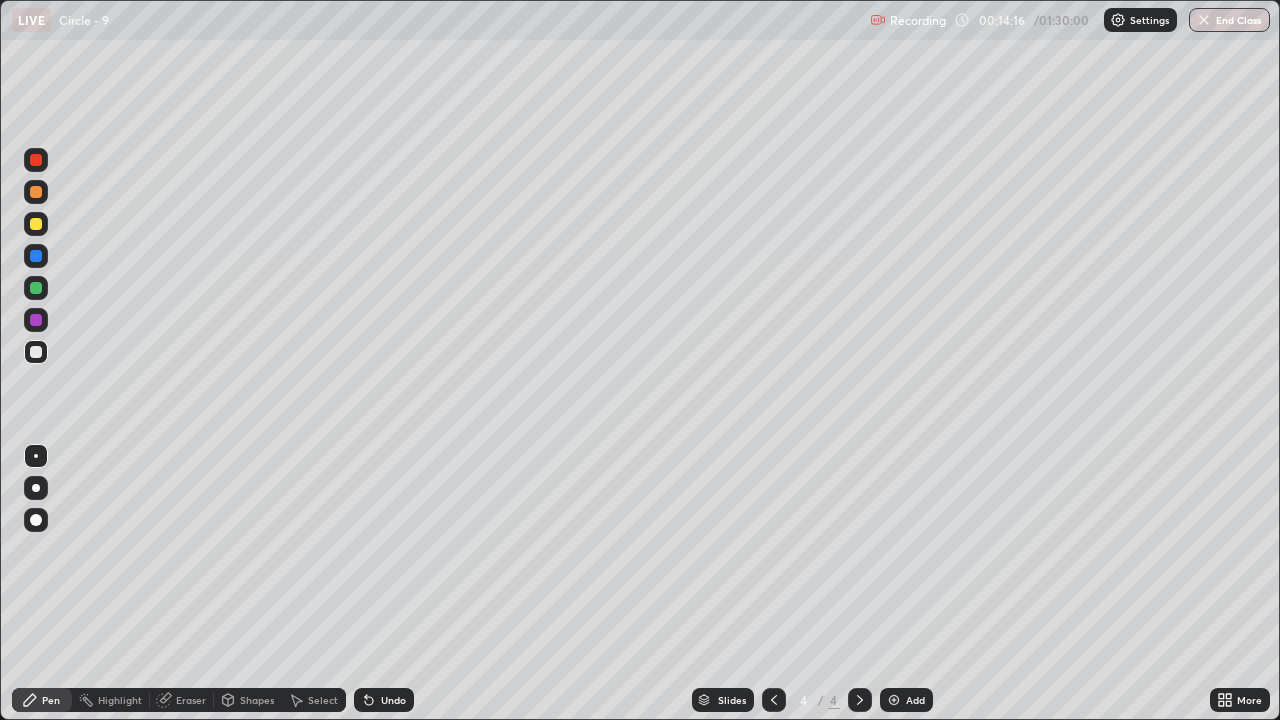 click on "Shapes" at bounding box center (257, 700) 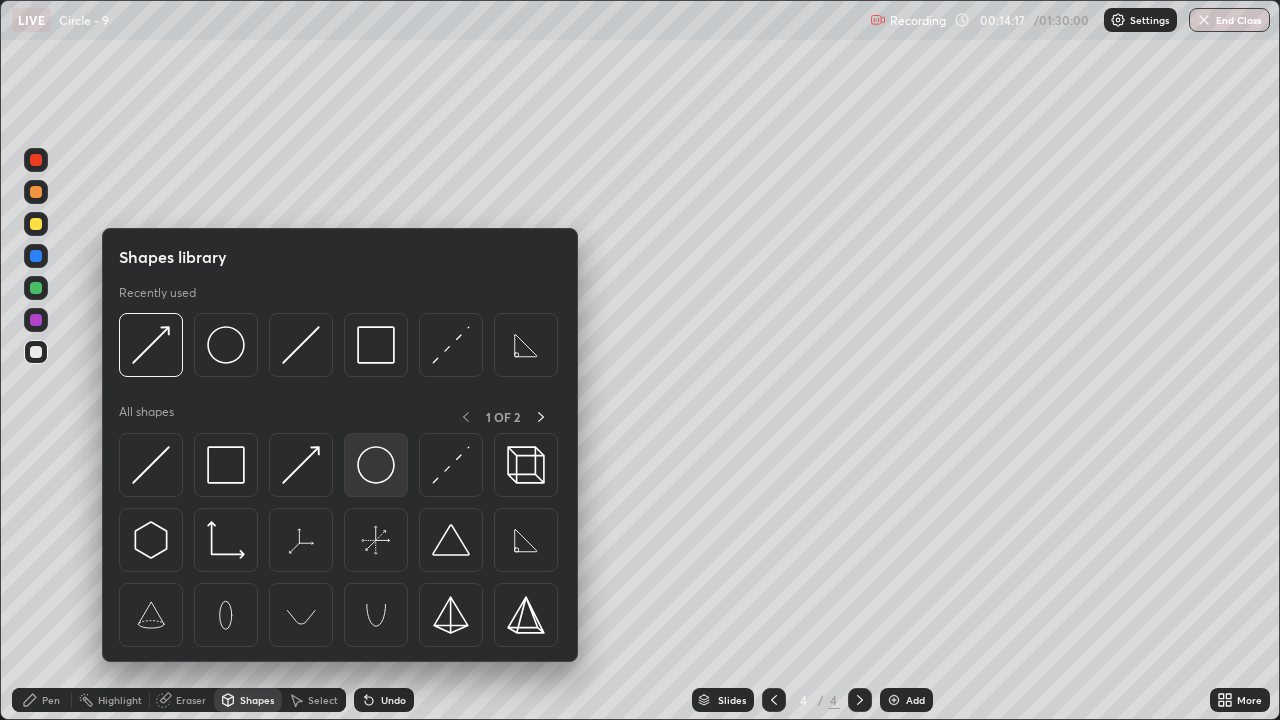click at bounding box center (376, 465) 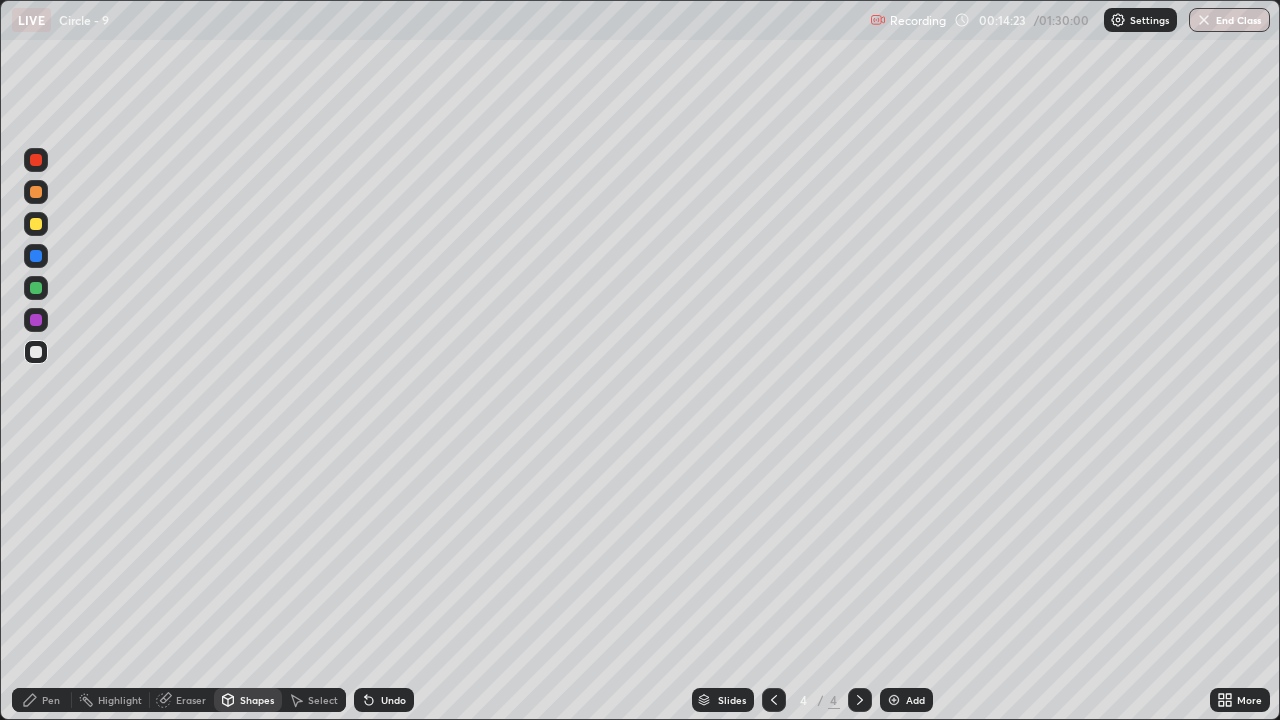 click on "Shapes" at bounding box center (257, 700) 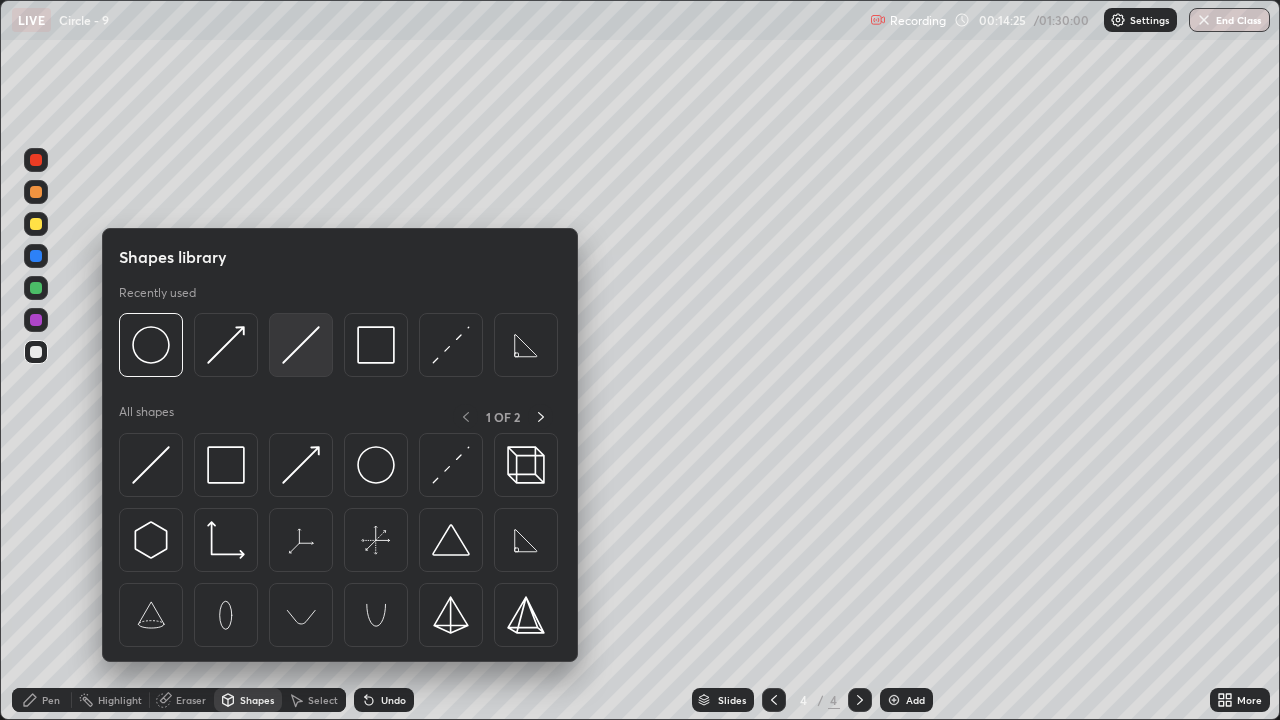 click at bounding box center (301, 345) 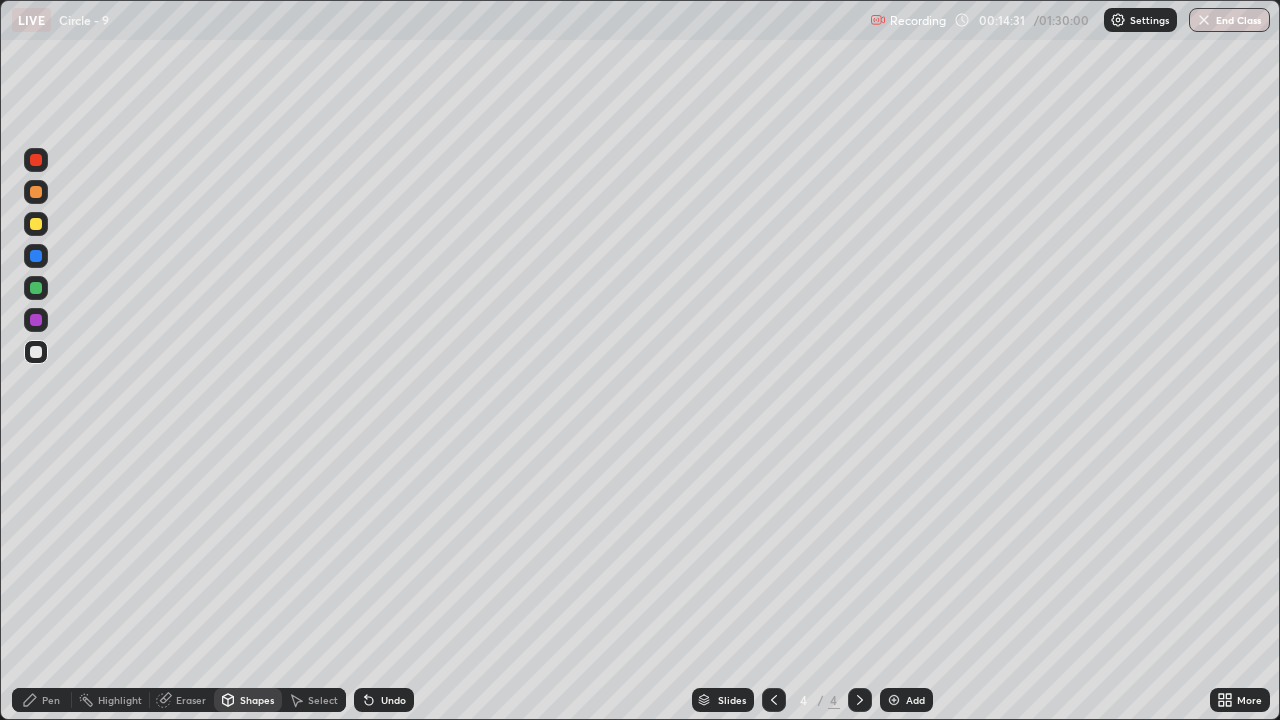click on "Select" at bounding box center [323, 700] 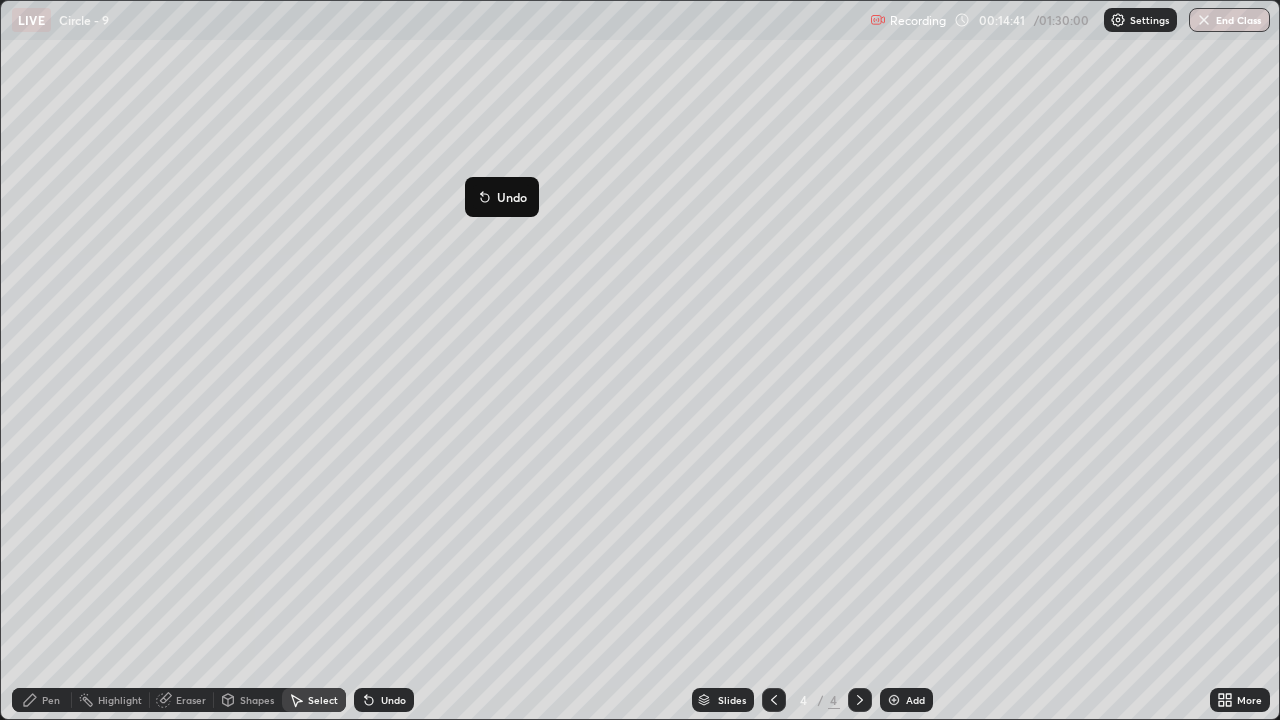 click on "1 ° Undo Copy Duplicate Duplicate to new slide Delete" at bounding box center (640, 360) 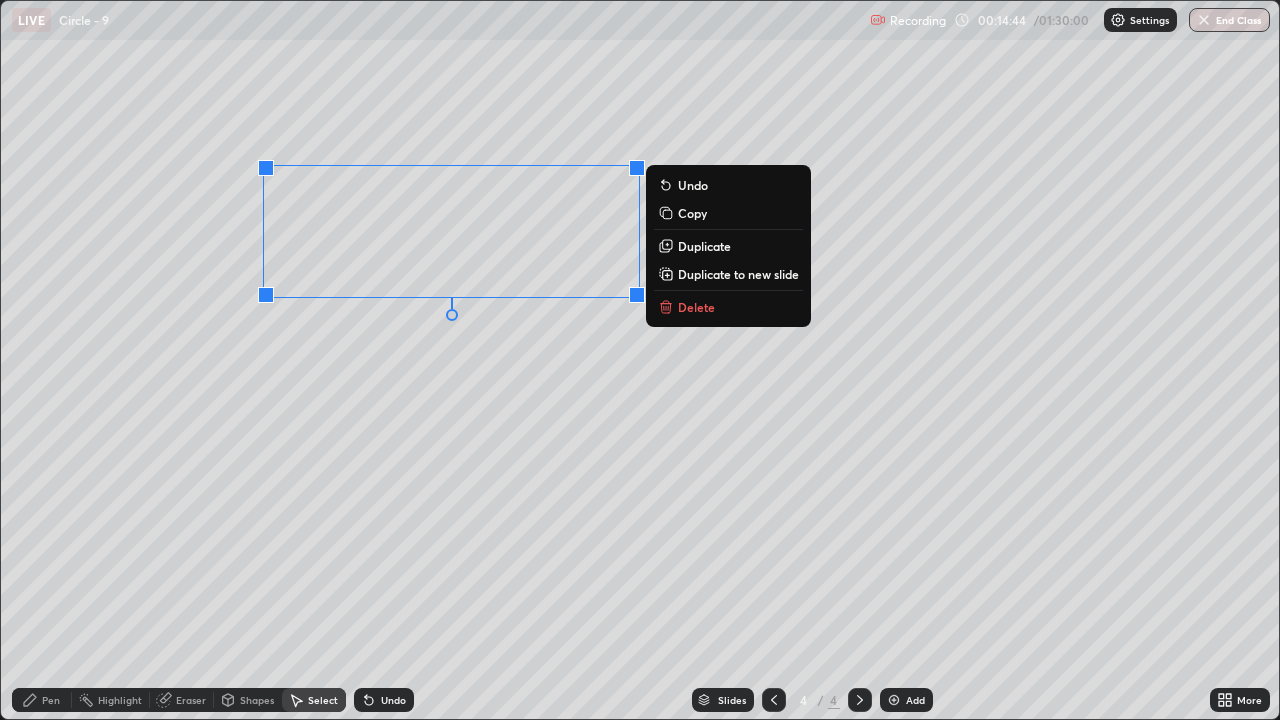click on "0 ° Undo Copy Duplicate Duplicate to new slide Delete" at bounding box center (640, 360) 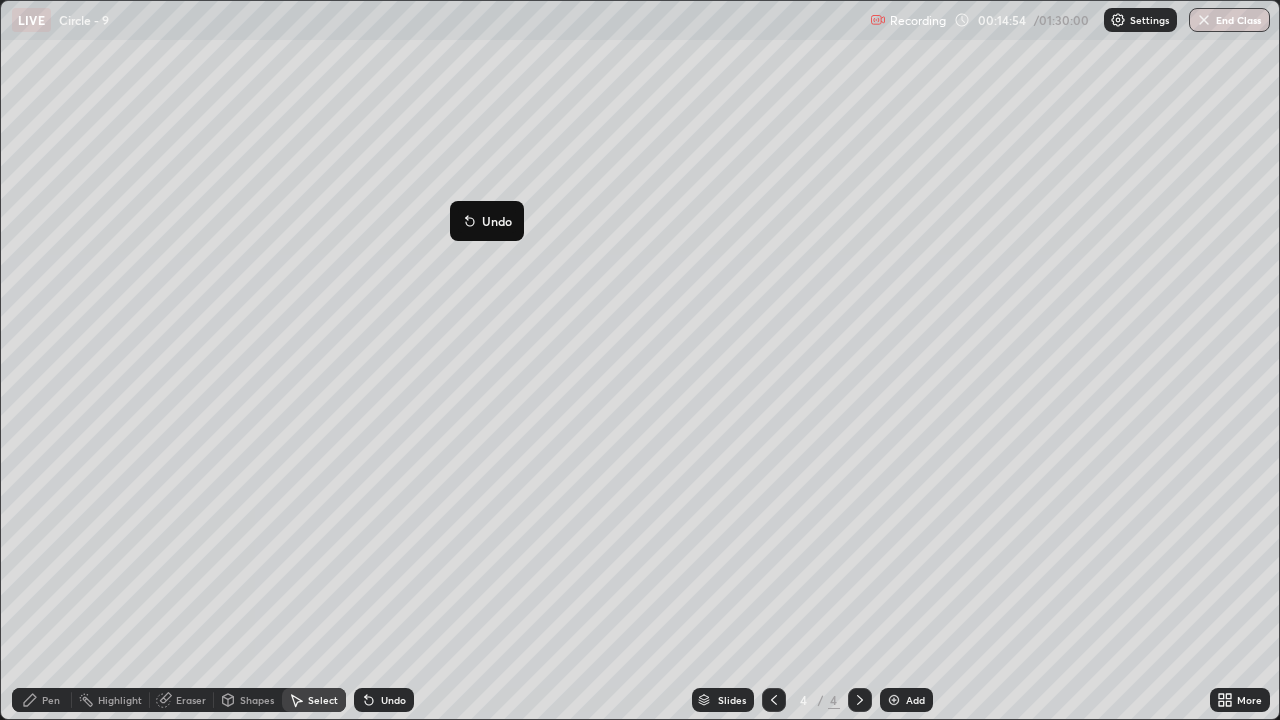 click on "1 ° Undo Copy Duplicate Duplicate to new slide Delete" at bounding box center (640, 360) 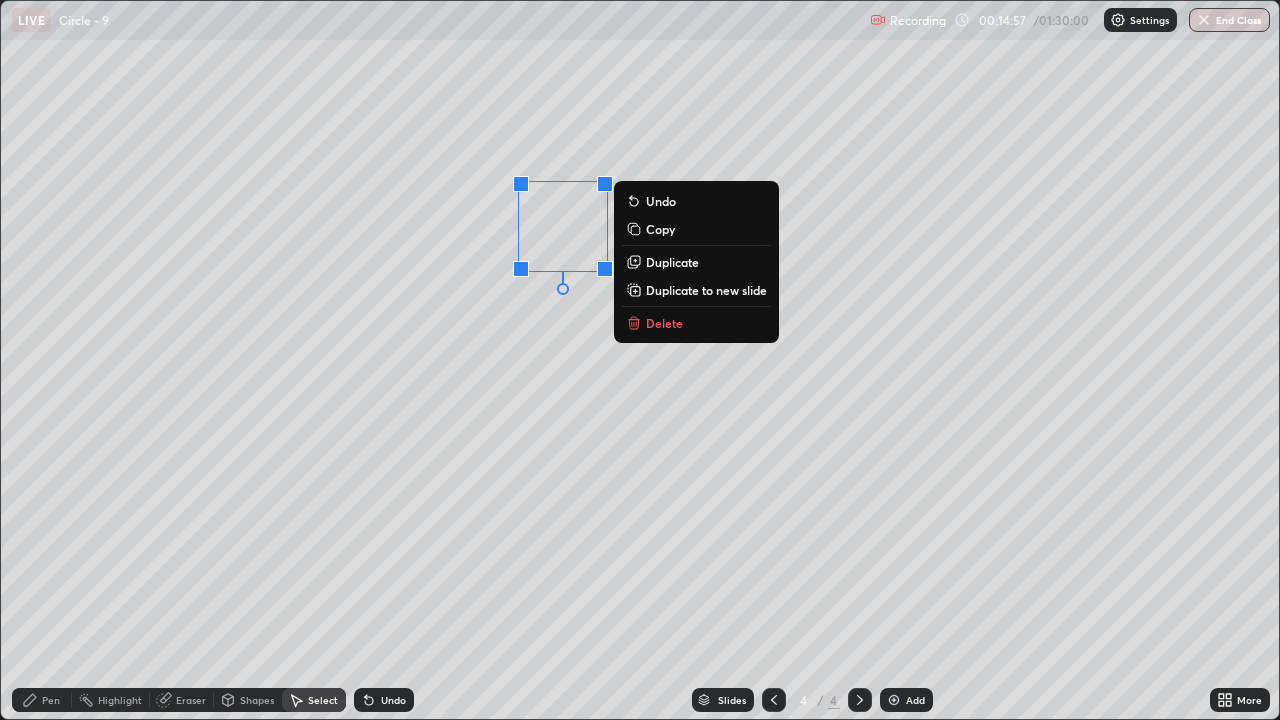 click on "0 ° Undo Copy Duplicate Duplicate to new slide Delete" at bounding box center [640, 360] 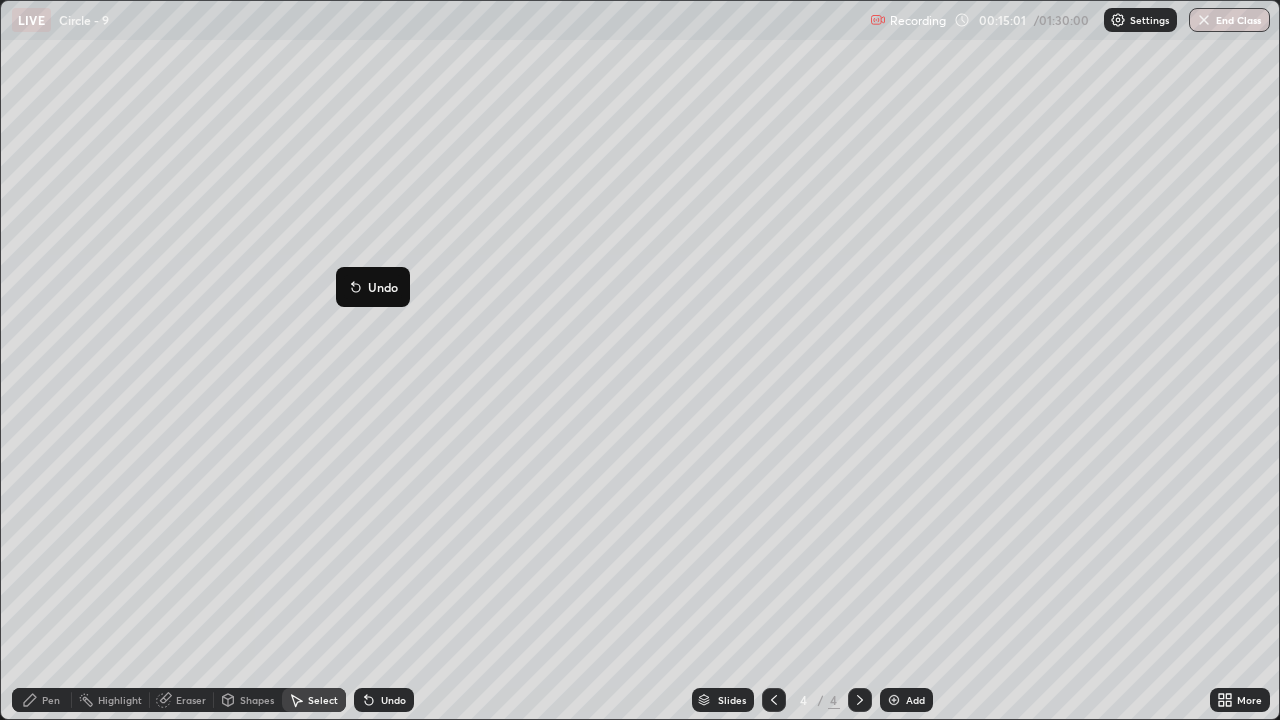 click on "1 ° Undo Copy Duplicate Duplicate to new slide Delete" at bounding box center [640, 360] 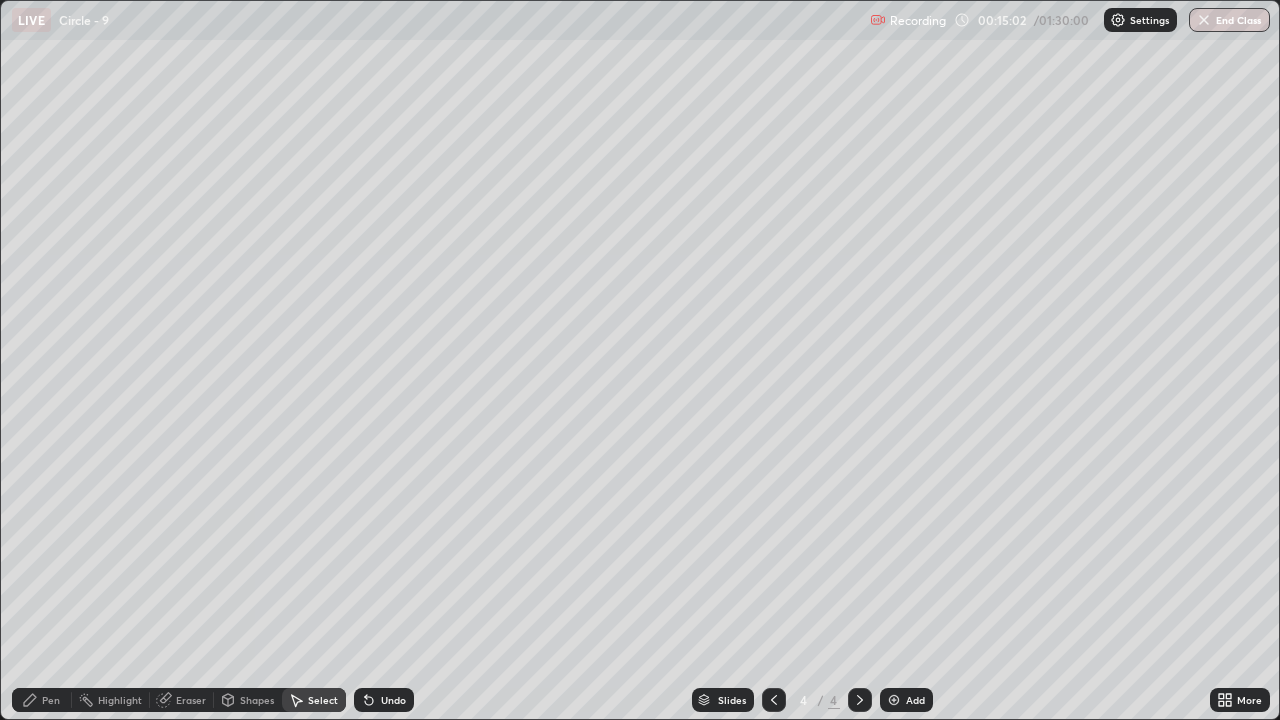 click on "Pen" at bounding box center [42, 700] 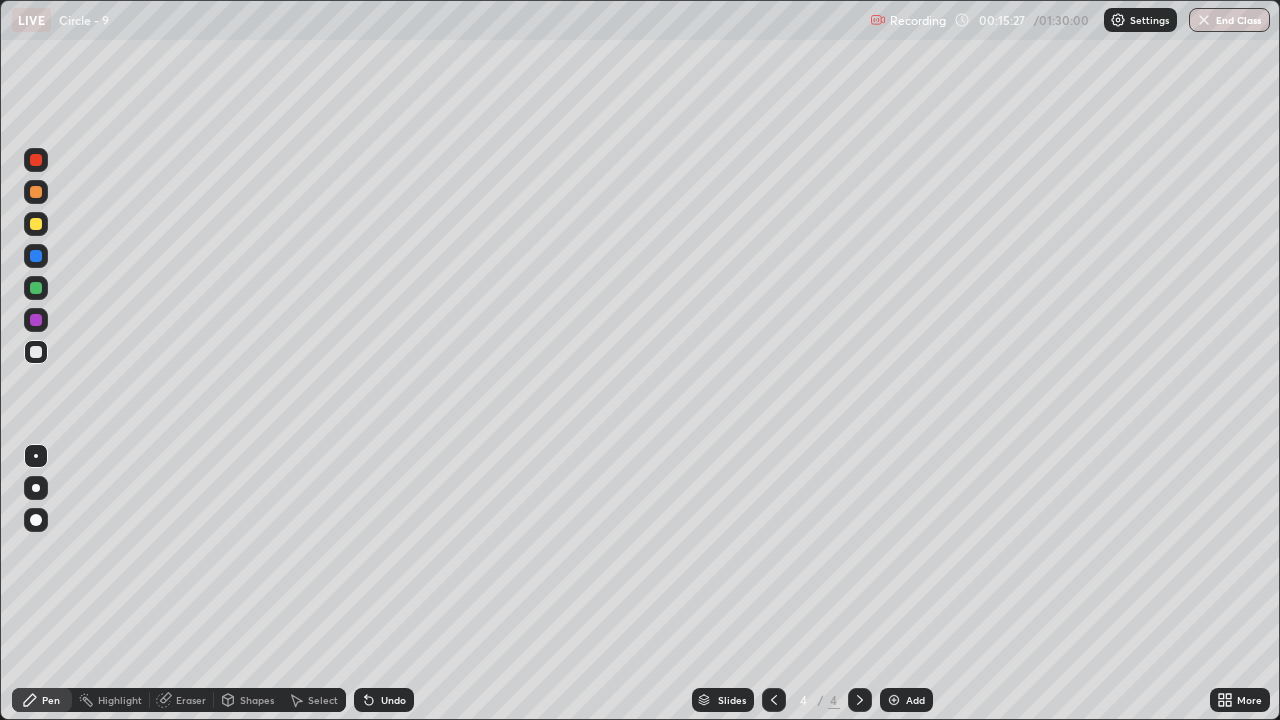 click at bounding box center (36, 224) 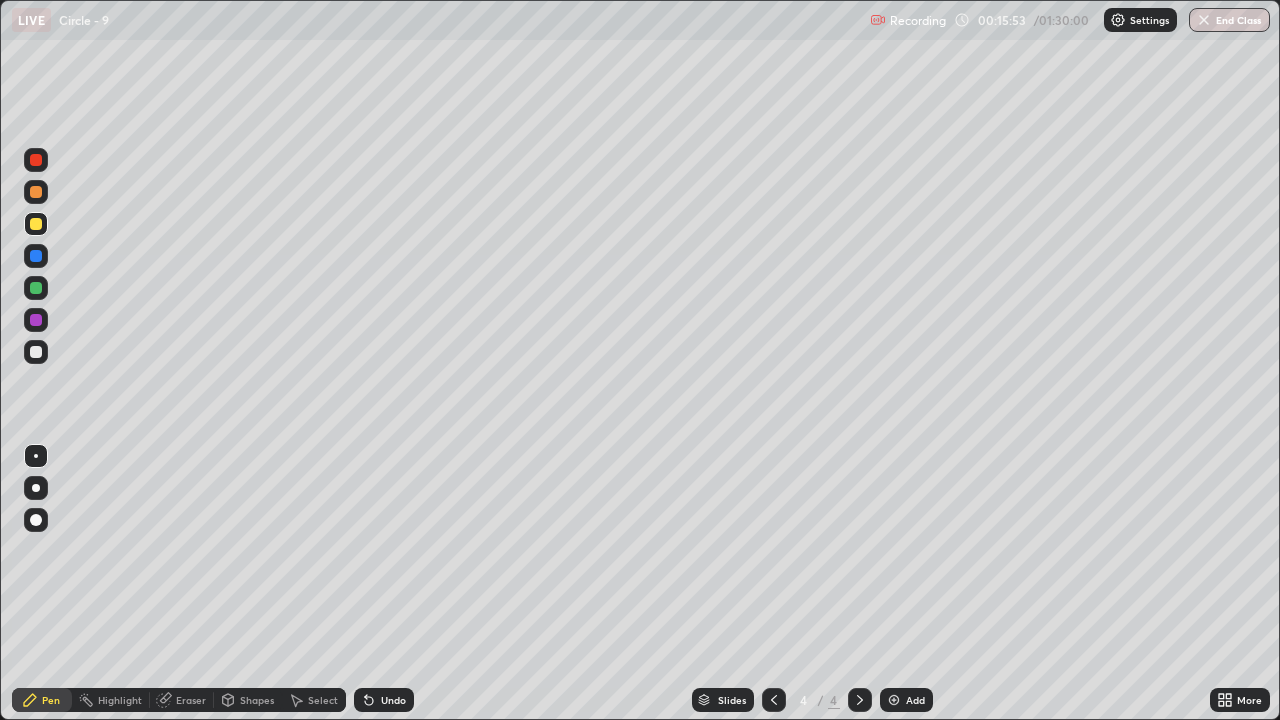 click at bounding box center [36, 352] 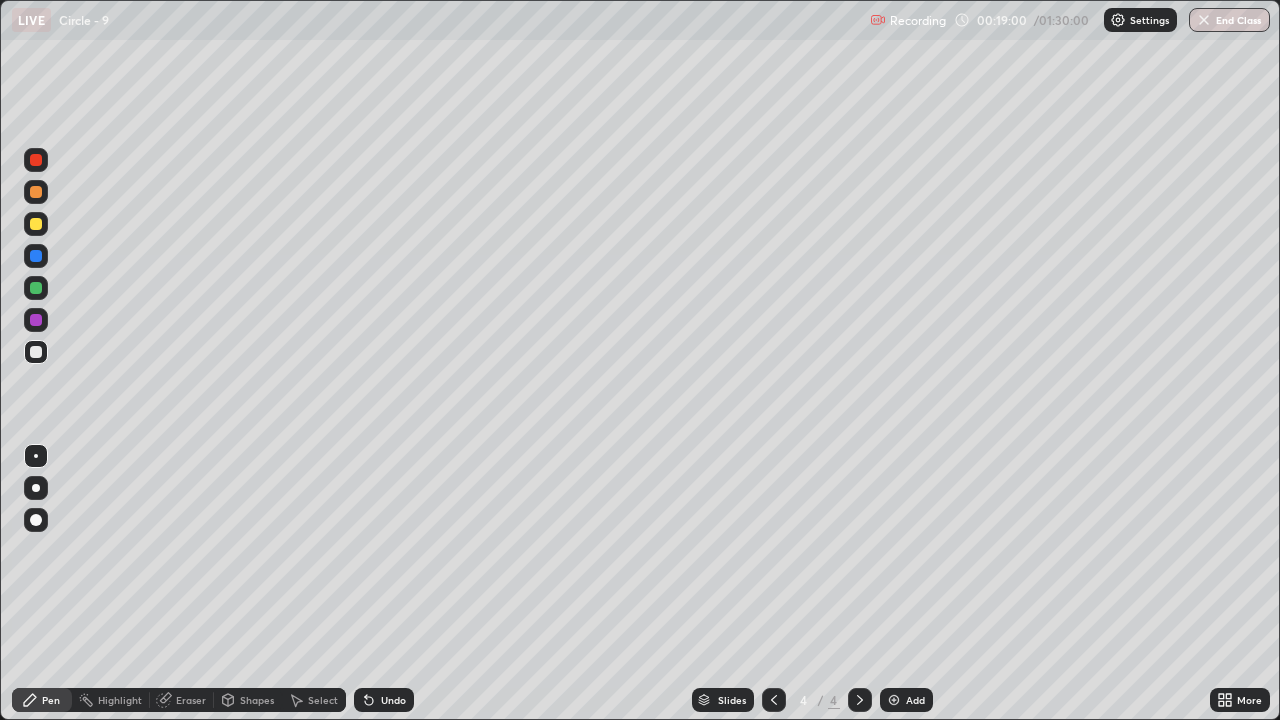 click at bounding box center [36, 224] 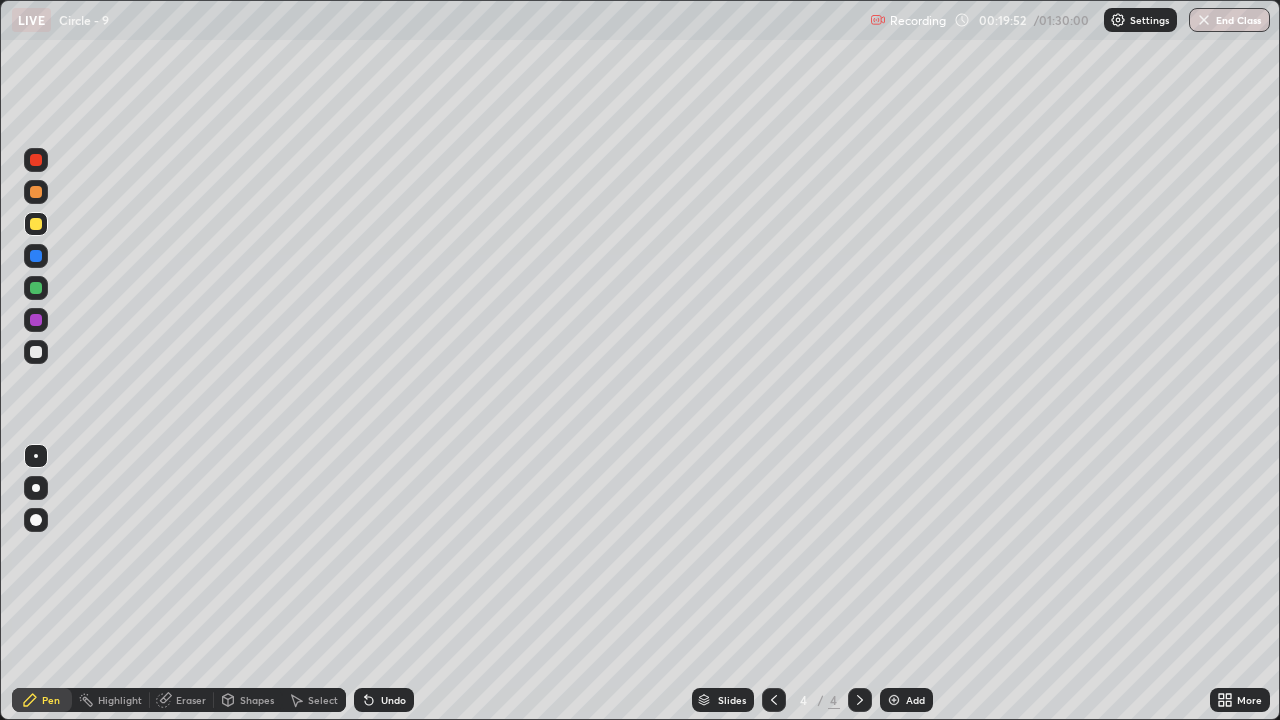 click on "Undo" at bounding box center [393, 700] 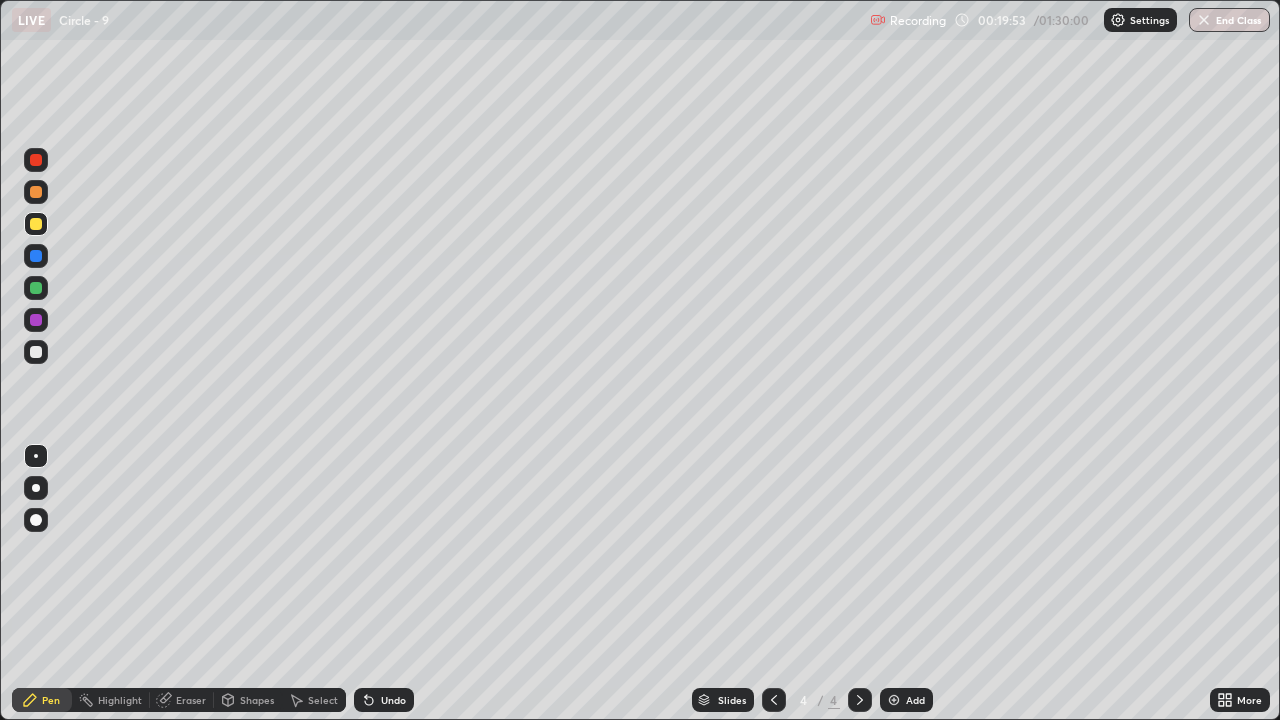 click on "Undo" at bounding box center [393, 700] 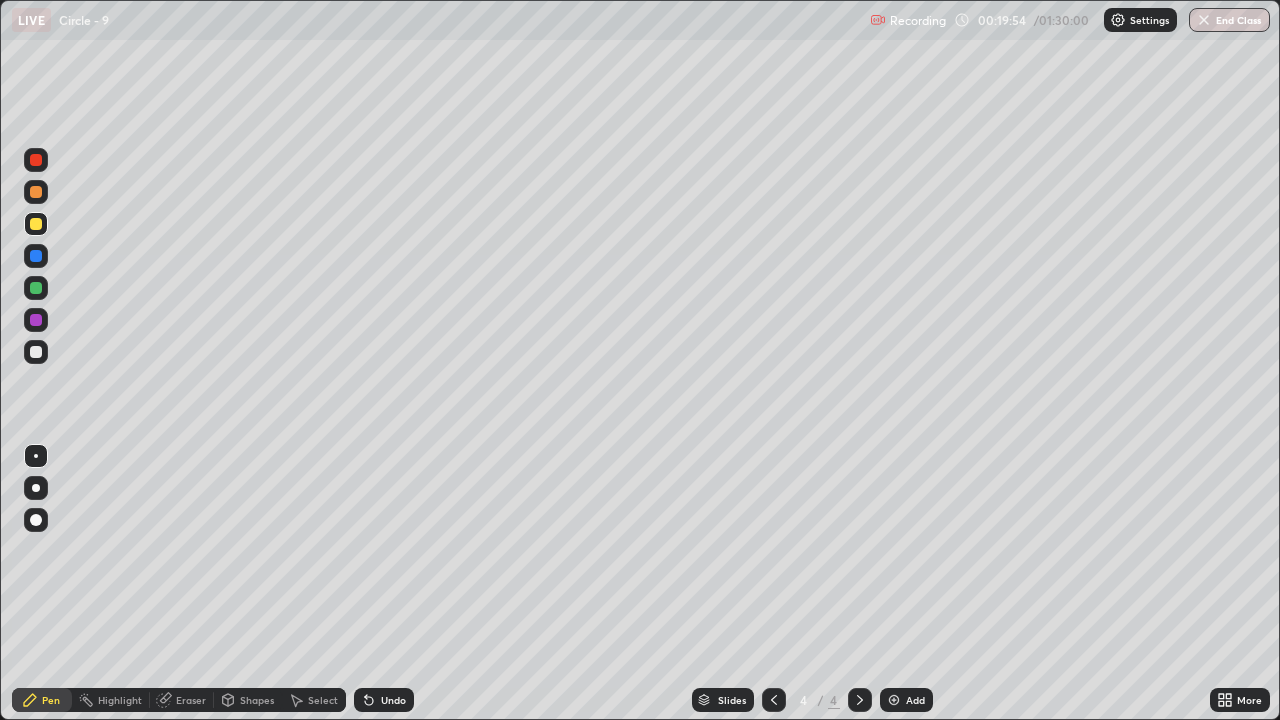 click on "Undo" at bounding box center [393, 700] 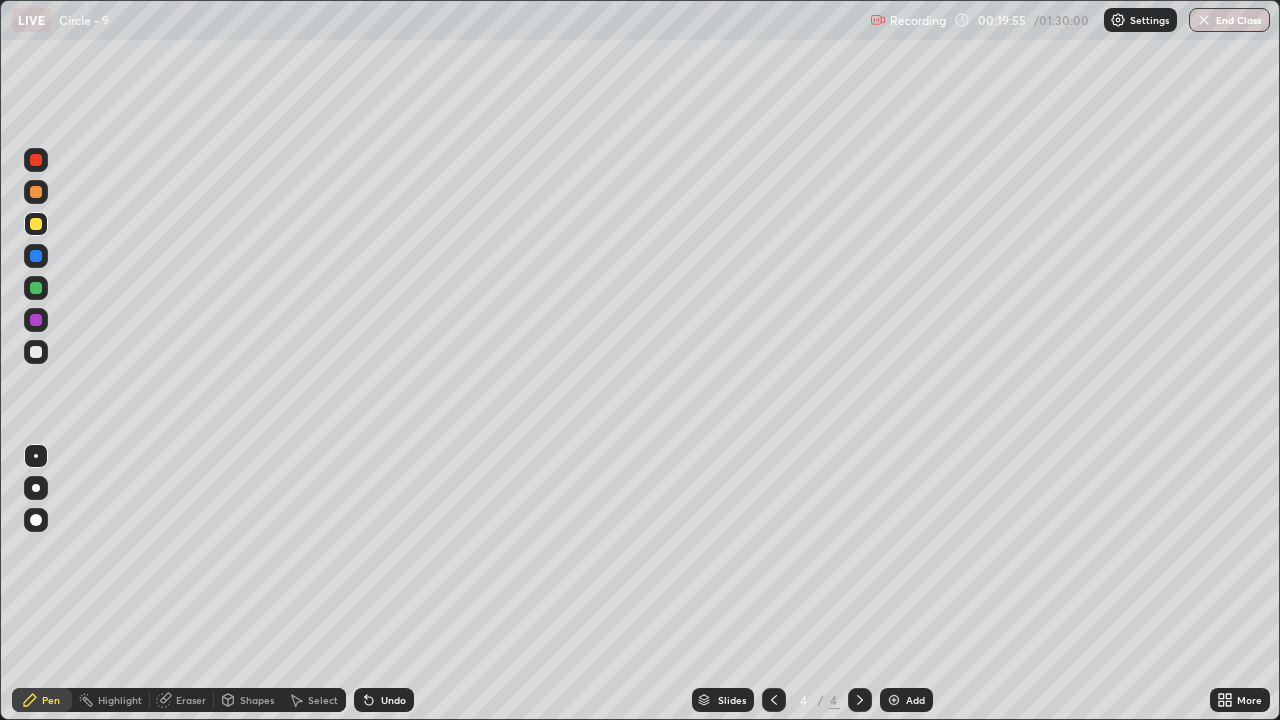 click on "Undo" at bounding box center [393, 700] 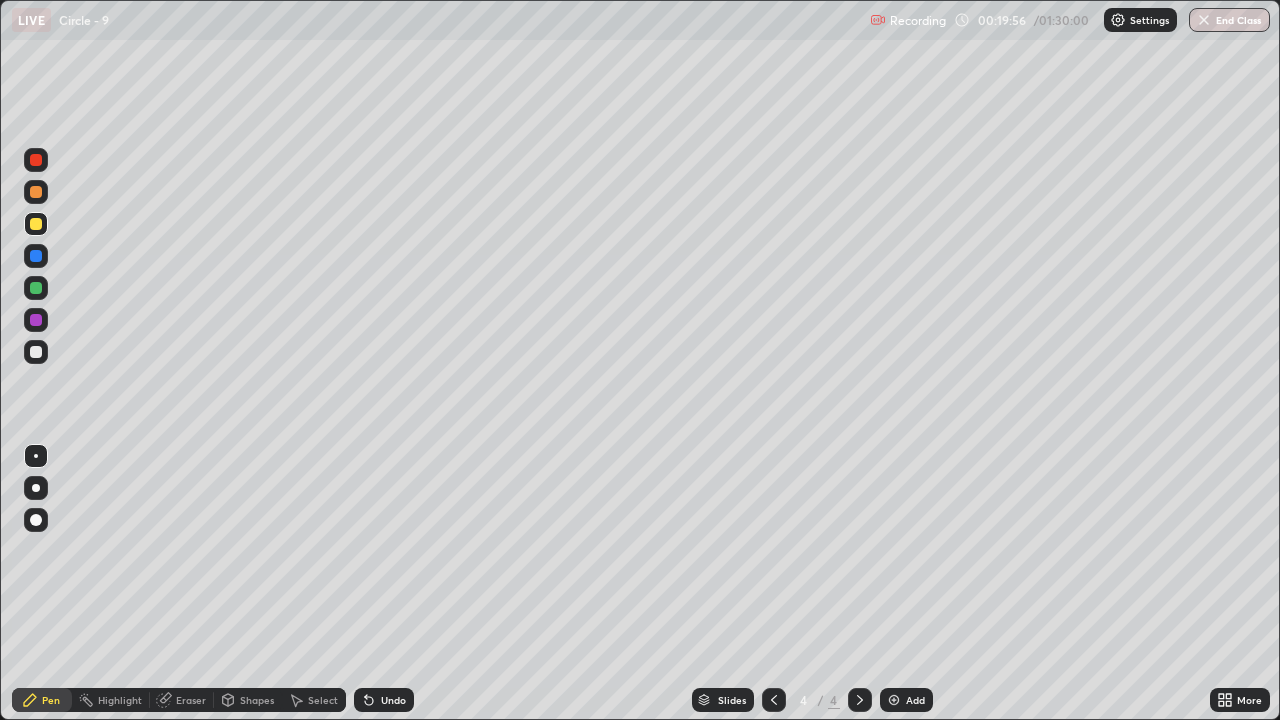 click on "Undo" at bounding box center (384, 700) 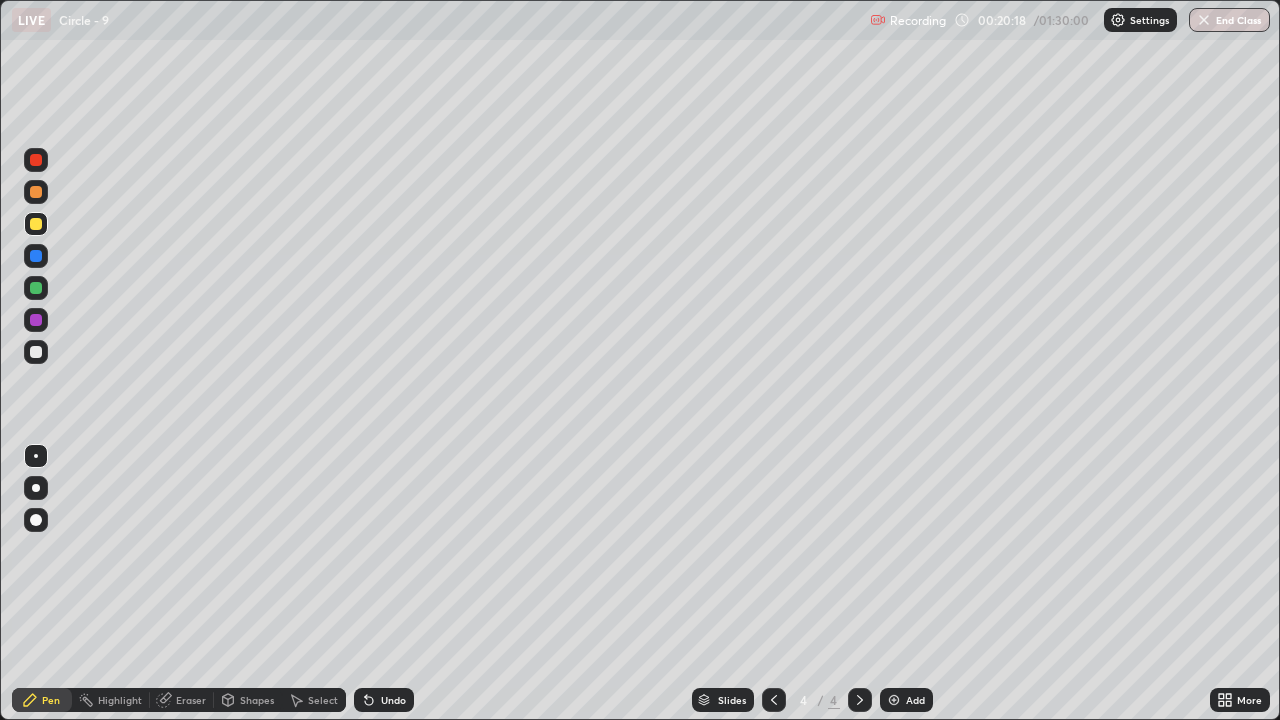click at bounding box center [36, 352] 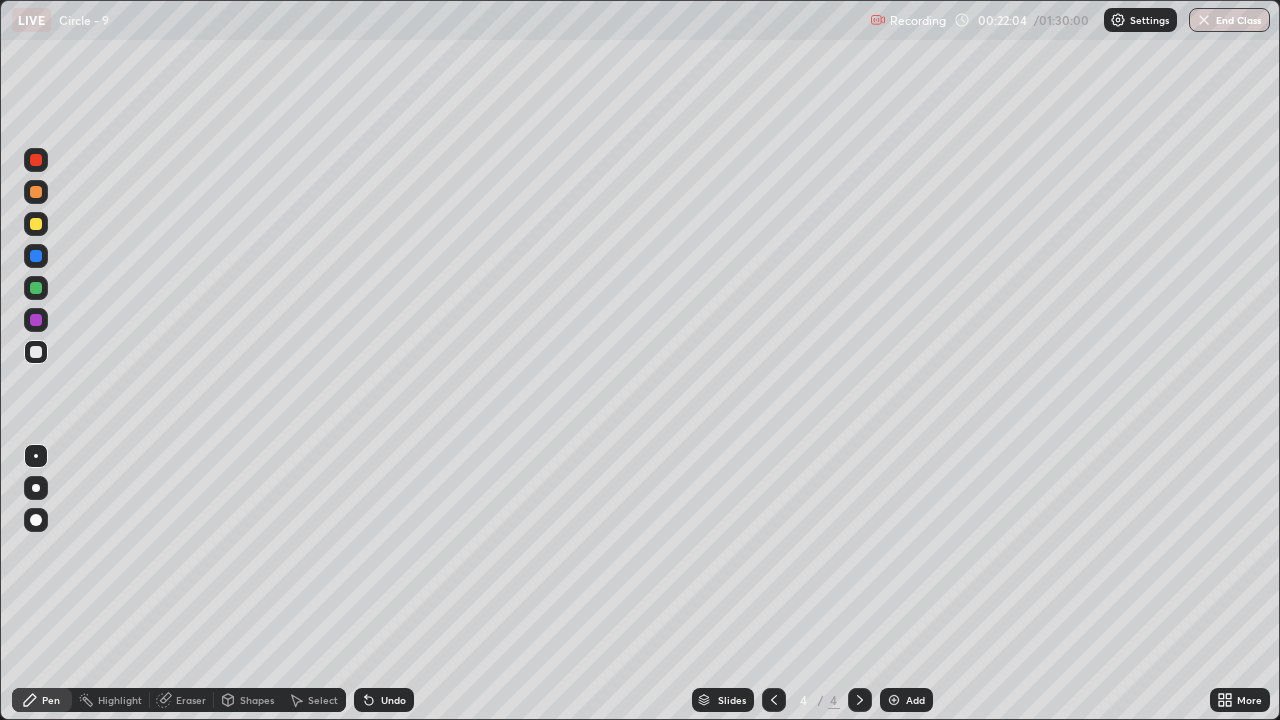 click 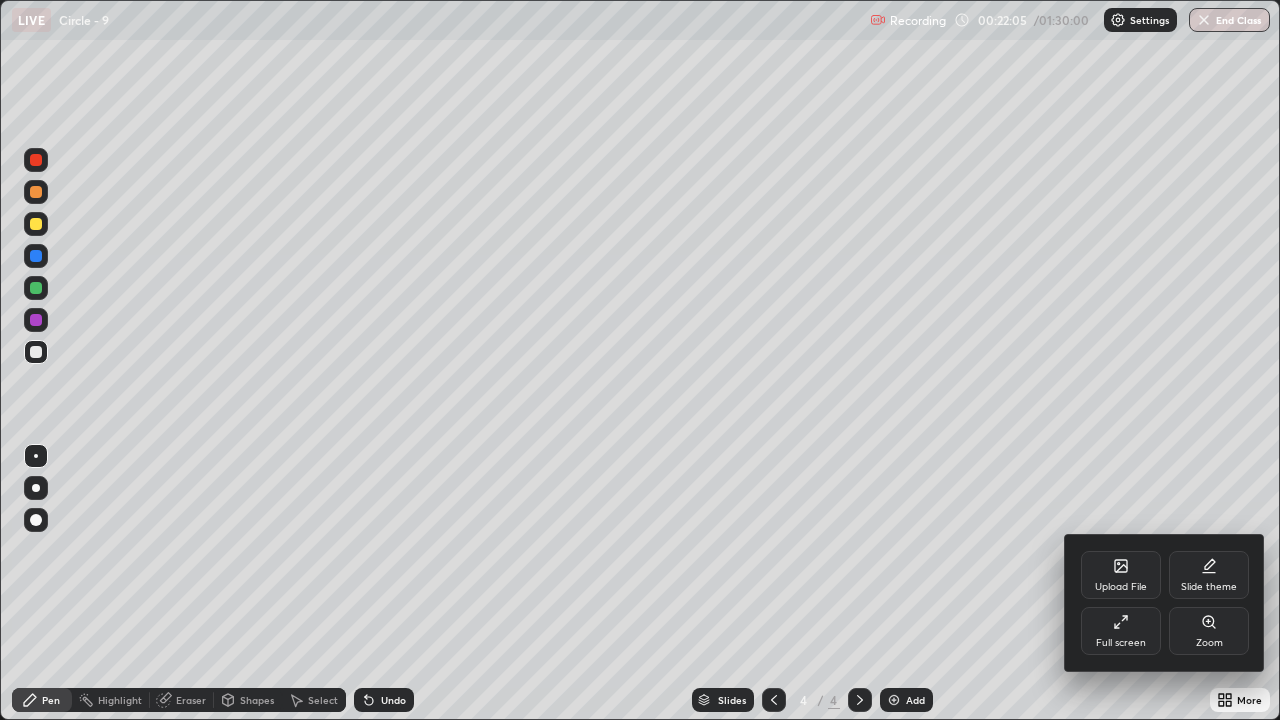 click on "Full screen" at bounding box center [1121, 631] 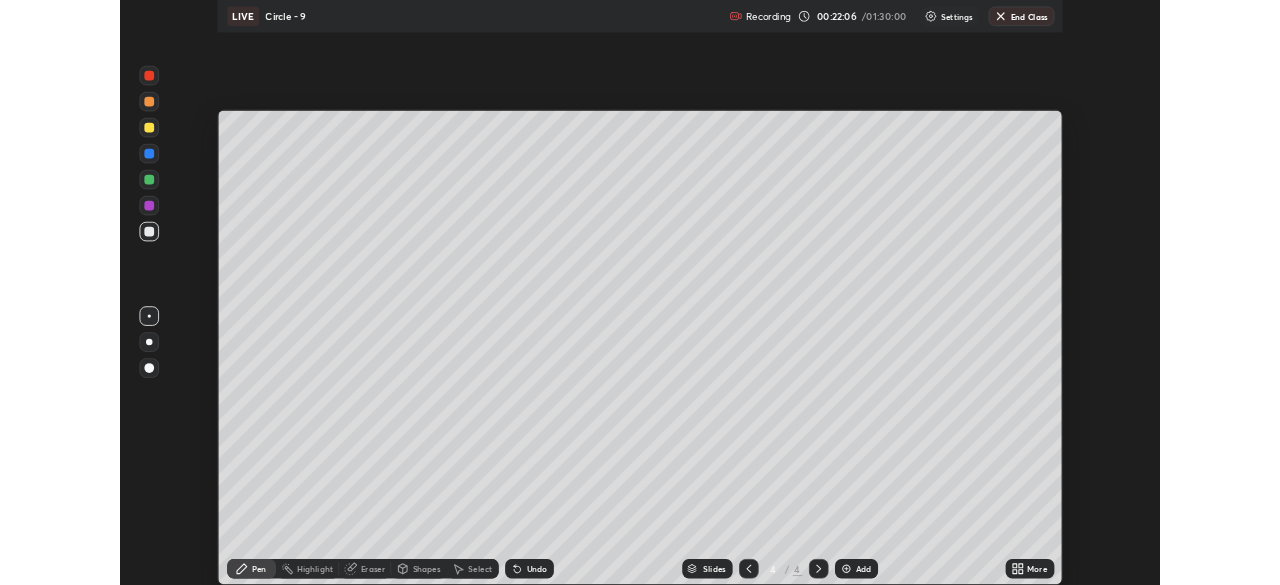 scroll, scrollTop: 585, scrollLeft: 1280, axis: both 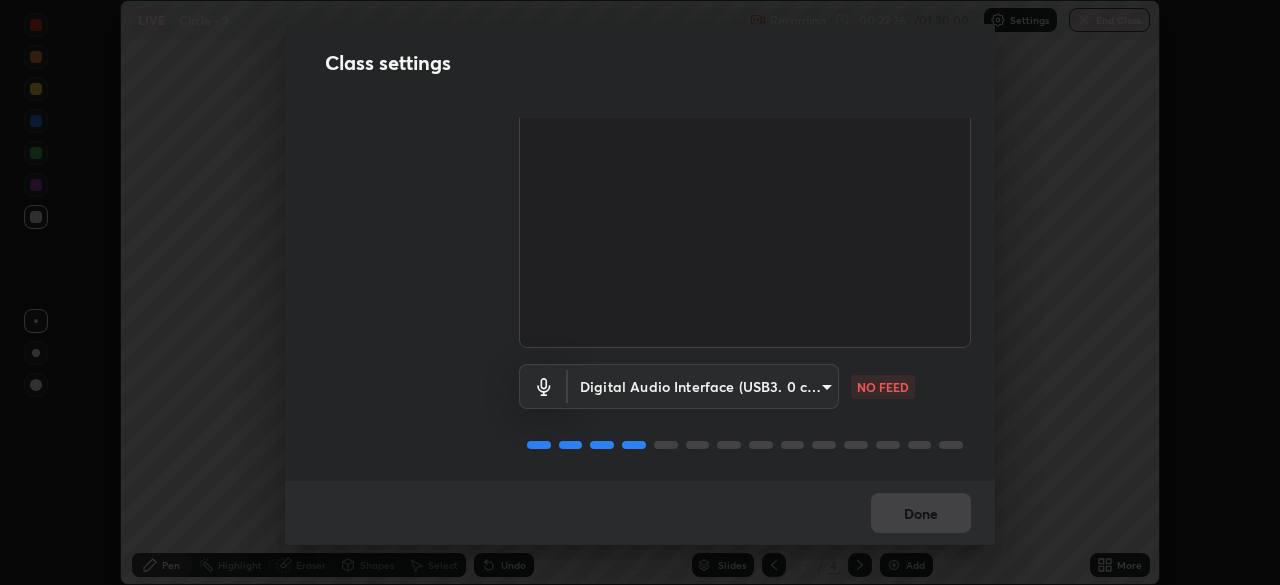 click on "Erase all LIVE Circle - 9 Recording 00:22:26 /  01:30:00 Settings End Class Setting up your live class Circle - 9 • L70 of Course On Mathematics for JEE Conquer 1 2026 Naseem Alam Pen Highlight Eraser Shapes Select Undo Slides 4 / 4 Add More No doubts shared Encourage your learners to ask a doubt for better clarity Report an issue Reason for reporting Buffering Chat not working Audio - Video sync issue Educator video quality low ​ Attach an image Report Class settings Audio & Video USB3. 0 capture (534d:2109) 5b0ce39d11be3a435715daab6ad7fa25508616855f5d18a60cdf0faa8df0ce2b WORKING Digital Audio Interface (USB3. 0 capture) 71fed962e4479aa471978983e502007eb62408f3e4339a7e0acd8532d65ddef6 NO FEED Done" at bounding box center (640, 292) 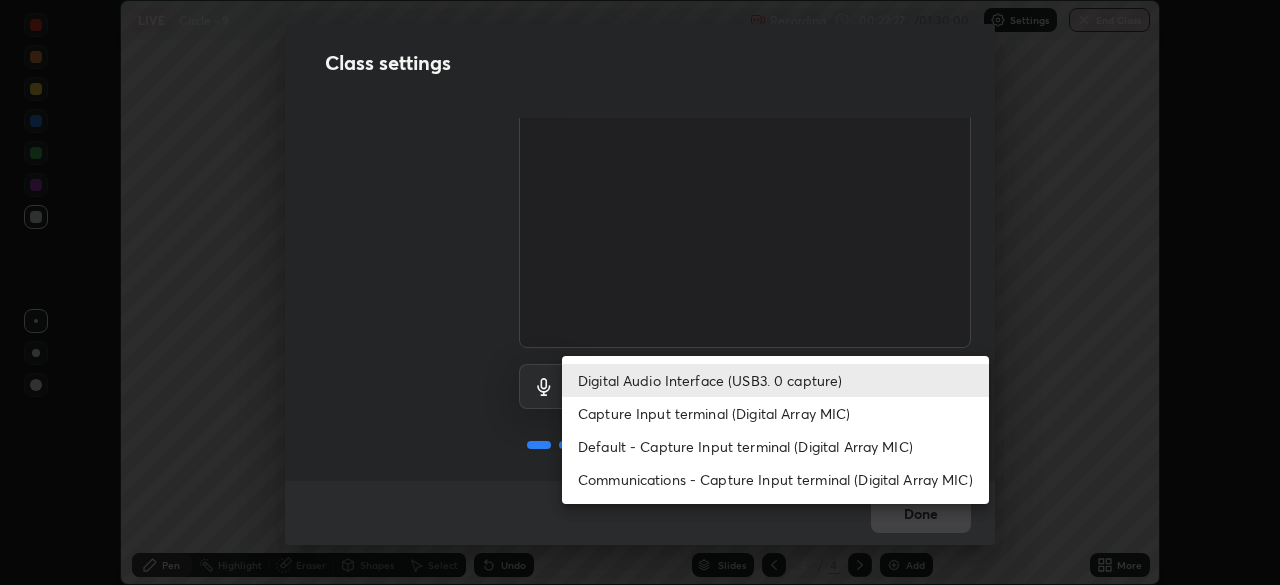 click on "Default - Capture Input terminal (Digital Array MIC)" at bounding box center (775, 446) 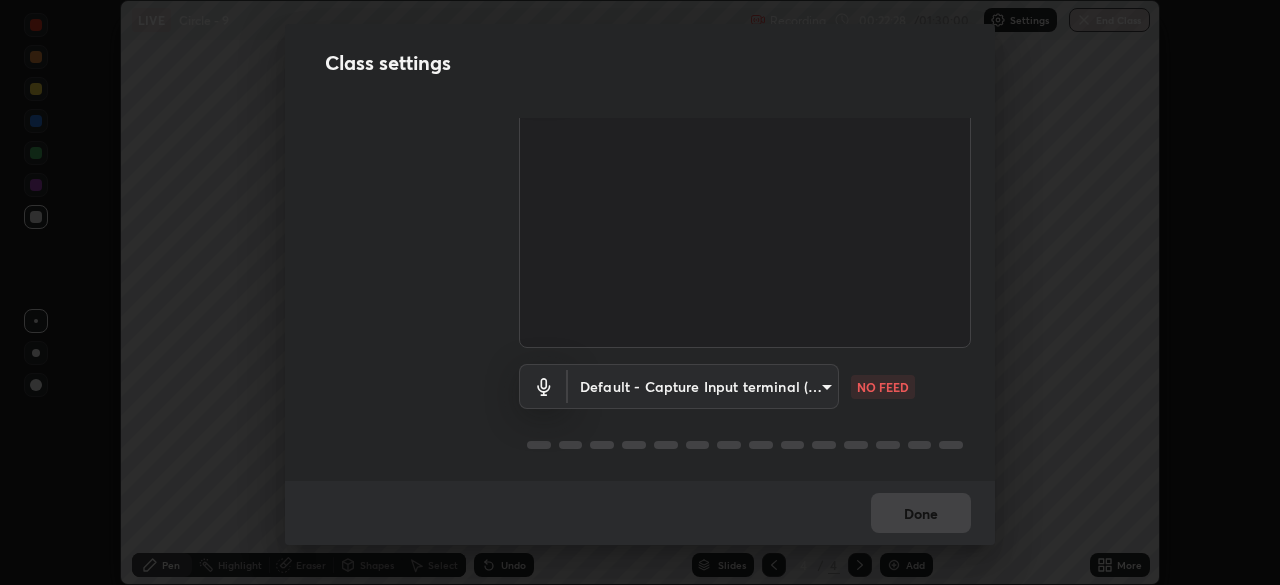 click on "Erase all LIVE Circle - 9 Recording 00:22:28 /  01:30:00 Settings End Class Setting up your live class Circle - 9 • L70 of Course On Mathematics for JEE Conquer 1 2026 Naseem Alam Pen Highlight Eraser Shapes Select Undo Slides 4 / 4 Add More No doubts shared Encourage your learners to ask a doubt for better clarity Report an issue Reason for reporting Buffering Chat not working Audio - Video sync issue Educator video quality low ​ Attach an image Report Class settings Audio & Video USB3. 0 capture (534d:2109) 5b0ce39d11be3a435715daab6ad7fa25508616855f5d18a60cdf0faa8df0ce2b WORKING Default - Capture Input terminal (Digital Array MIC) default NO FEED Done Digital Audio Interface (USB3. 0 capture) Capture Input terminal (Digital Array MIC) Default - Capture Input terminal (Digital Array MIC) Communications - Capture Input terminal (Digital Array MIC)" at bounding box center (640, 292) 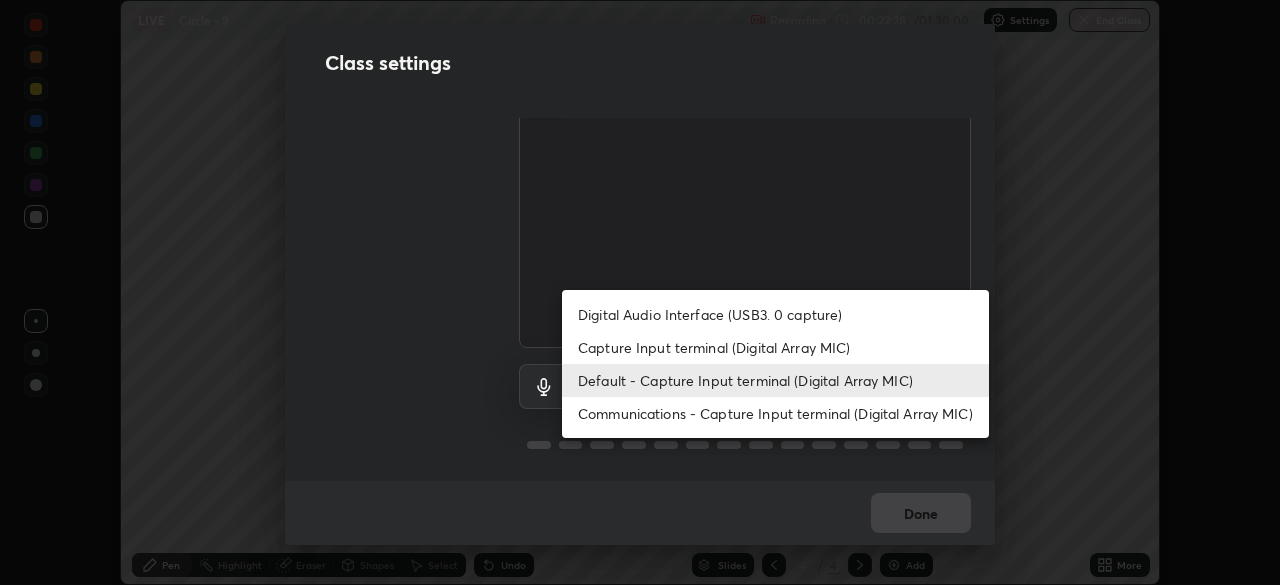 click on "Digital Audio Interface (USB3. 0 capture)" at bounding box center (775, 314) 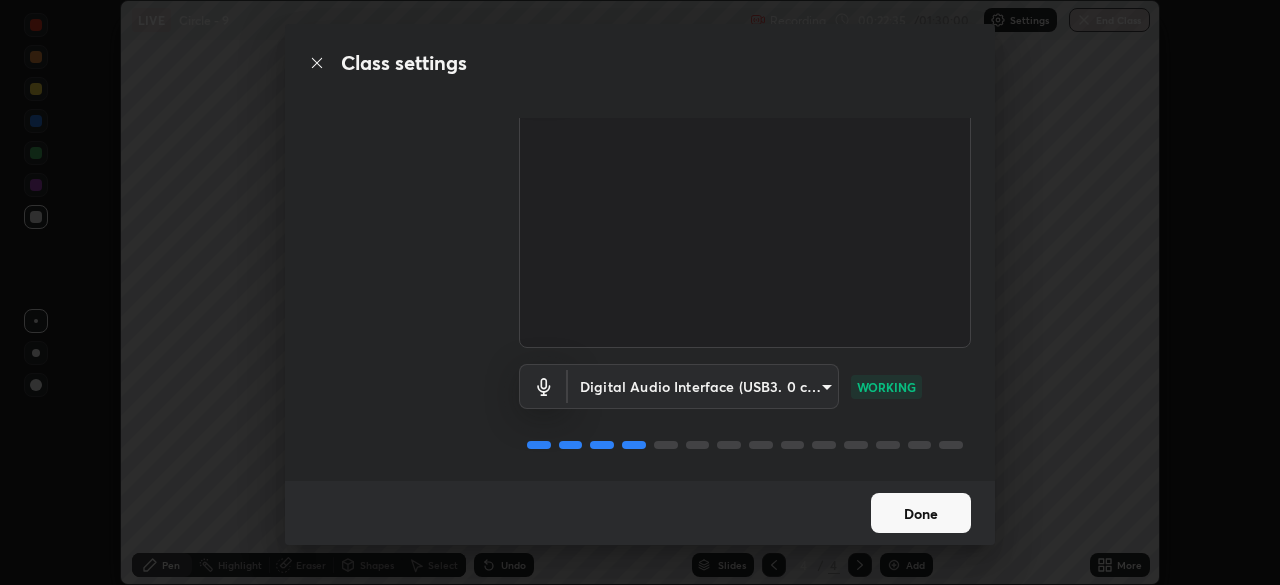 click on "Done" at bounding box center (921, 513) 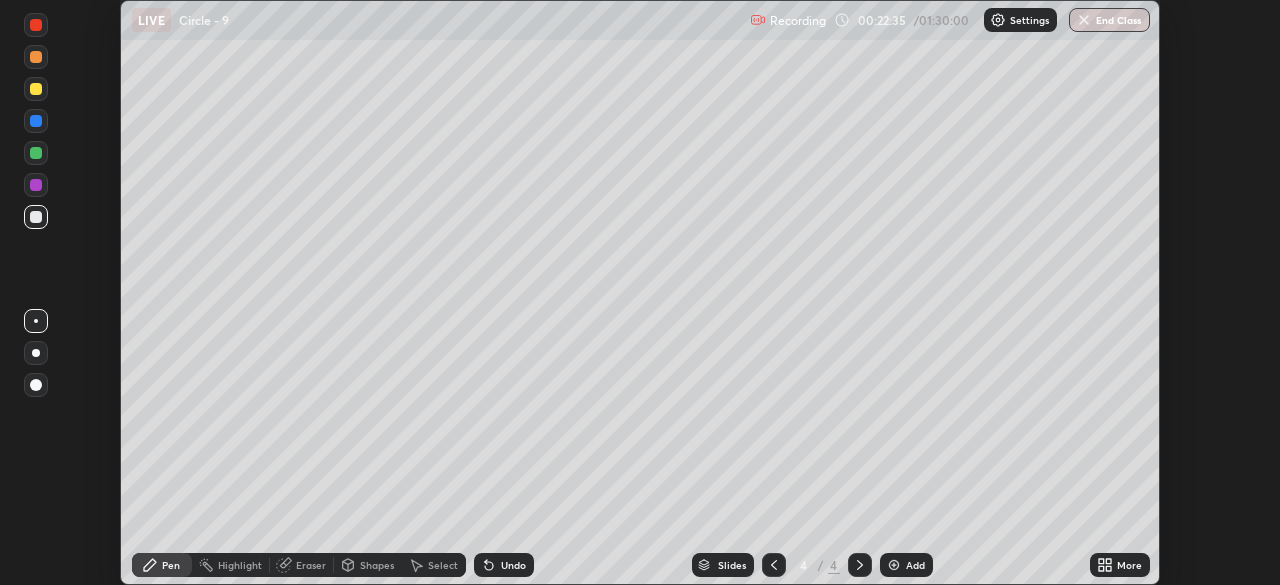 click 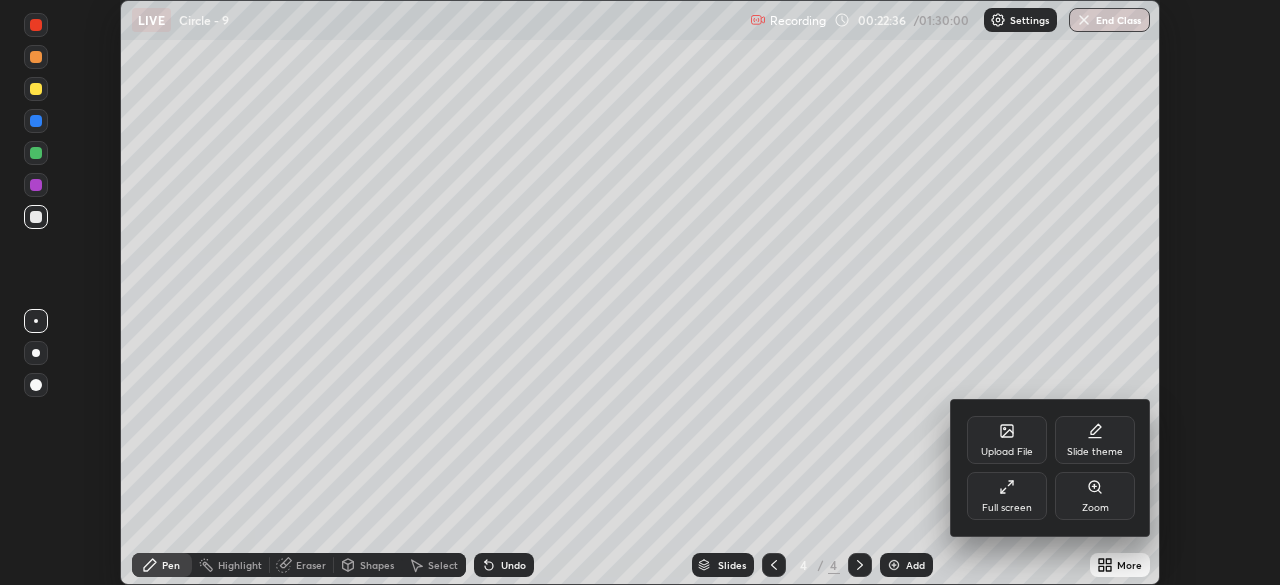 click on "Full screen" at bounding box center (1007, 496) 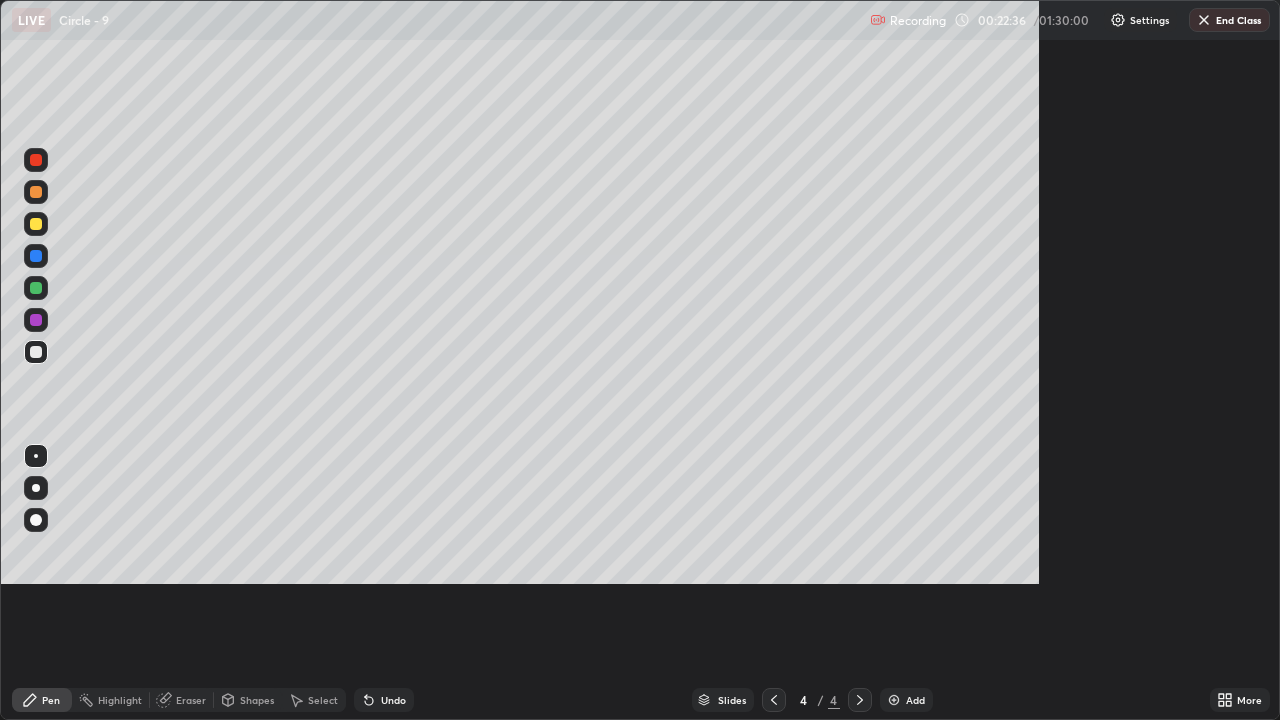 scroll, scrollTop: 99280, scrollLeft: 98720, axis: both 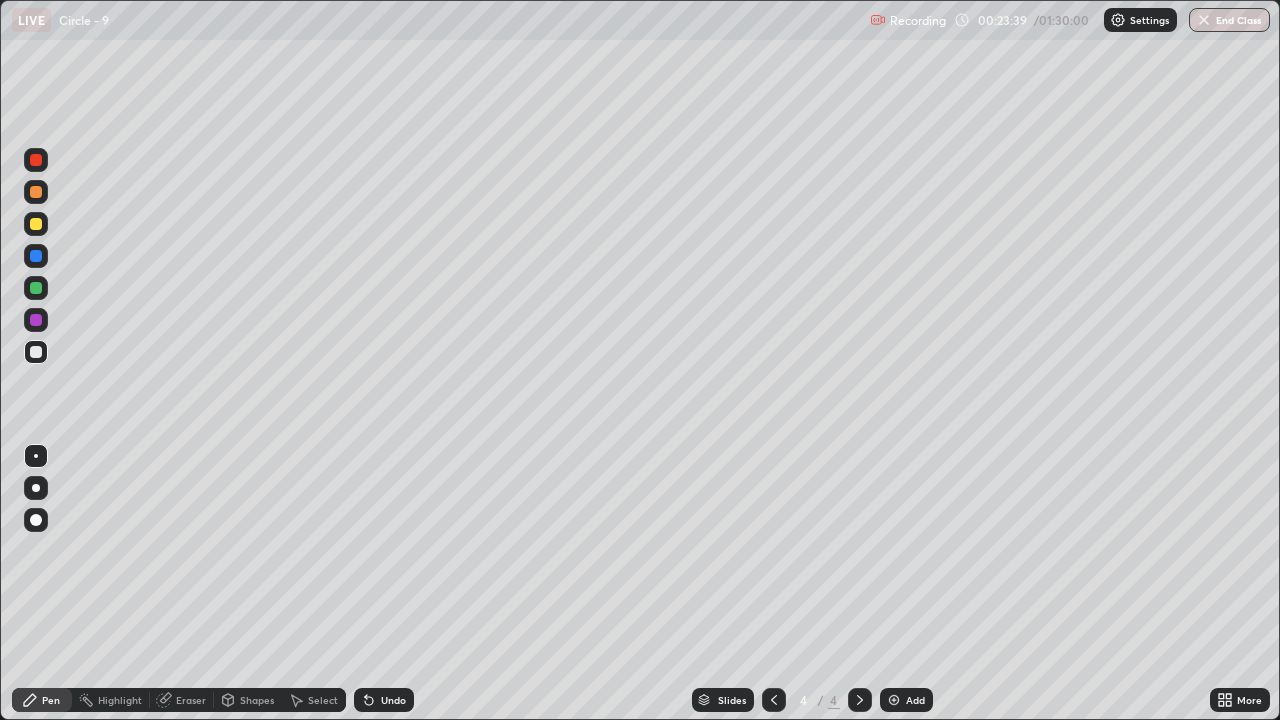 click on "Undo" at bounding box center [393, 700] 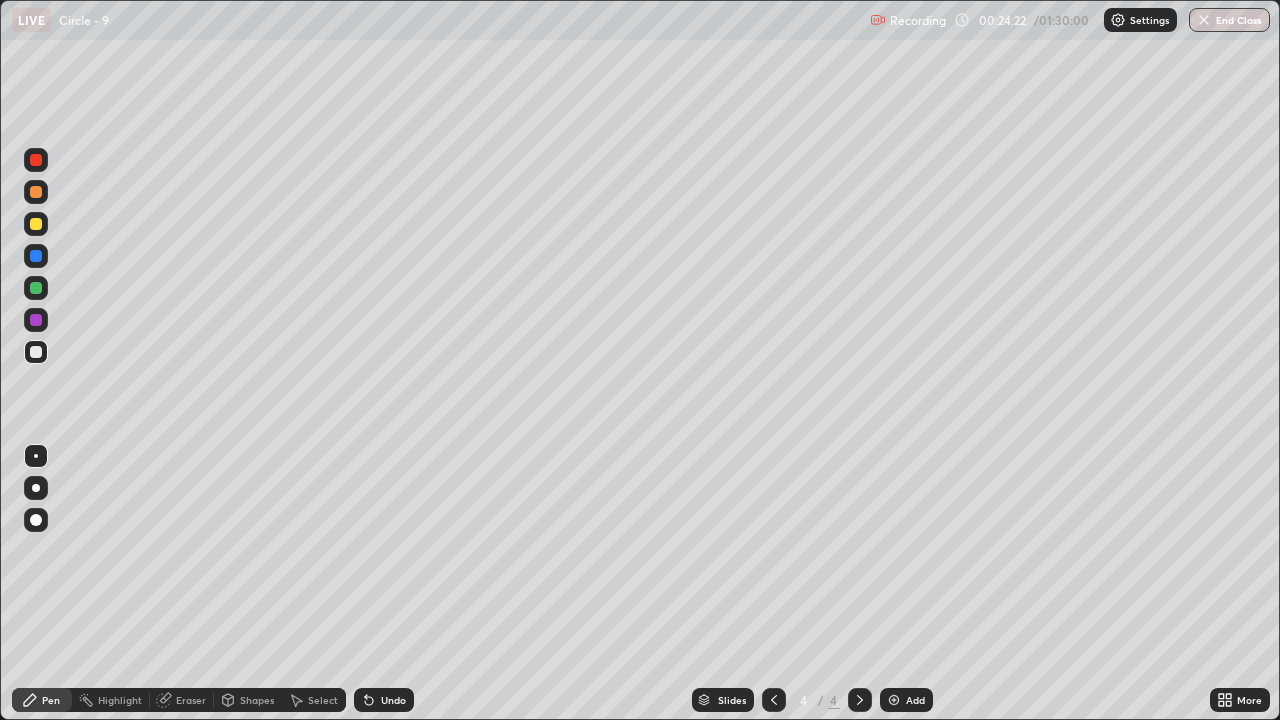 click on "Eraser" at bounding box center [191, 700] 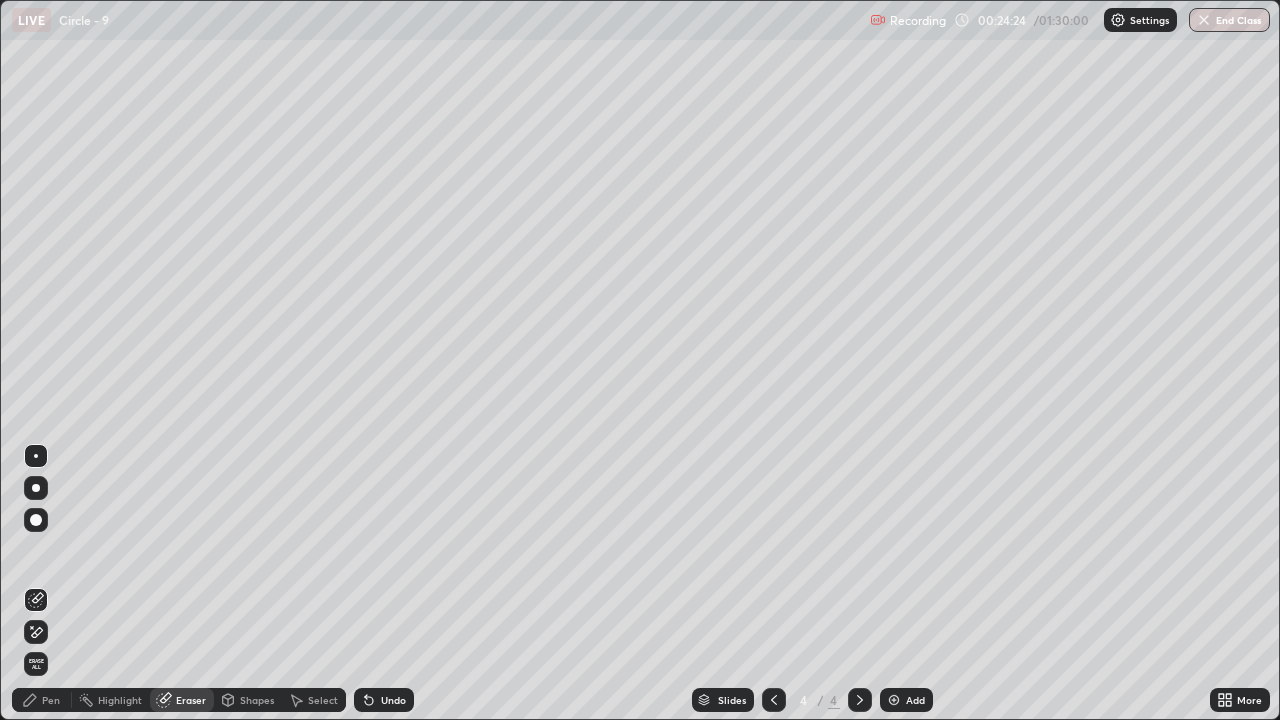 click on "Pen" at bounding box center (42, 700) 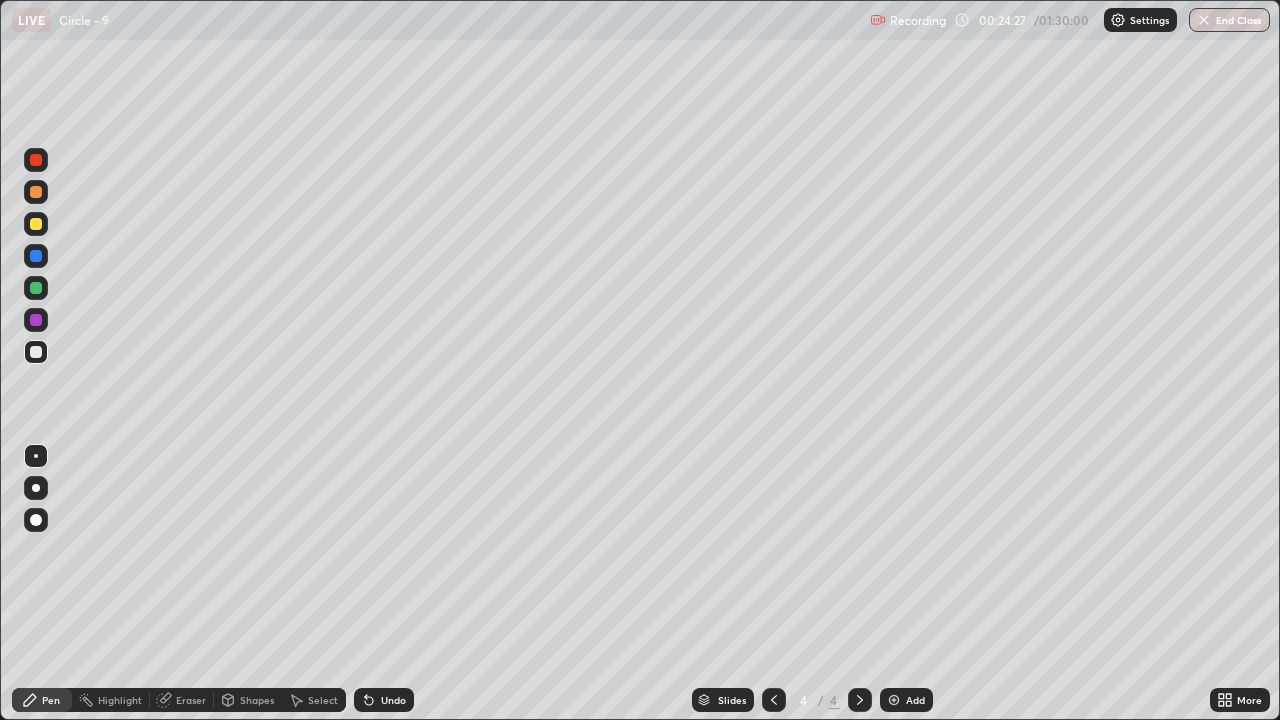 click 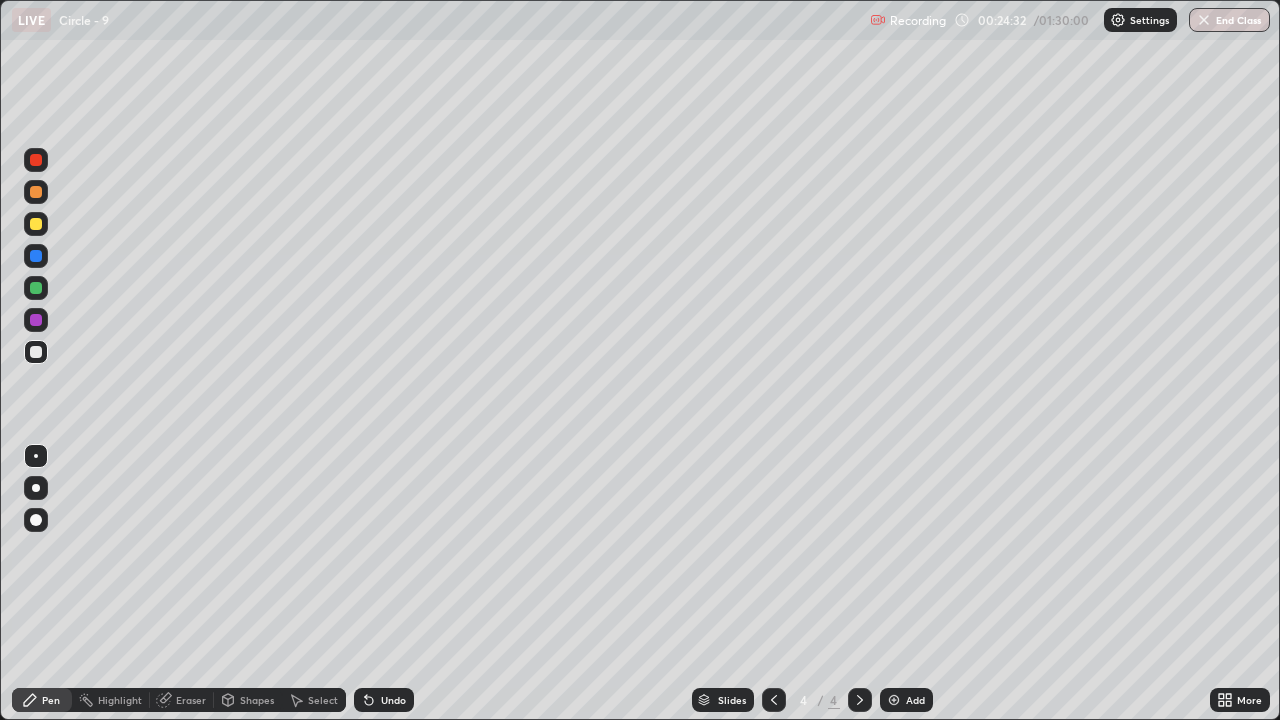 click 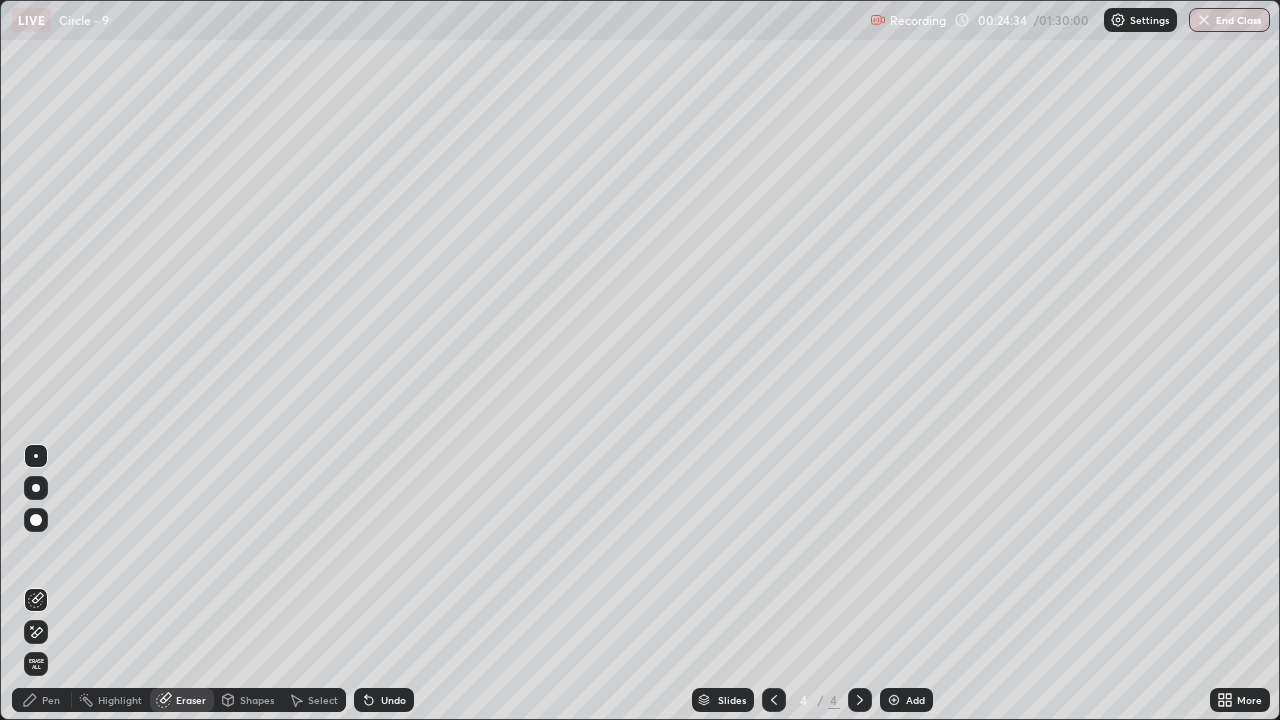 click on "Pen" at bounding box center [42, 700] 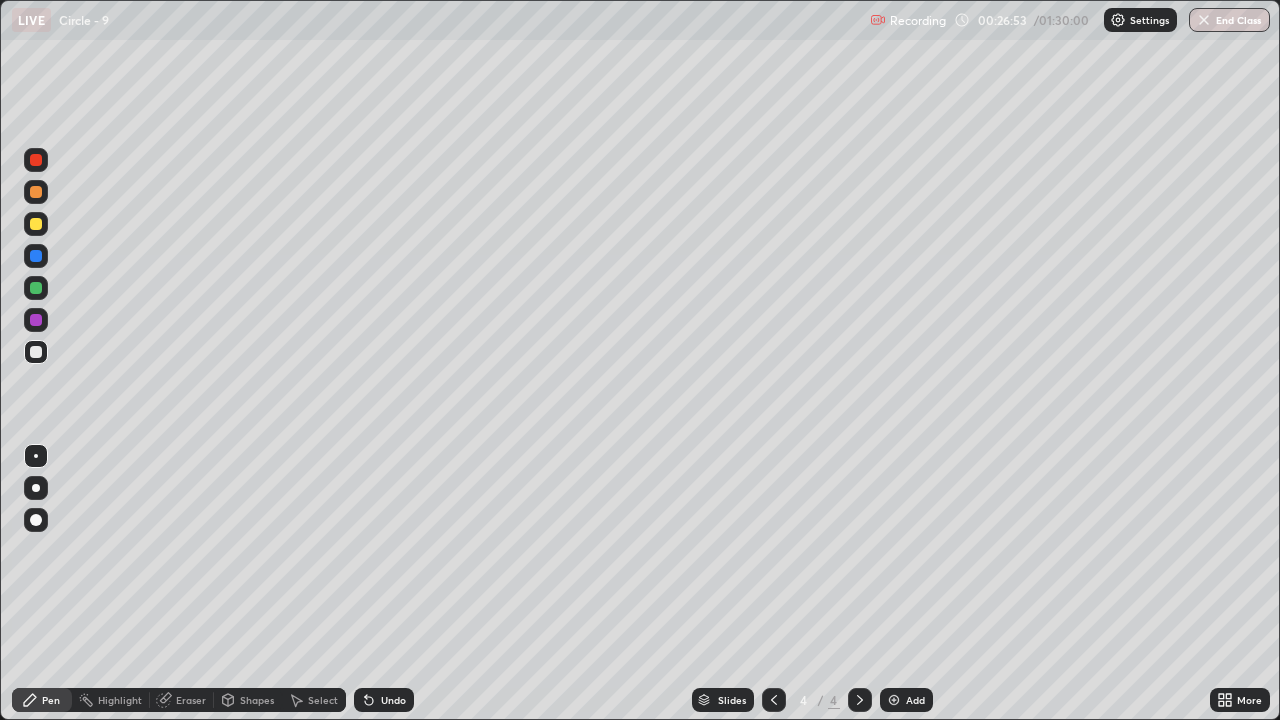 click on "Select" at bounding box center (323, 700) 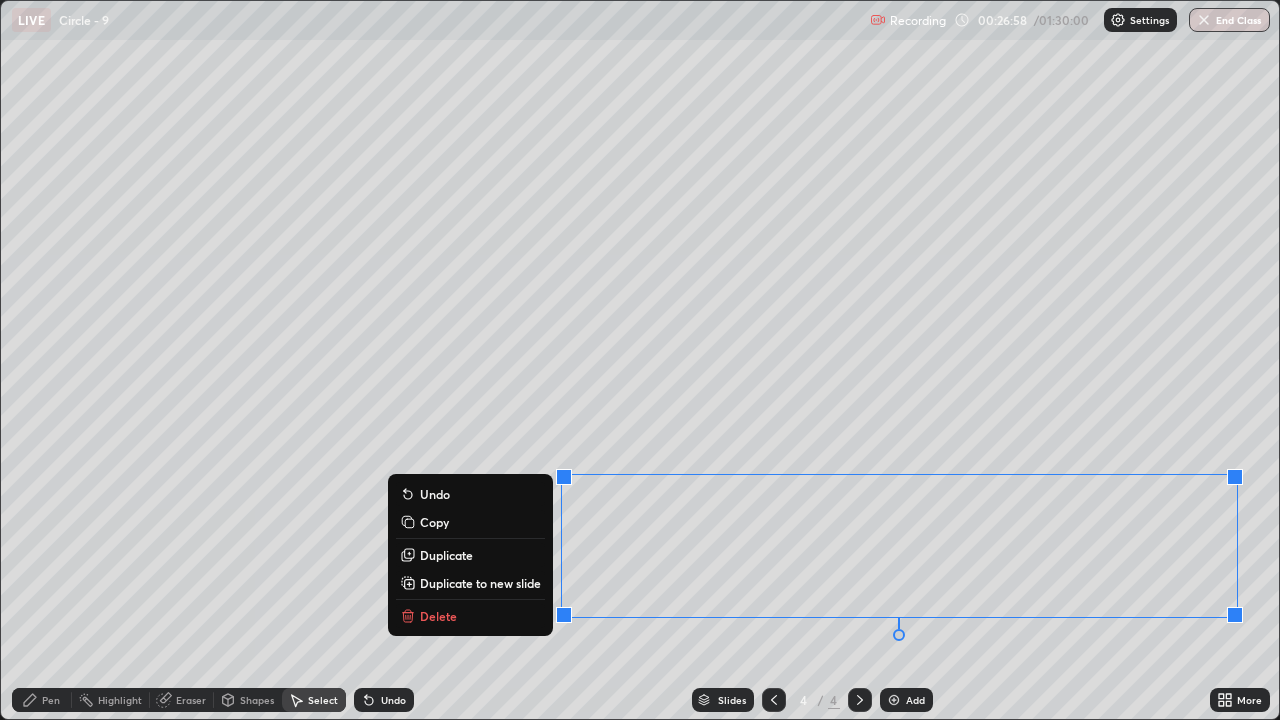 click on "Duplicate to new slide" at bounding box center [480, 583] 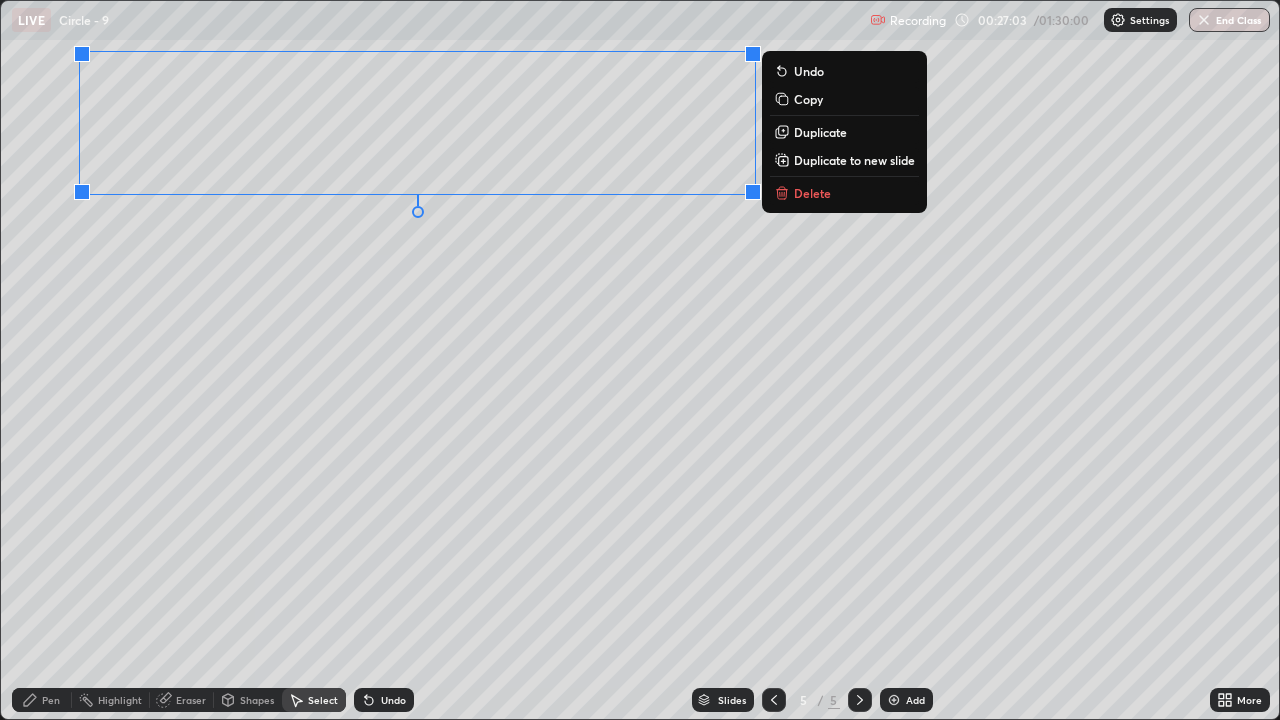 click 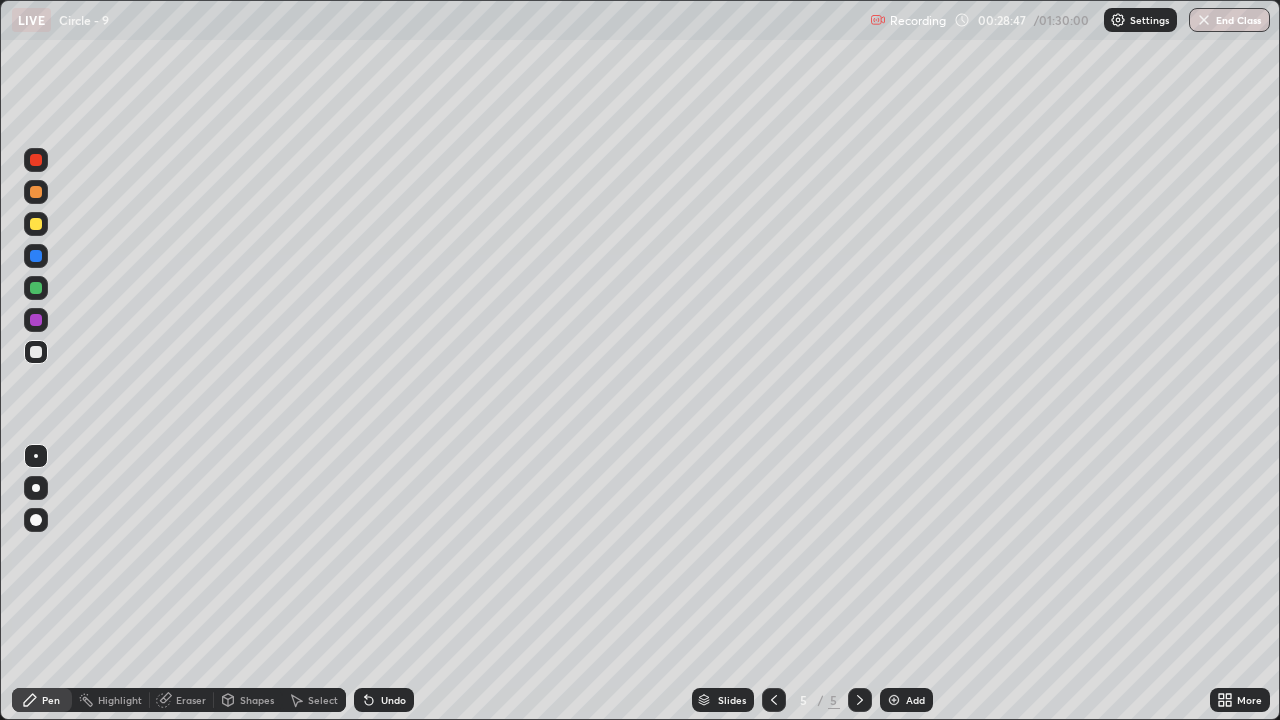click on "Undo" at bounding box center (393, 700) 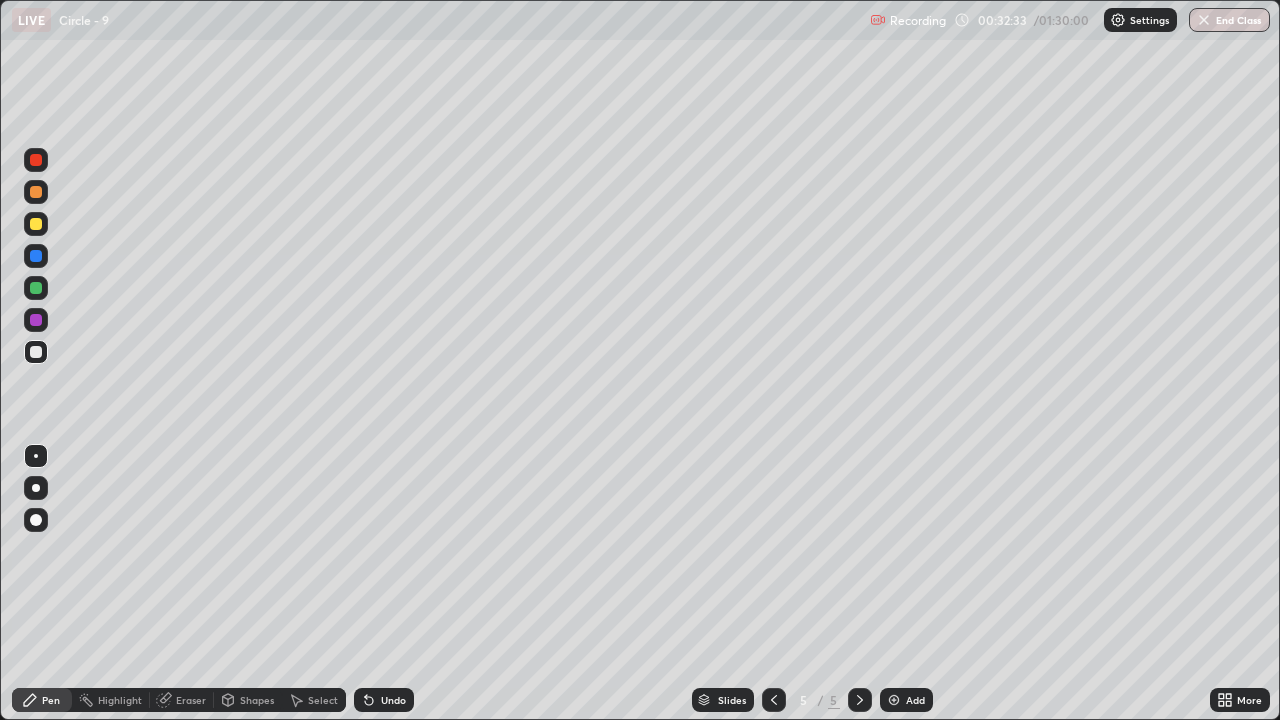 click on "Undo" at bounding box center [393, 700] 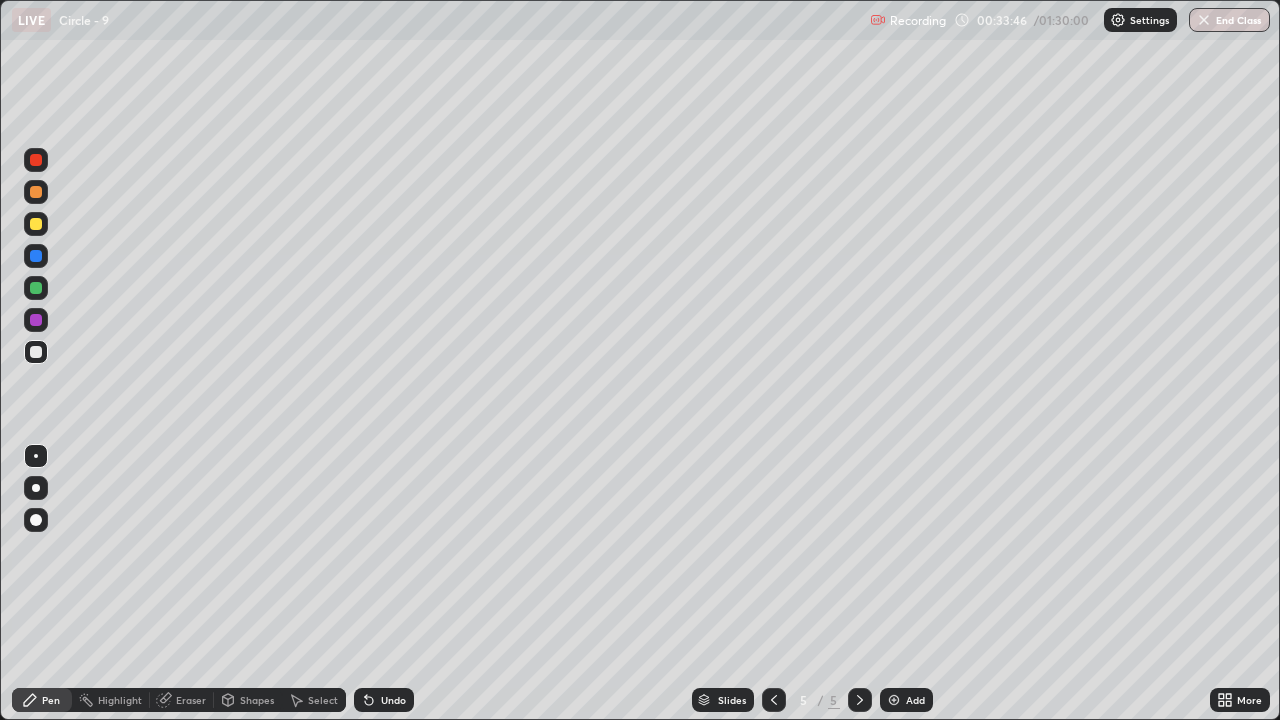 click at bounding box center (894, 700) 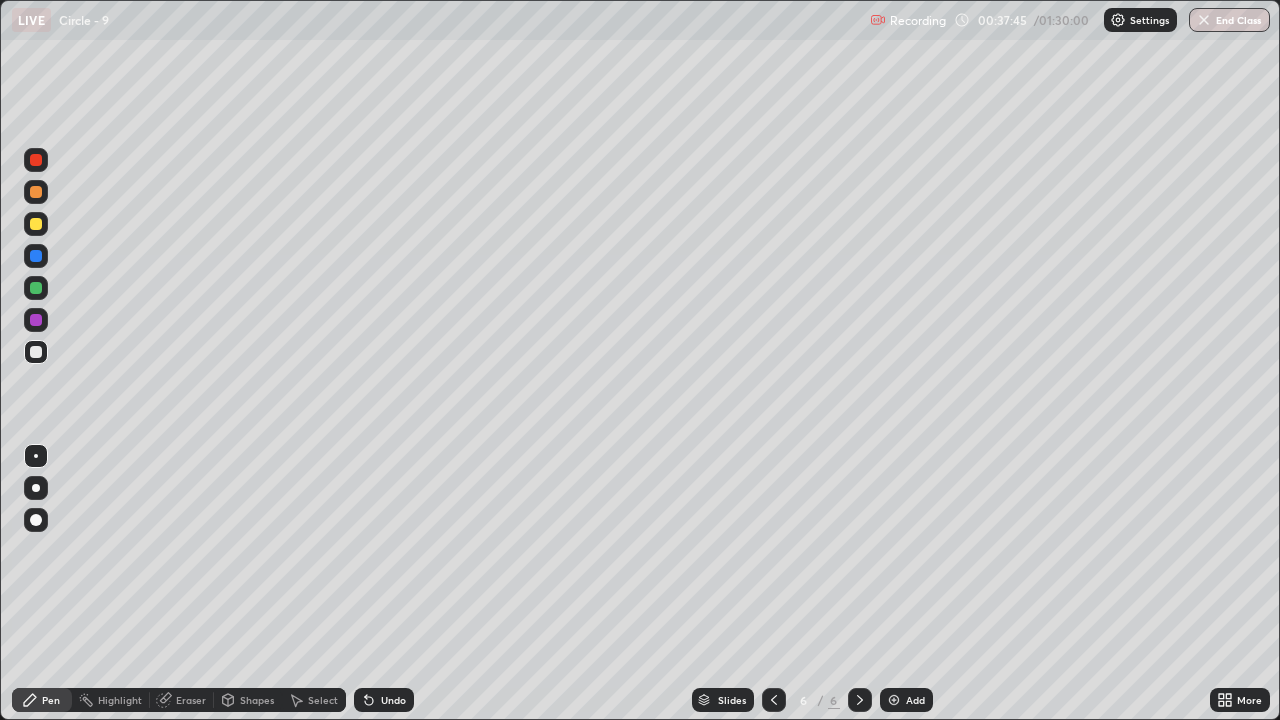 click at bounding box center [36, 256] 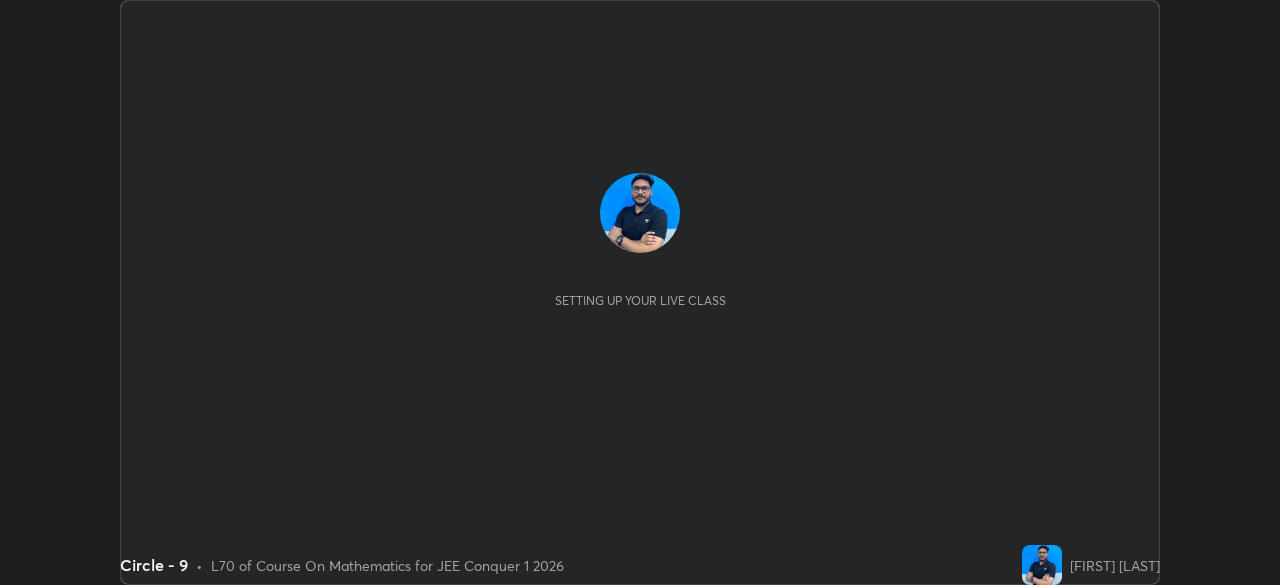 scroll, scrollTop: 0, scrollLeft: 0, axis: both 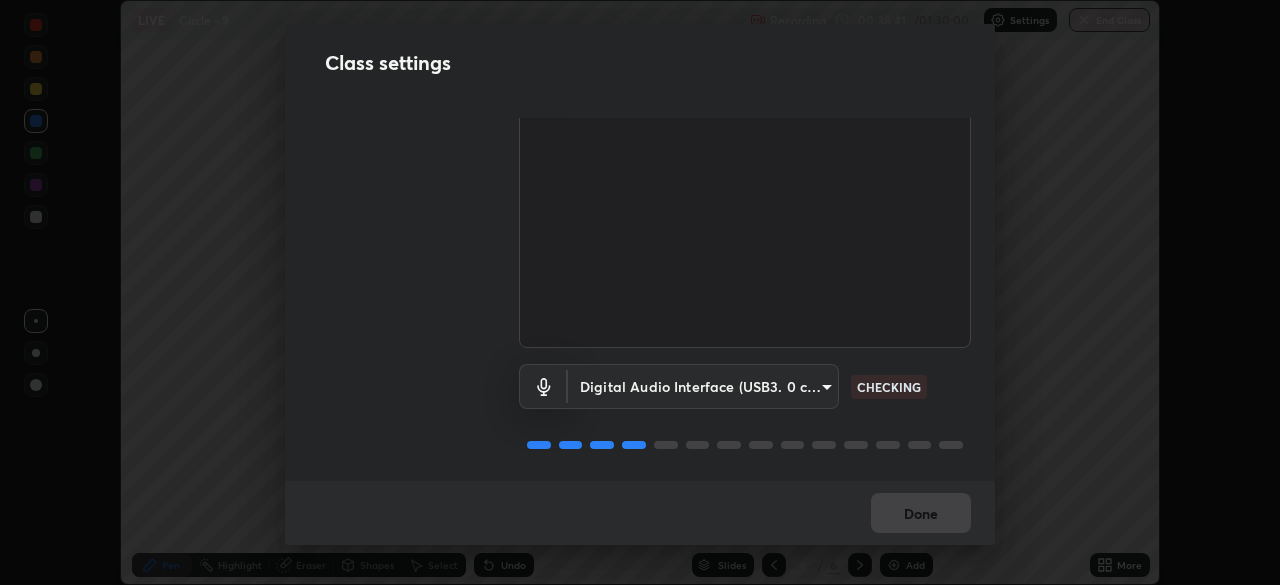 click on "Erase all LIVE Circle - 9 Recording 00:38:41 /  01:30:00 Settings End Class Setting up your live class Circle - 9 • L70 of Course On Mathematics for JEE Conquer 1 2026 [FIRST] [LAST] Pen Highlight Eraser Shapes Select Undo Slides 6 / 6 Add More No doubts shared Encourage your learners to ask a doubt for better clarity Report an issue Reason for reporting Buffering Chat not working Audio - Video sync issue Educator video quality low ​ Attach an image Report Class settings Audio & Video USB3. 0 capture (534d:2109) 5b0ce39d11be3a435715daab6ad7fa25508616855f5d18a60cdf0faa8df0ce2b CHECKING Digital Audio Interface (USB3. 0 capture) 71fed962e4479aa471978983e502007eb62408f3e4339a7e0acd8532d65ddef6 CHECKING Done" at bounding box center (640, 292) 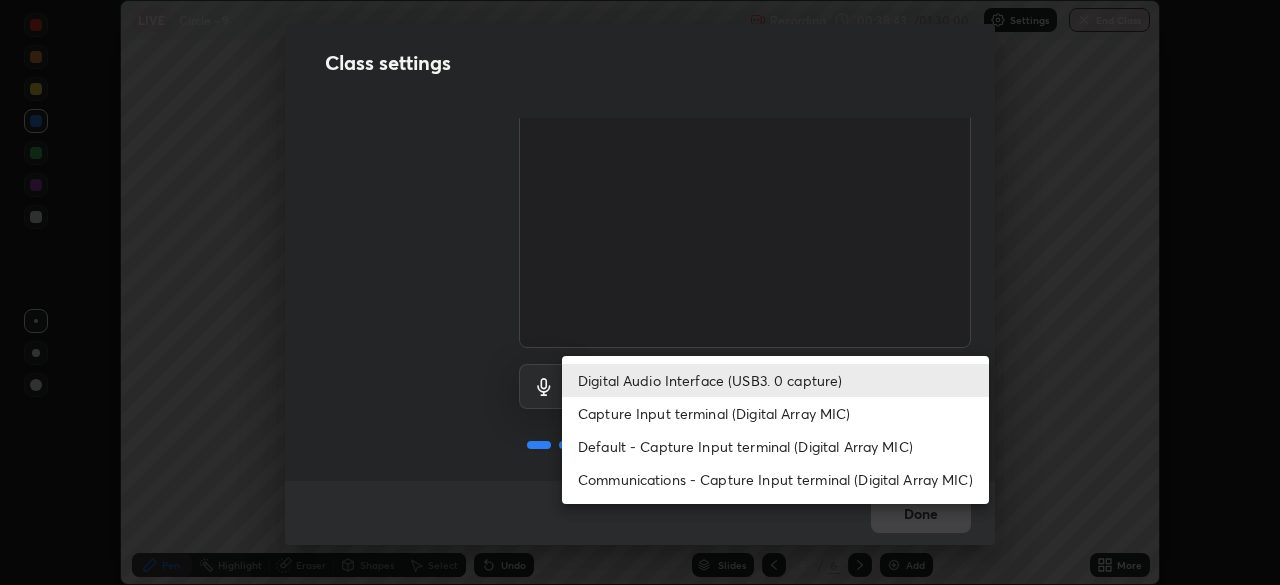 click on "Default - Capture Input terminal (Digital Array MIC)" at bounding box center [775, 446] 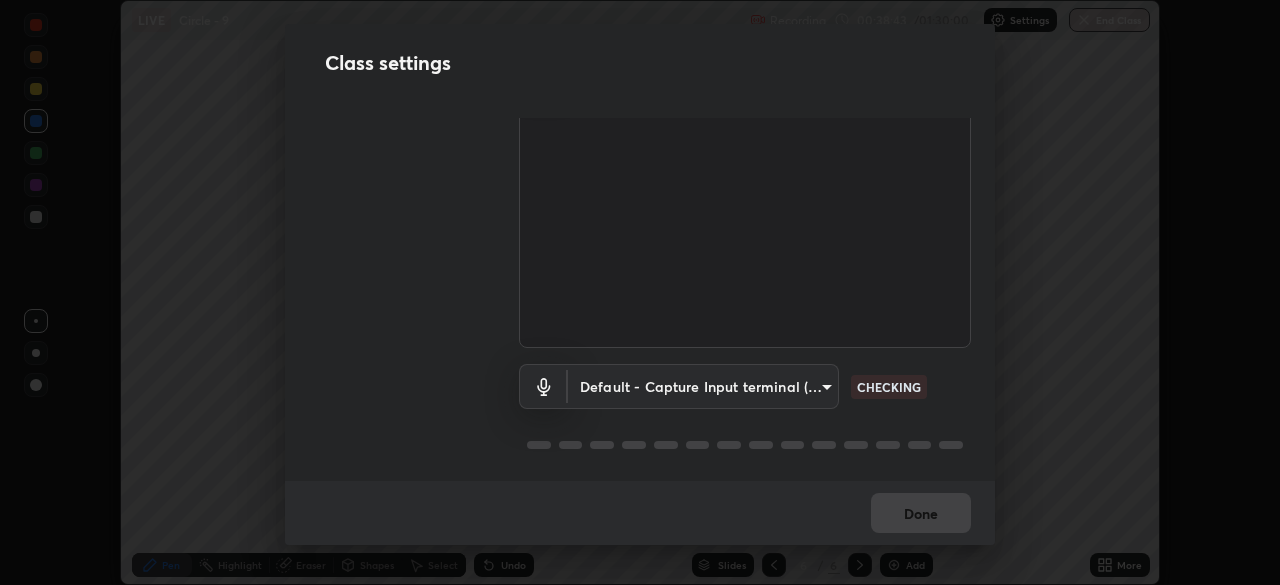 click on "Erase all LIVE Circle - 9 Recording 00:38:43 /  01:30:00 Settings End Class Setting up your live class Circle - 9 • L70 of Course On Mathematics for JEE Conquer 1 2026 [FIRST] [LAST] Pen Highlight Eraser Shapes Select Undo Slides 6 / 6 Add More No doubts shared Encourage your learners to ask a doubt for better clarity Report an issue Reason for reporting Buffering Chat not working Audio - Video sync issue Educator video quality low ​ Attach an image Report Class settings Audio & Video USB3. 0 capture (534d:2109) 5b0ce39d11be3a435715daab6ad7fa25508616855f5d18a60cdf0faa8df0ce2b CHECKING Default - Capture Input terminal (Digital Array MIC) default CHECKING Done" at bounding box center (640, 292) 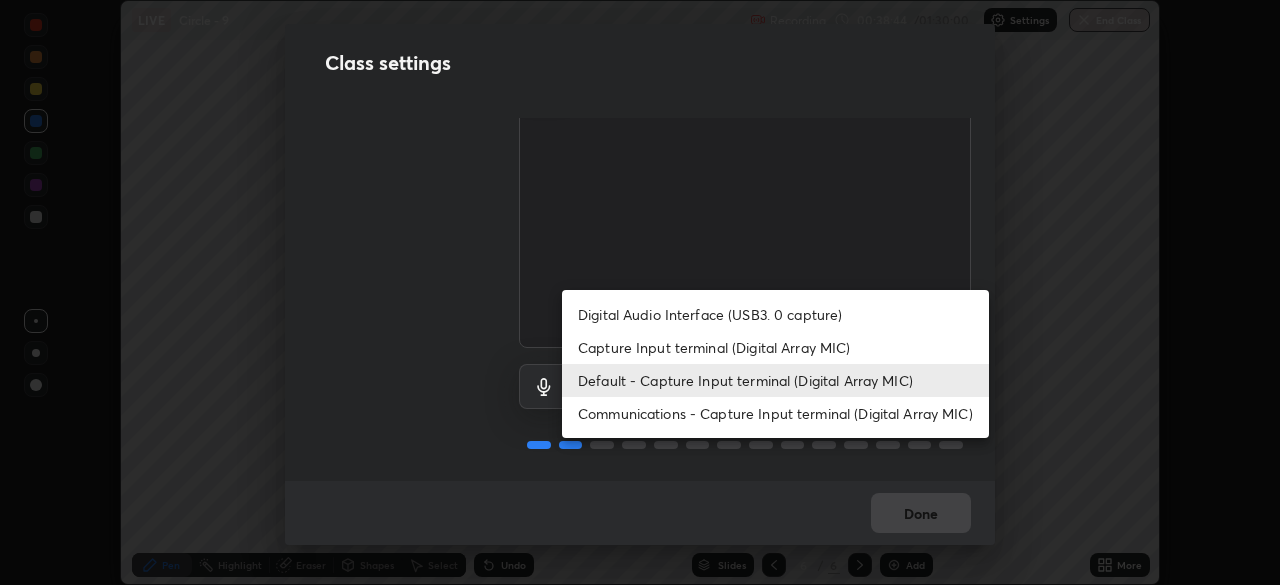 click on "Digital Audio Interface (USB3. 0 capture)" at bounding box center (775, 314) 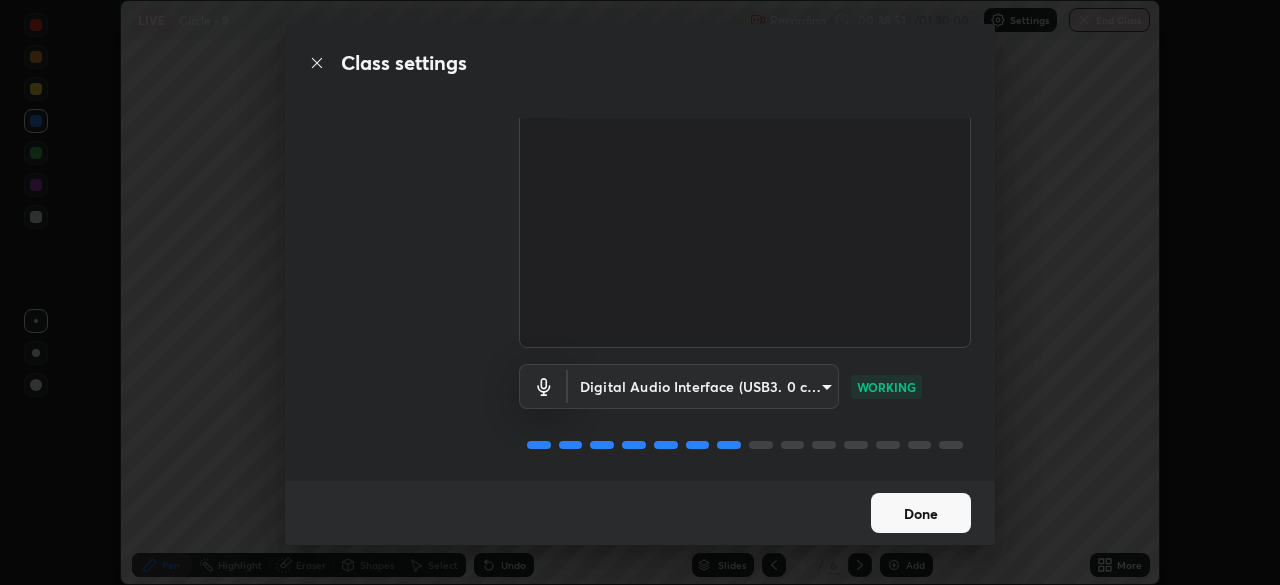 click on "Done" at bounding box center (921, 513) 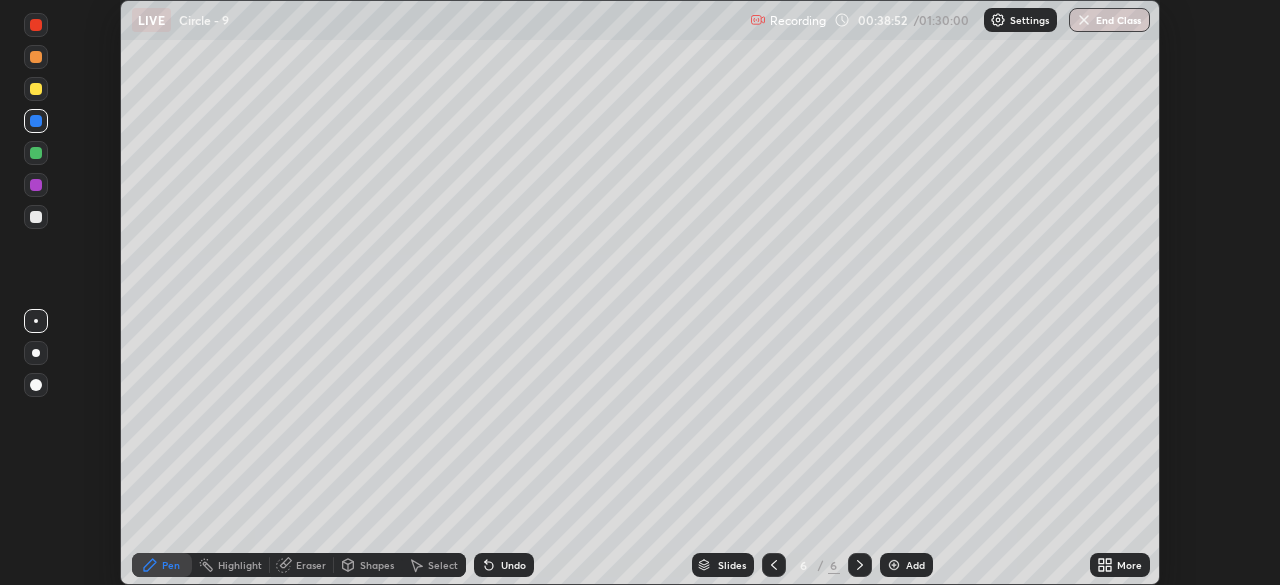 click 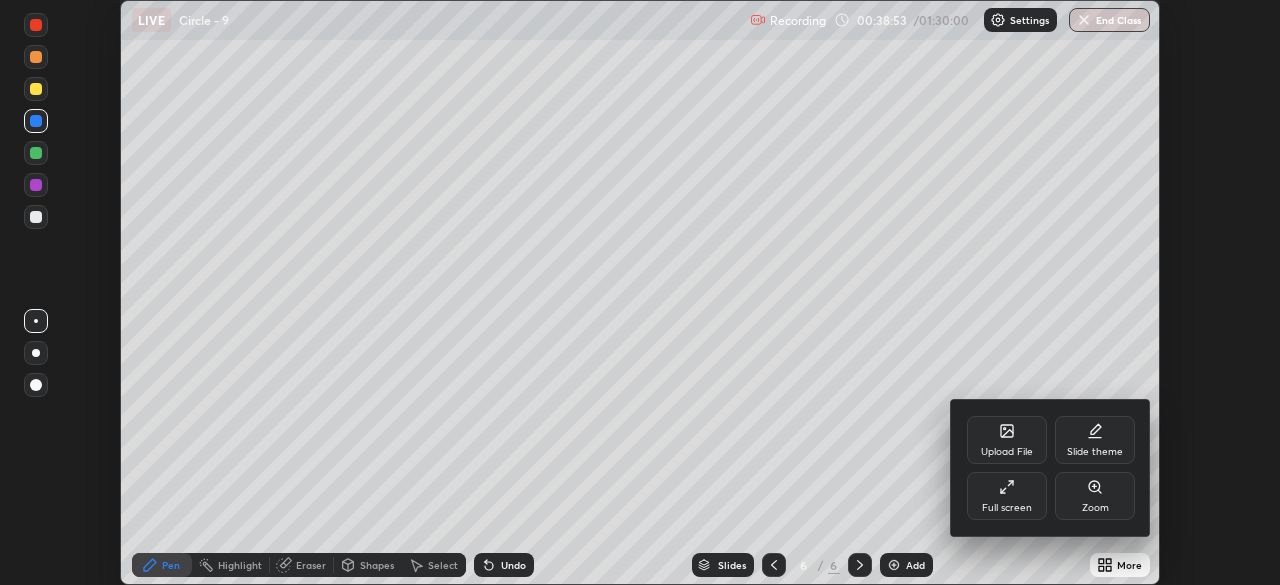 click on "Full screen" at bounding box center [1007, 496] 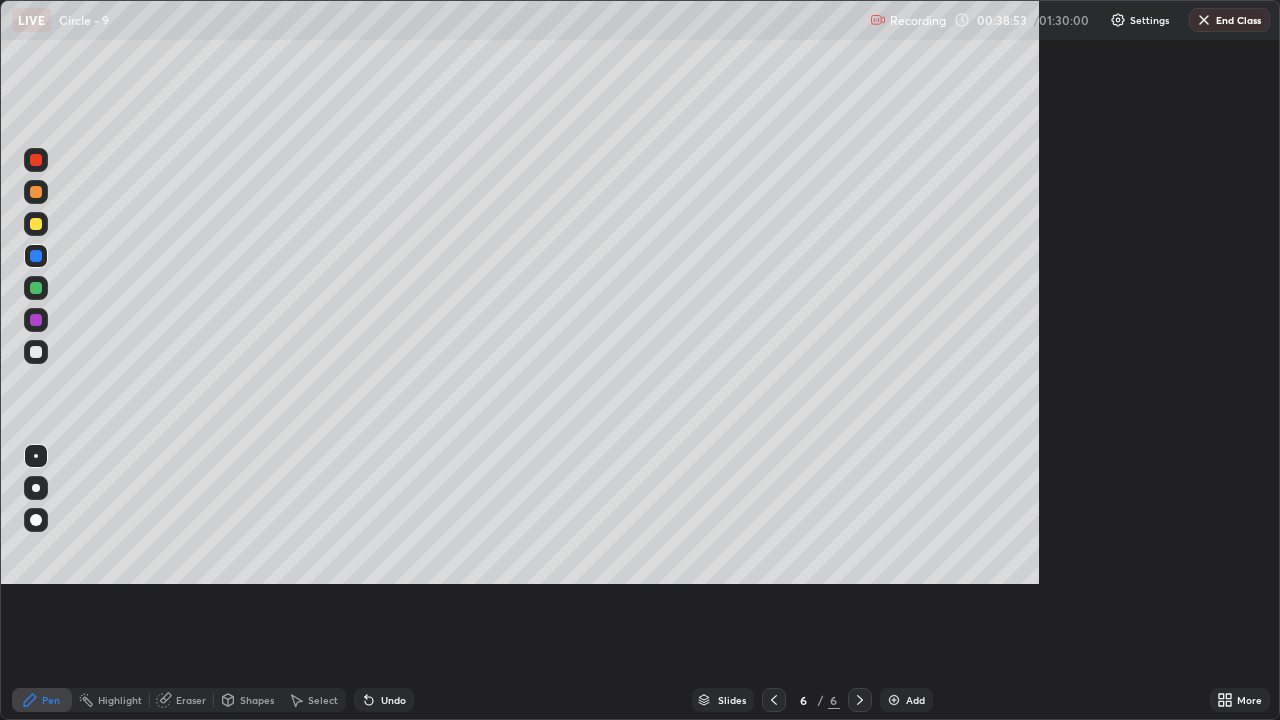 scroll, scrollTop: 99280, scrollLeft: 98720, axis: both 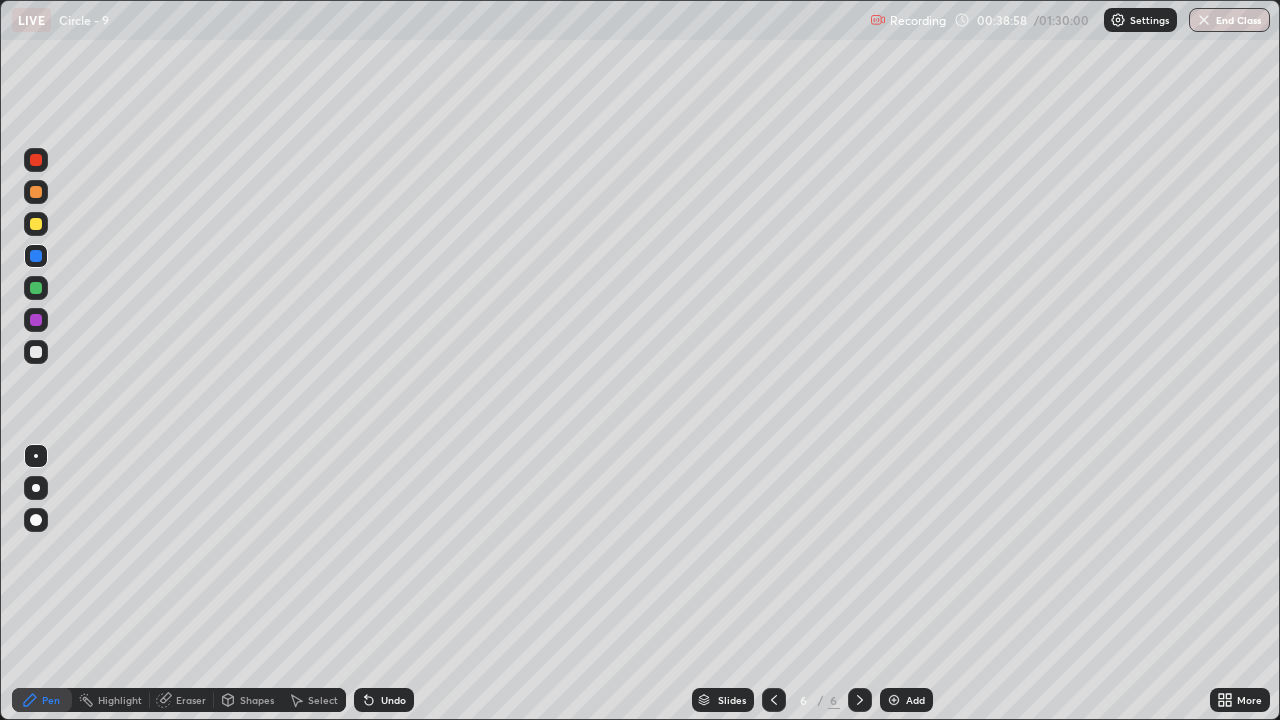 click on "Select" at bounding box center [323, 700] 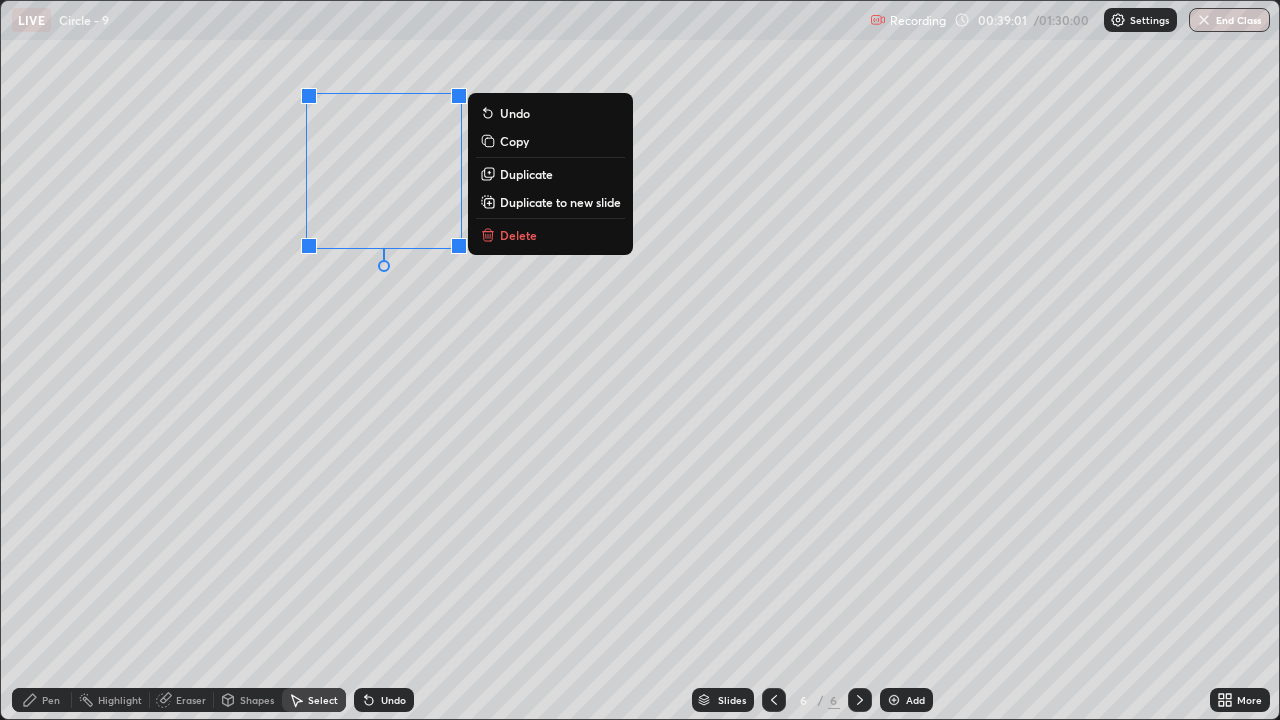 click on "Delete" at bounding box center (518, 235) 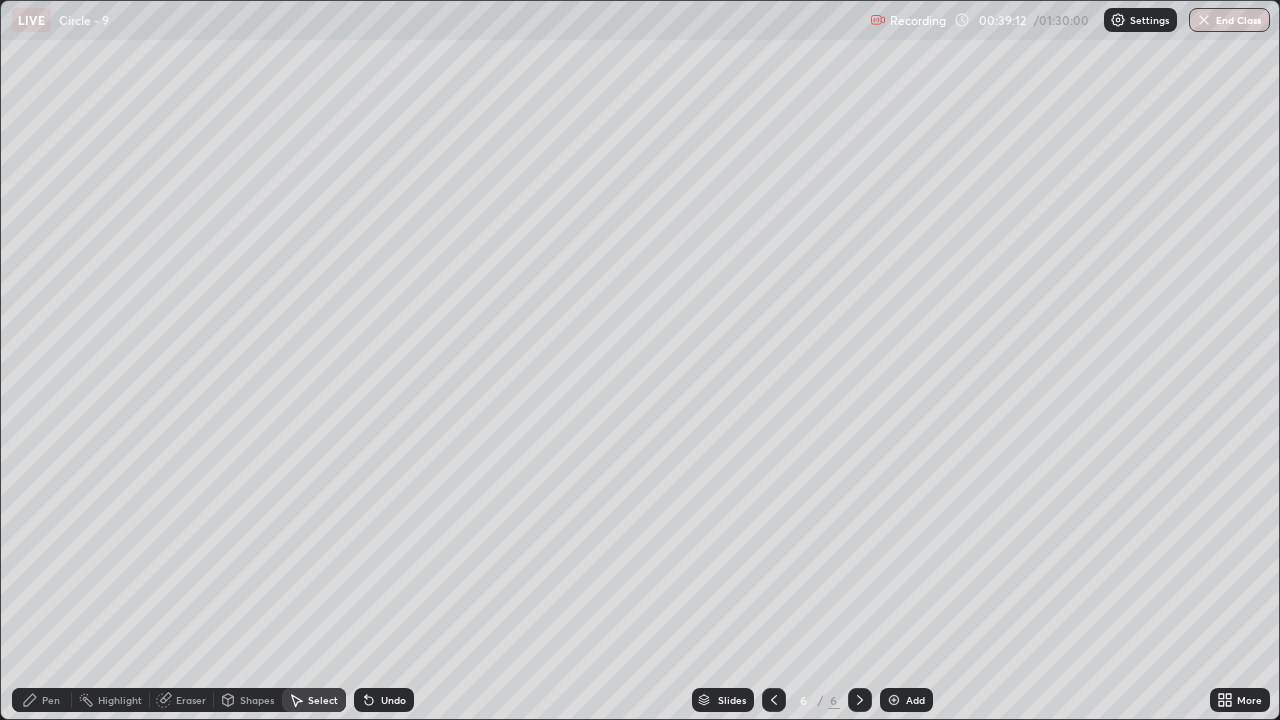 click on "Pen" at bounding box center [51, 700] 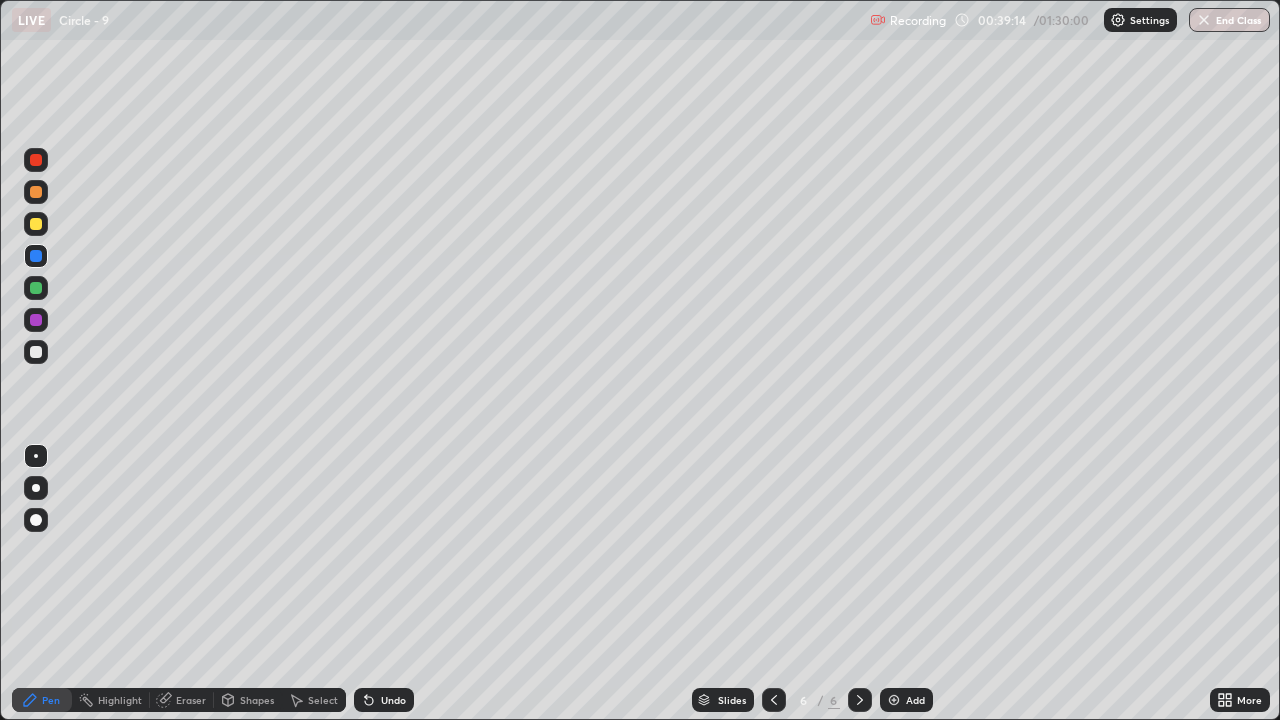 click at bounding box center [36, 352] 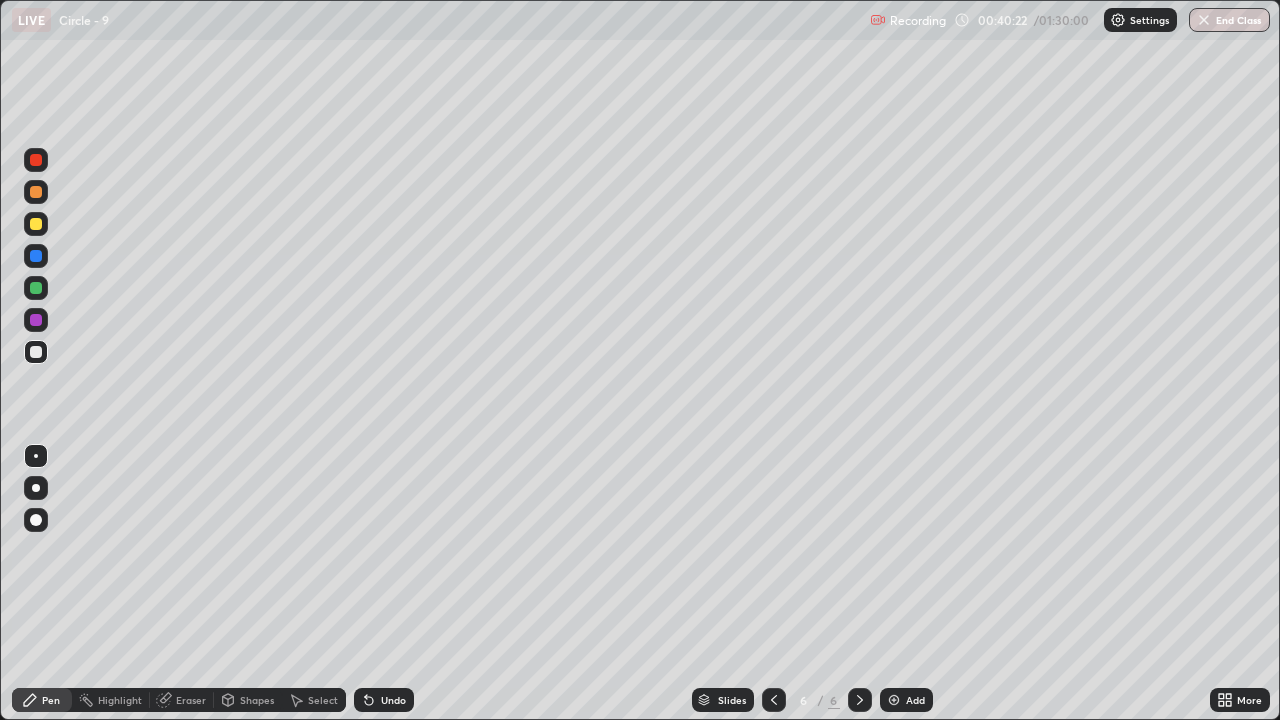 click on "Shapes" at bounding box center (257, 700) 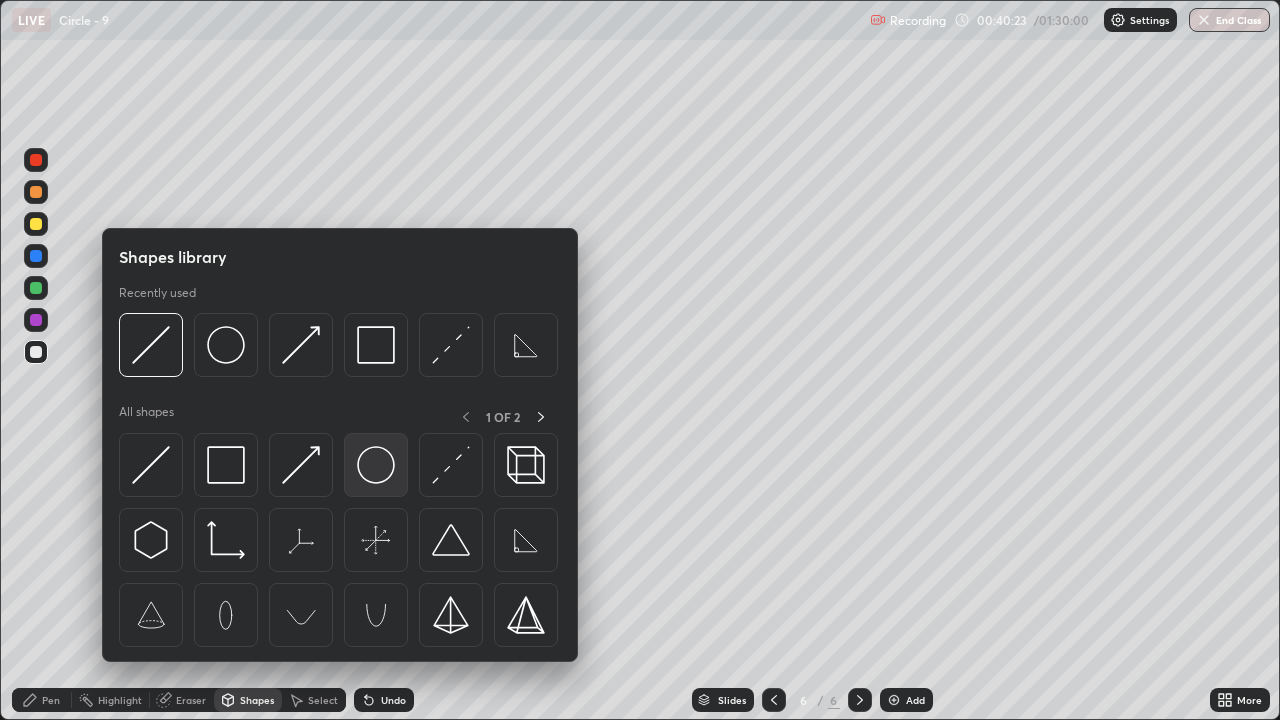 click at bounding box center [376, 465] 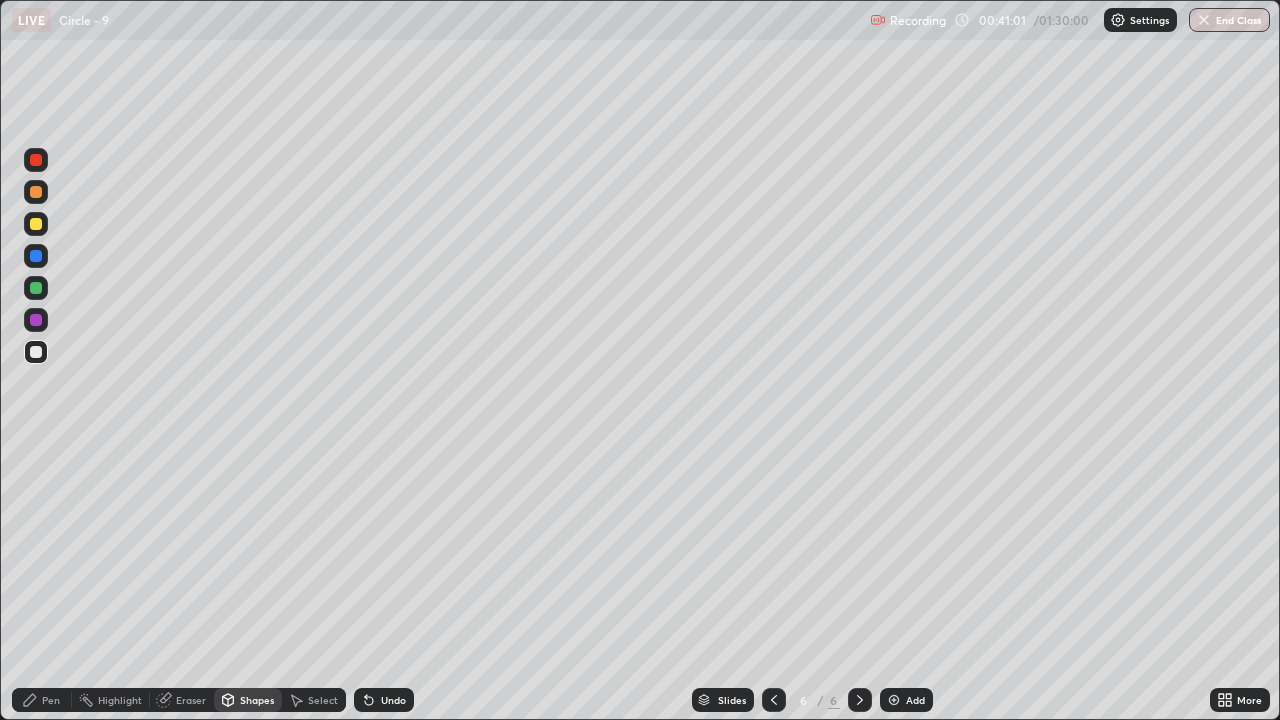 click on "Pen" at bounding box center (51, 700) 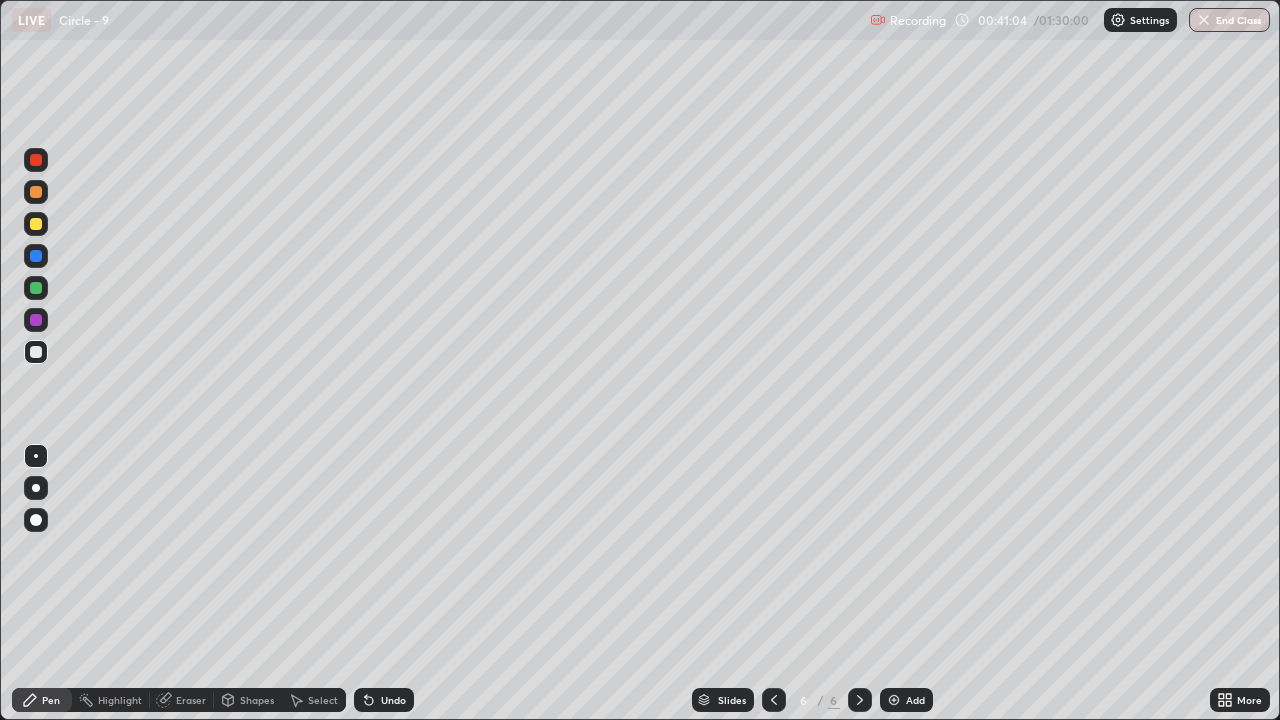 click on "Select" at bounding box center [323, 700] 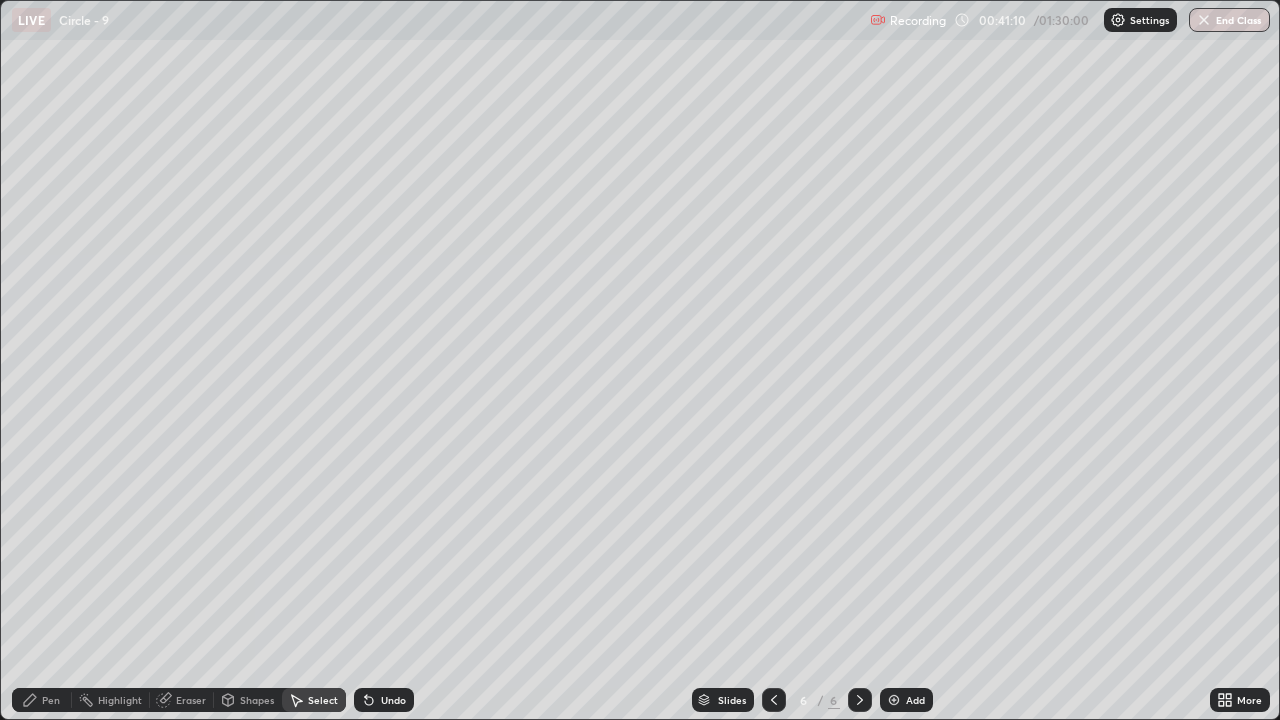 click on "Pen" at bounding box center (51, 700) 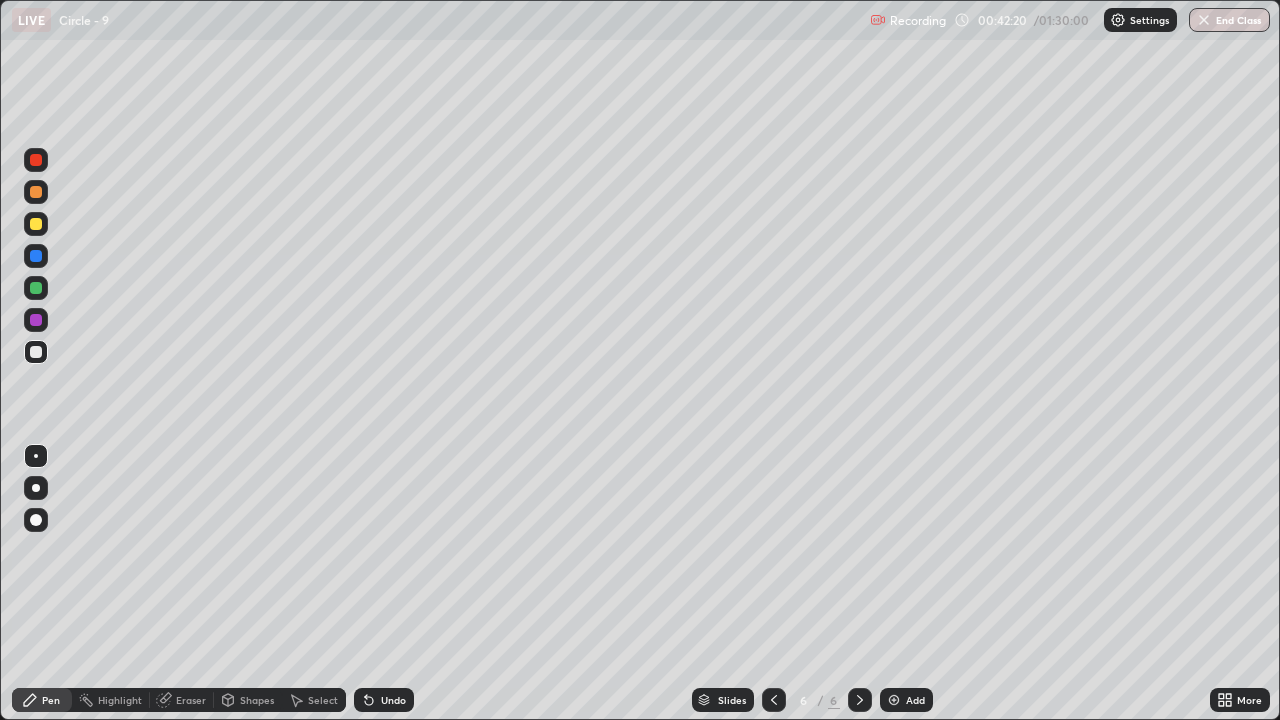 click at bounding box center (36, 224) 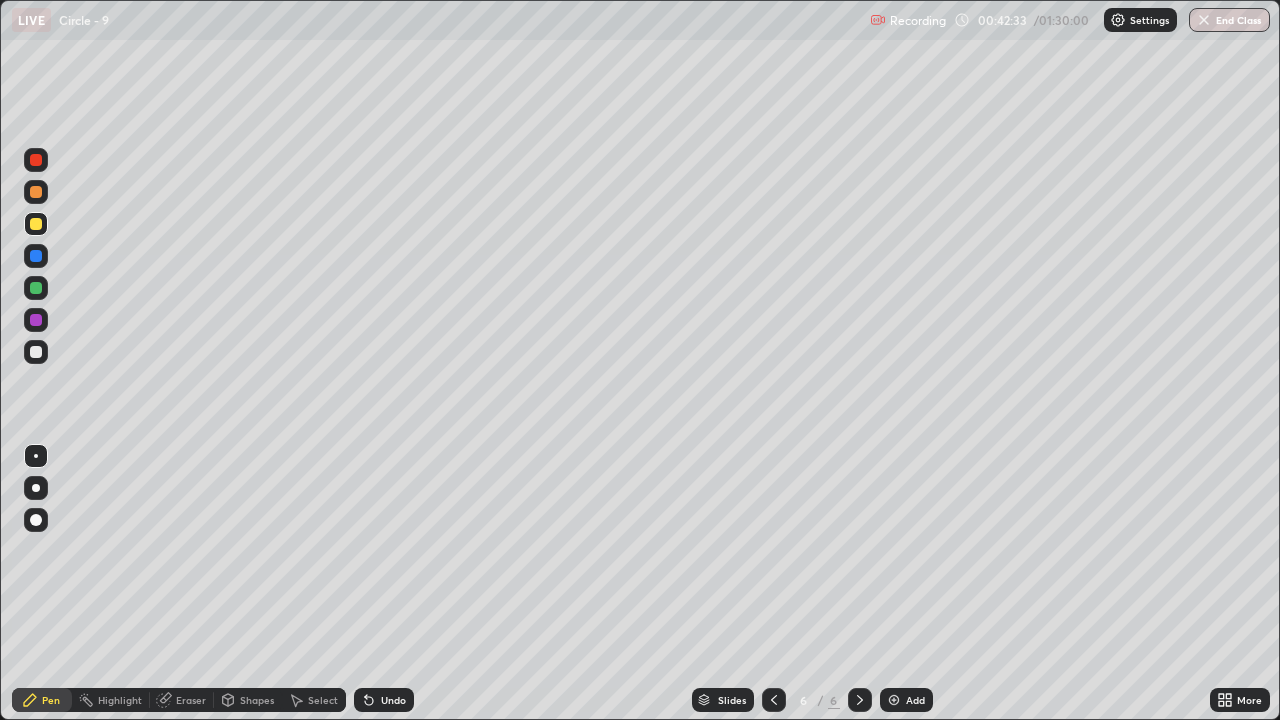 click at bounding box center [36, 352] 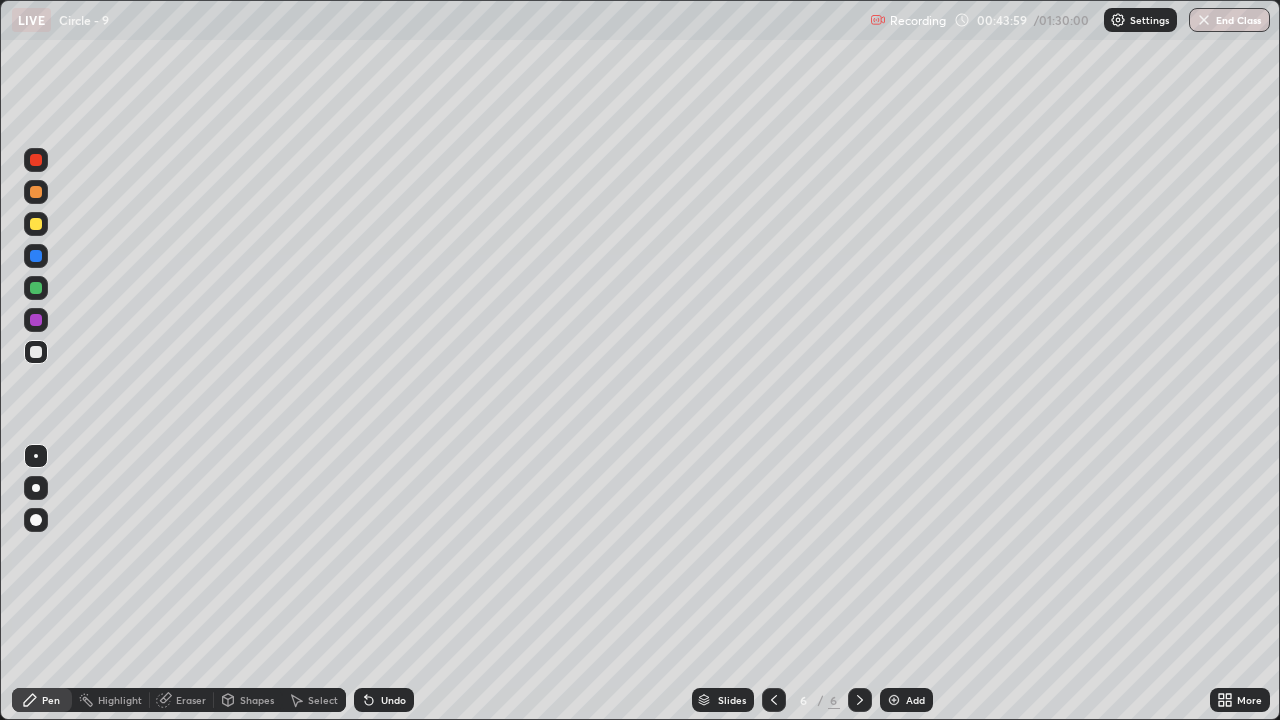 click on "Undo" at bounding box center (393, 700) 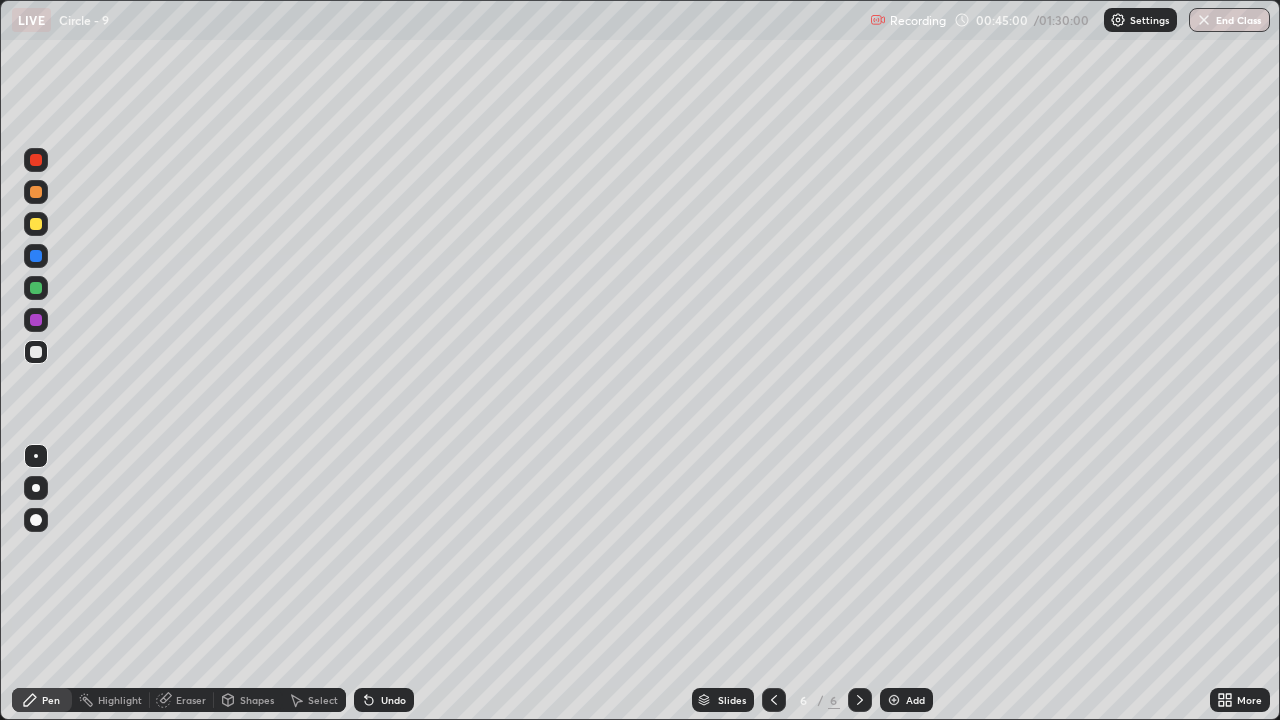 click at bounding box center [36, 288] 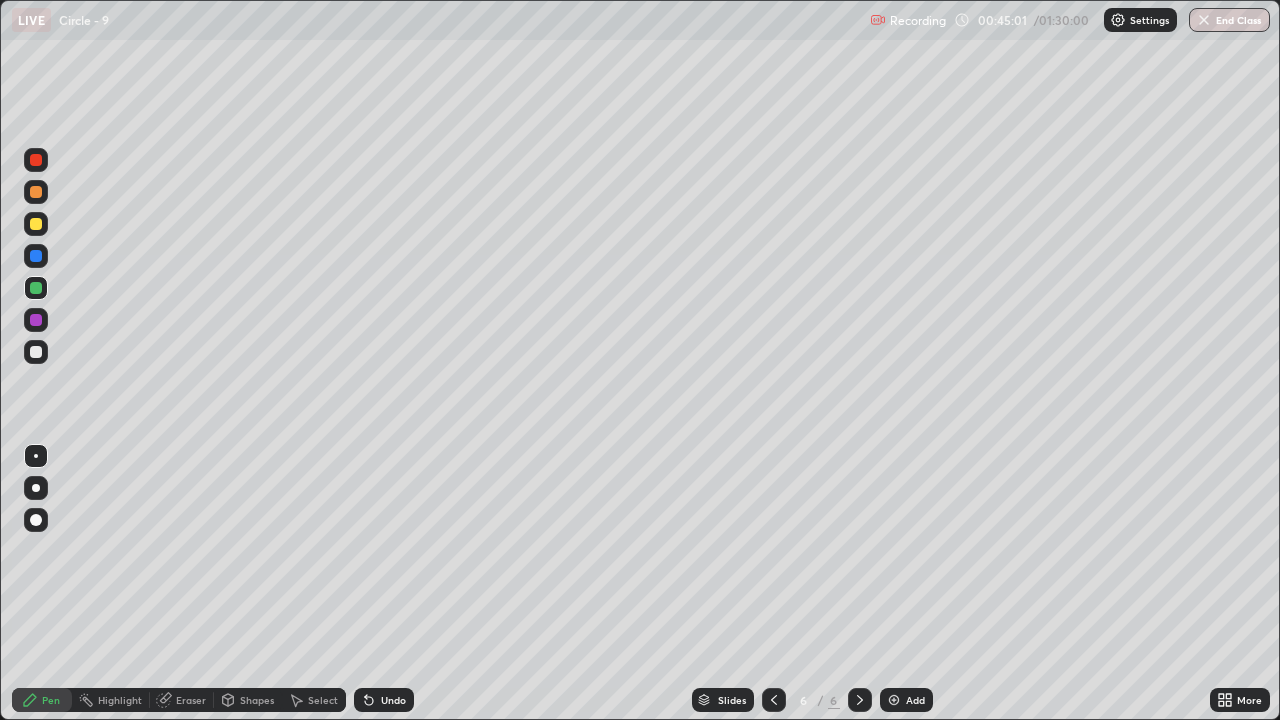click at bounding box center (36, 224) 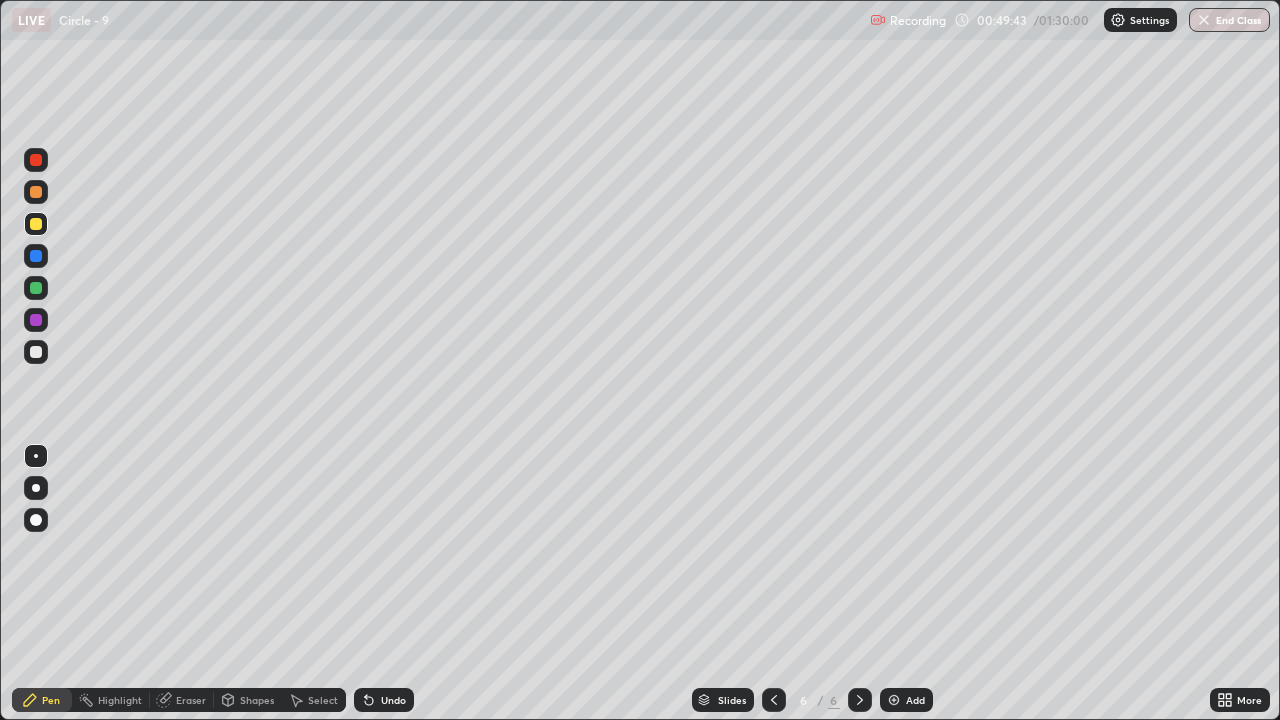 click at bounding box center (36, 288) 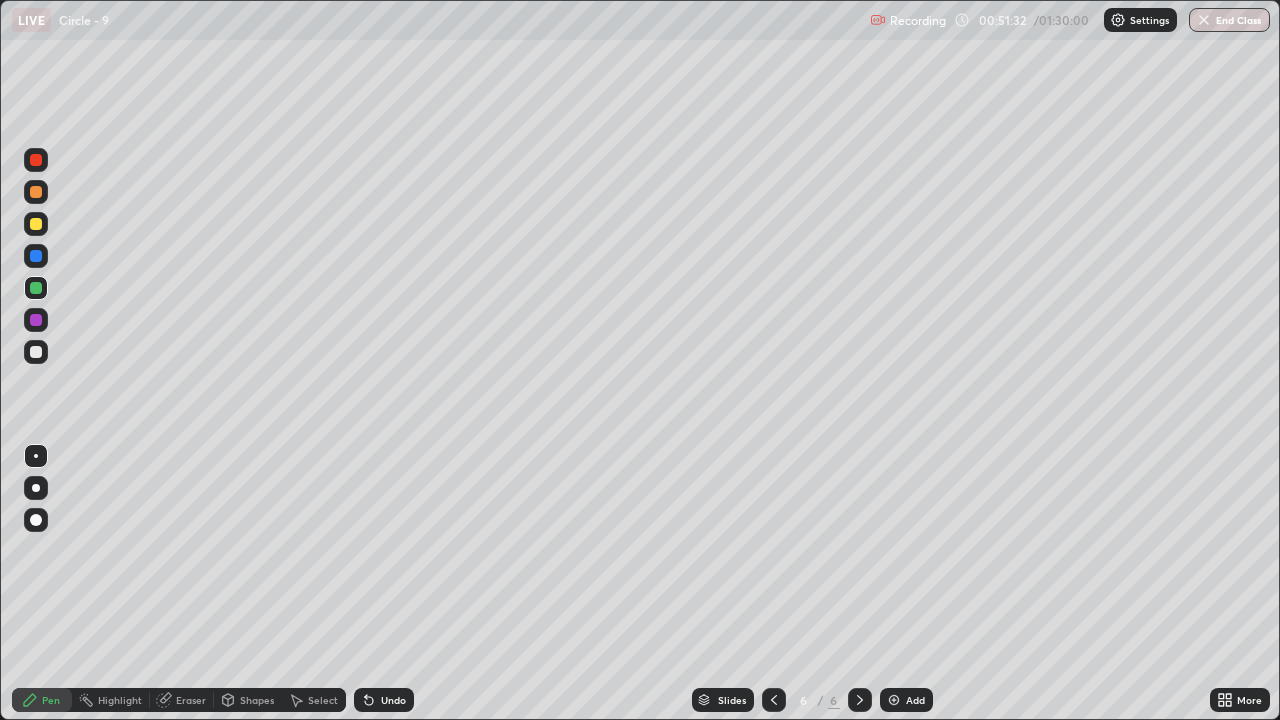 click at bounding box center (36, 224) 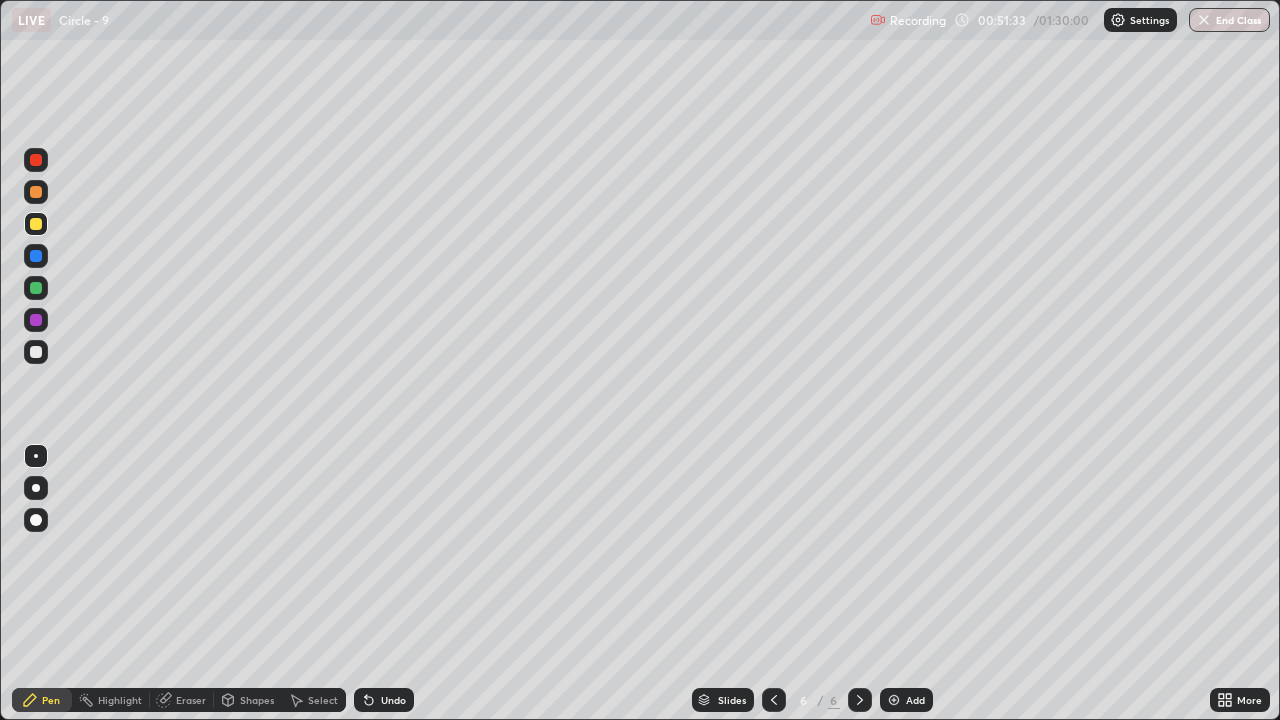 click at bounding box center [36, 256] 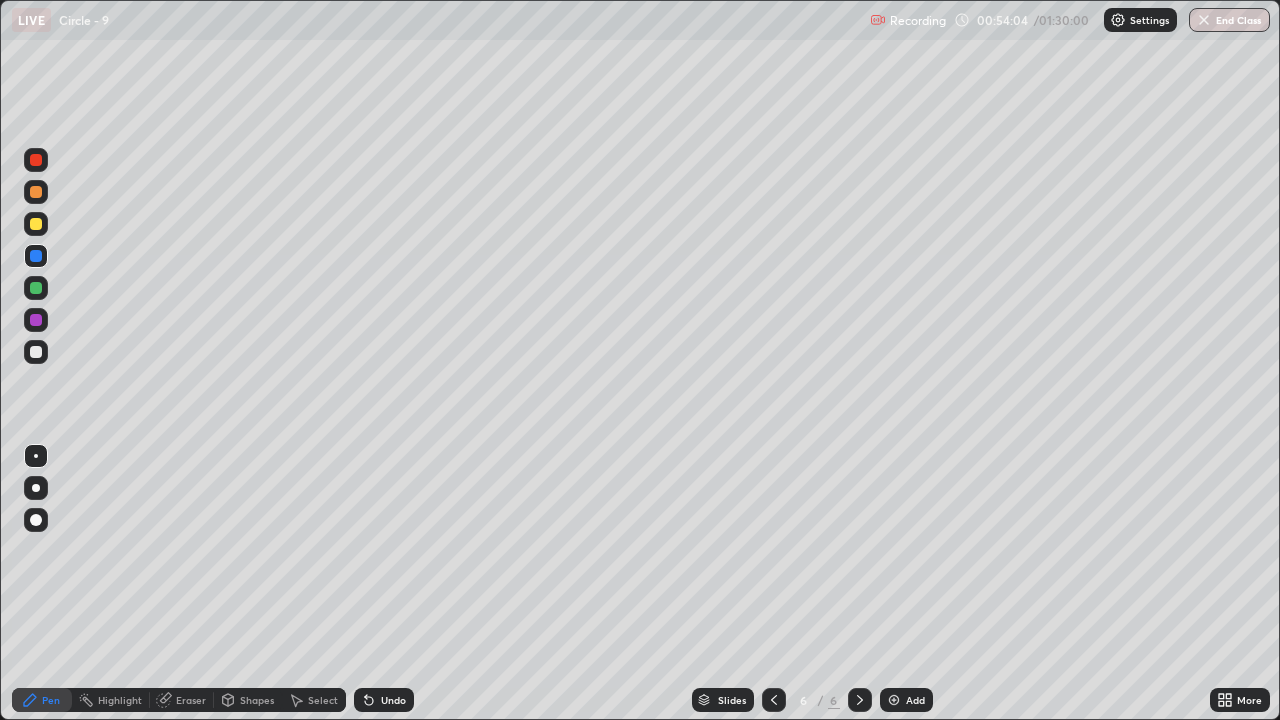 click at bounding box center [36, 352] 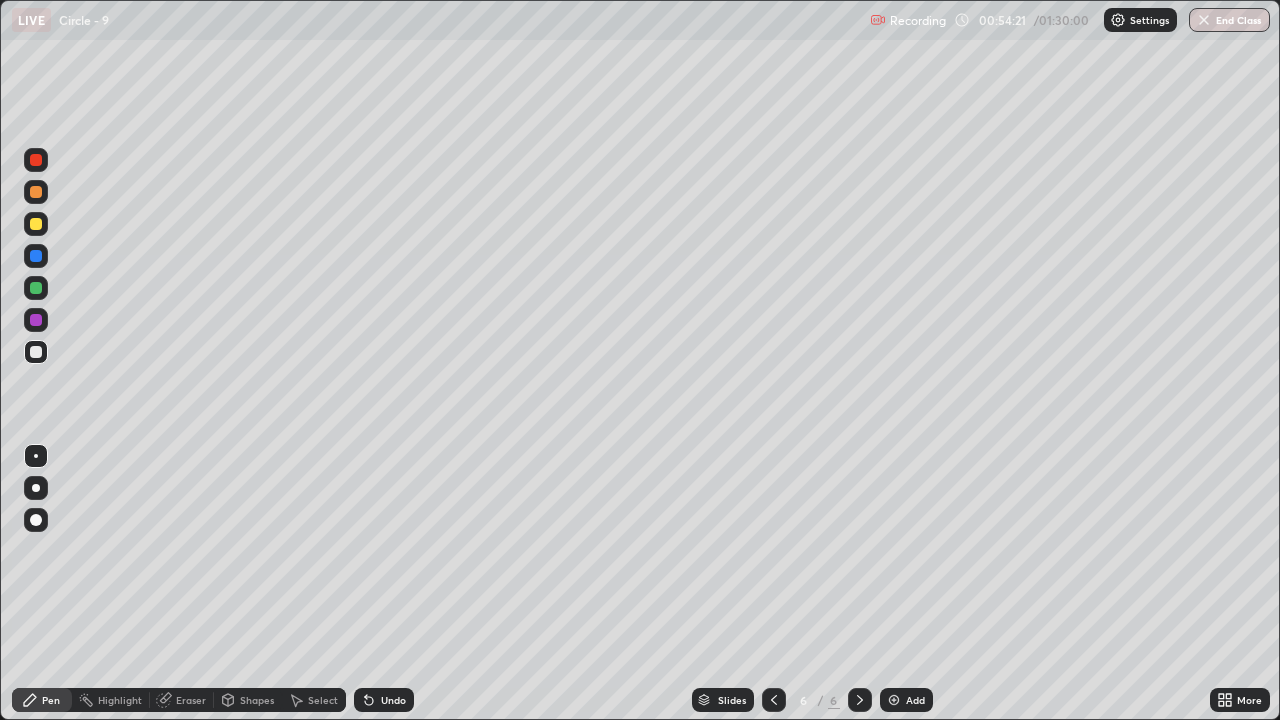 click at bounding box center [894, 700] 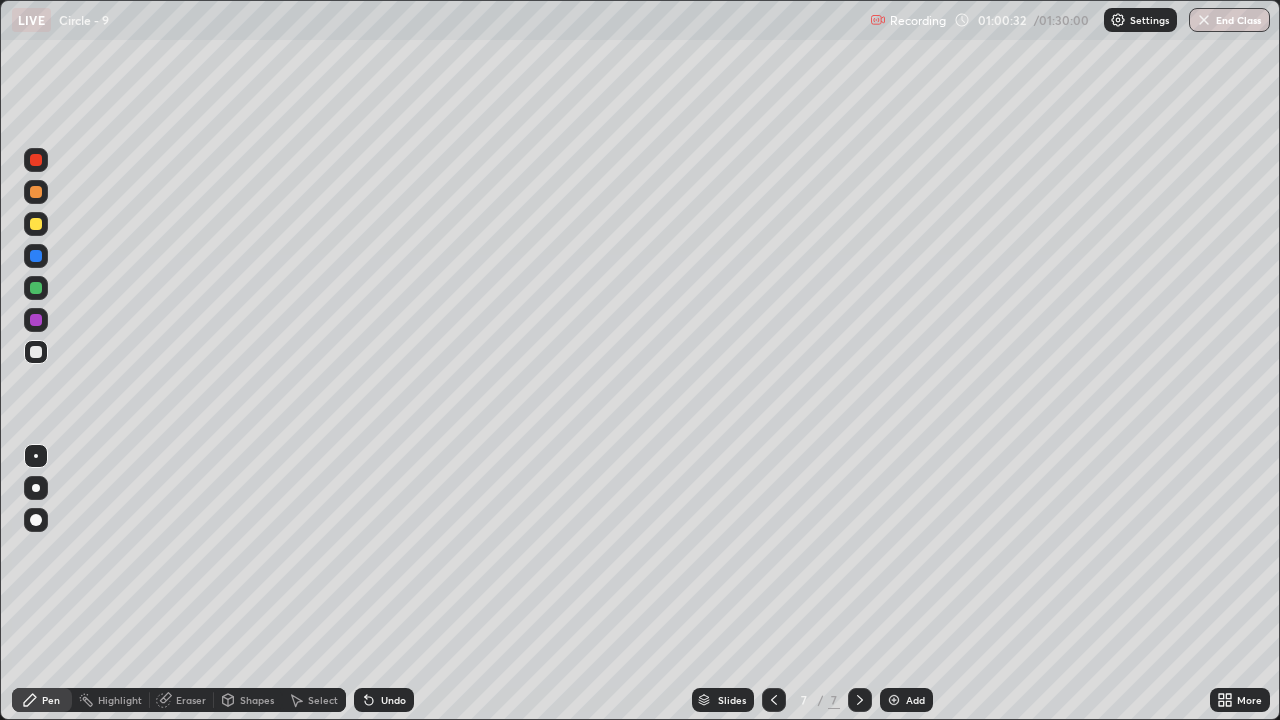 click at bounding box center (894, 700) 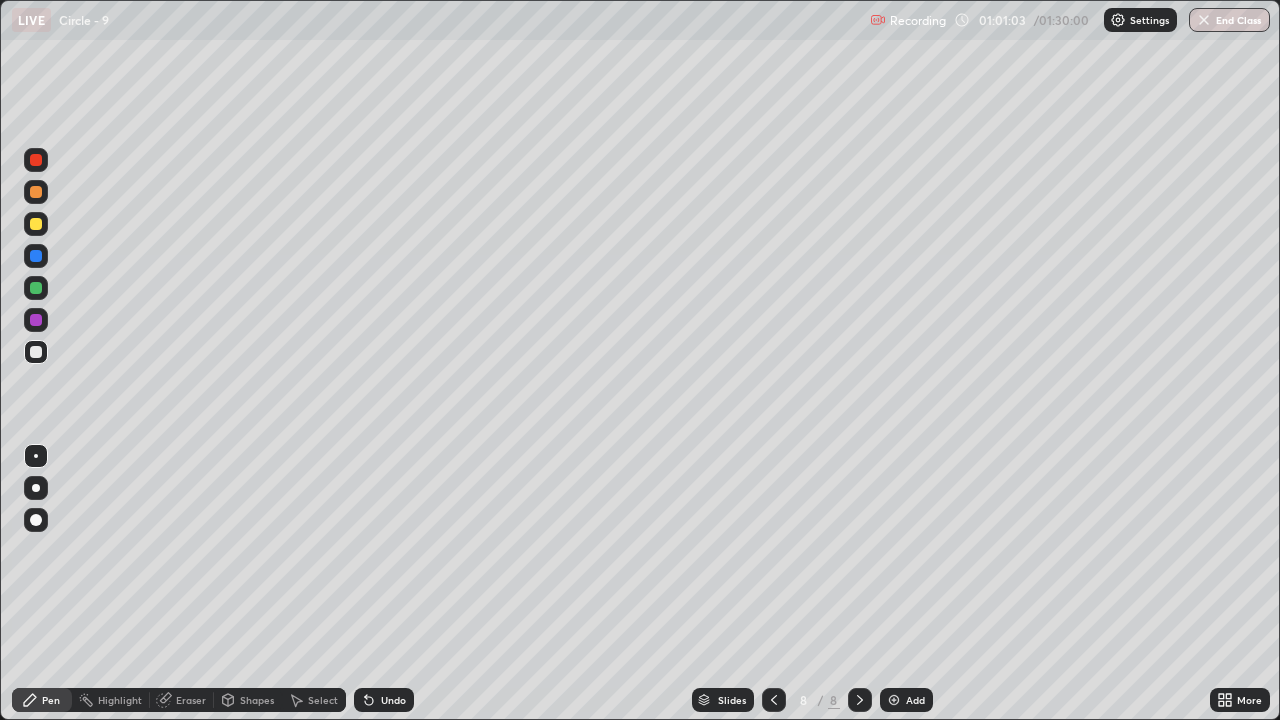 click on "Select" at bounding box center [314, 700] 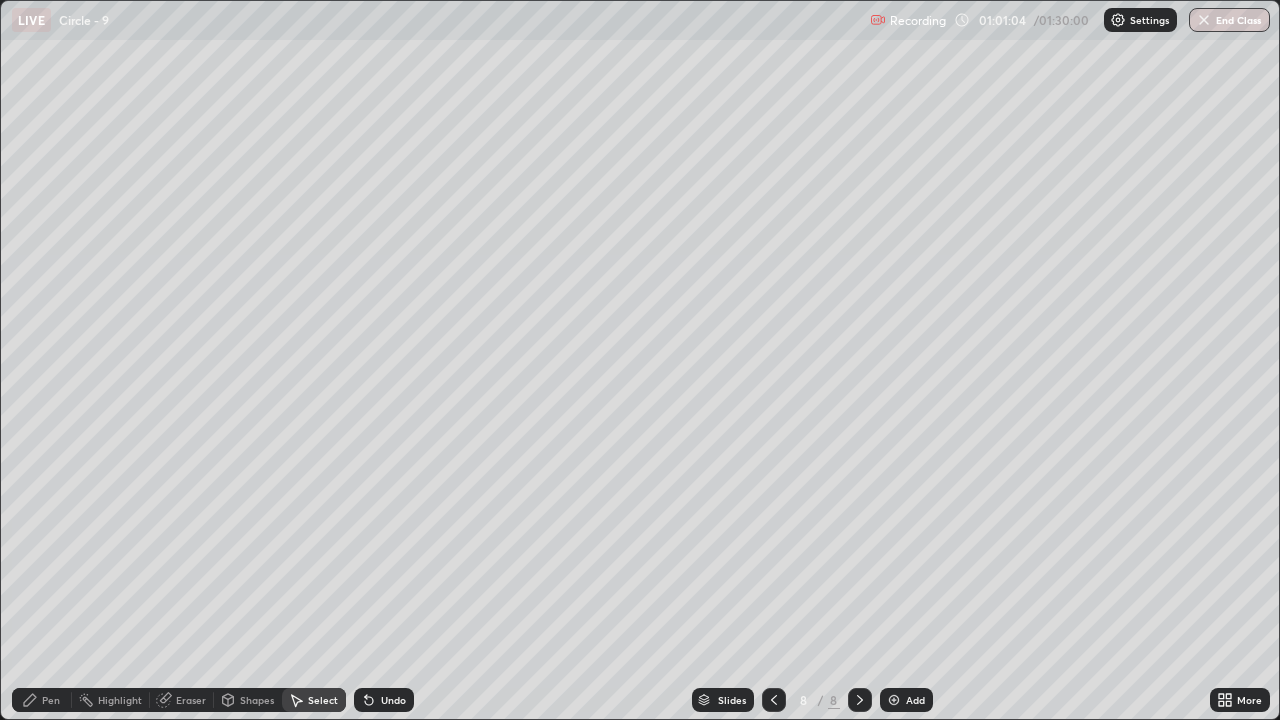 click on "Shapes" at bounding box center [257, 700] 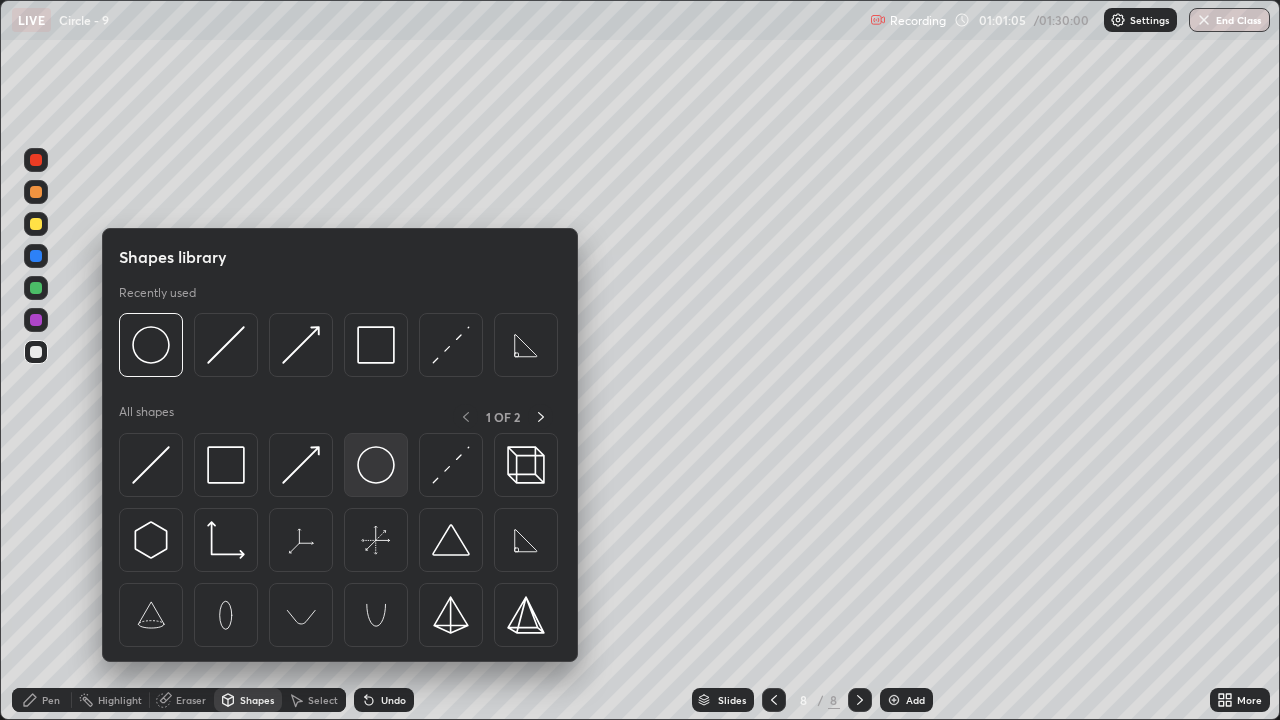 click at bounding box center (376, 465) 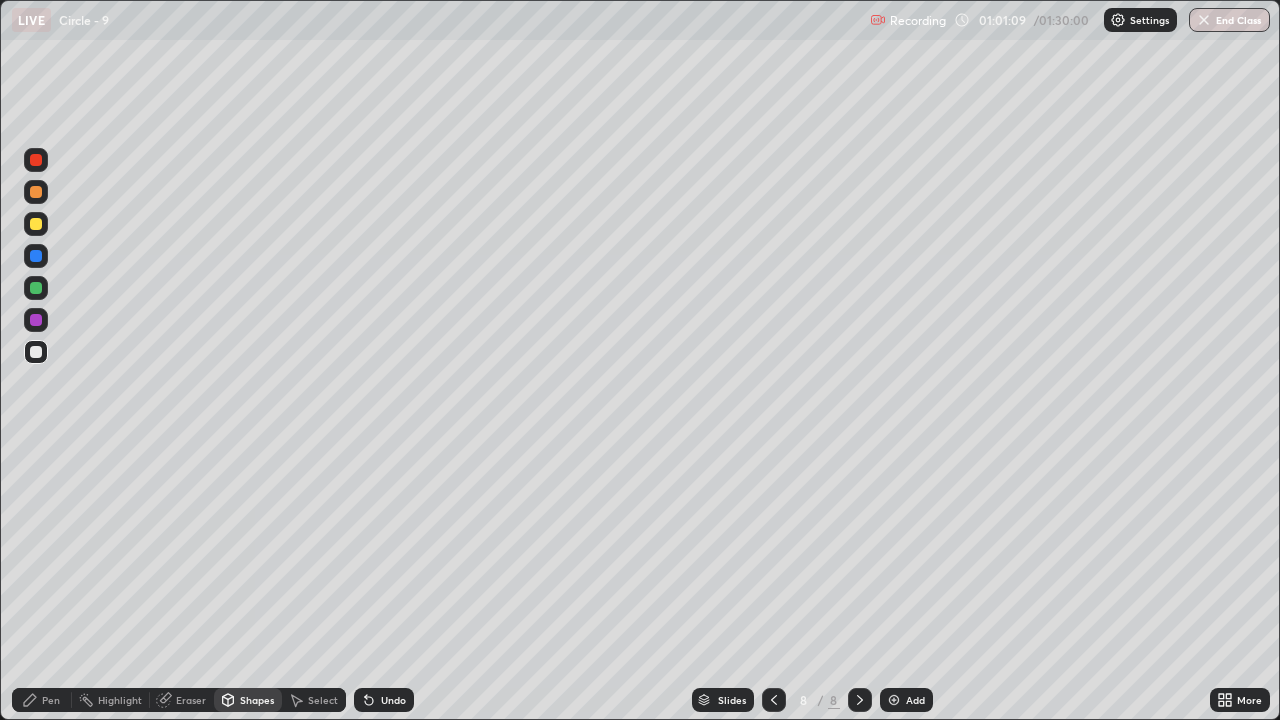click on "Shapes" at bounding box center [257, 700] 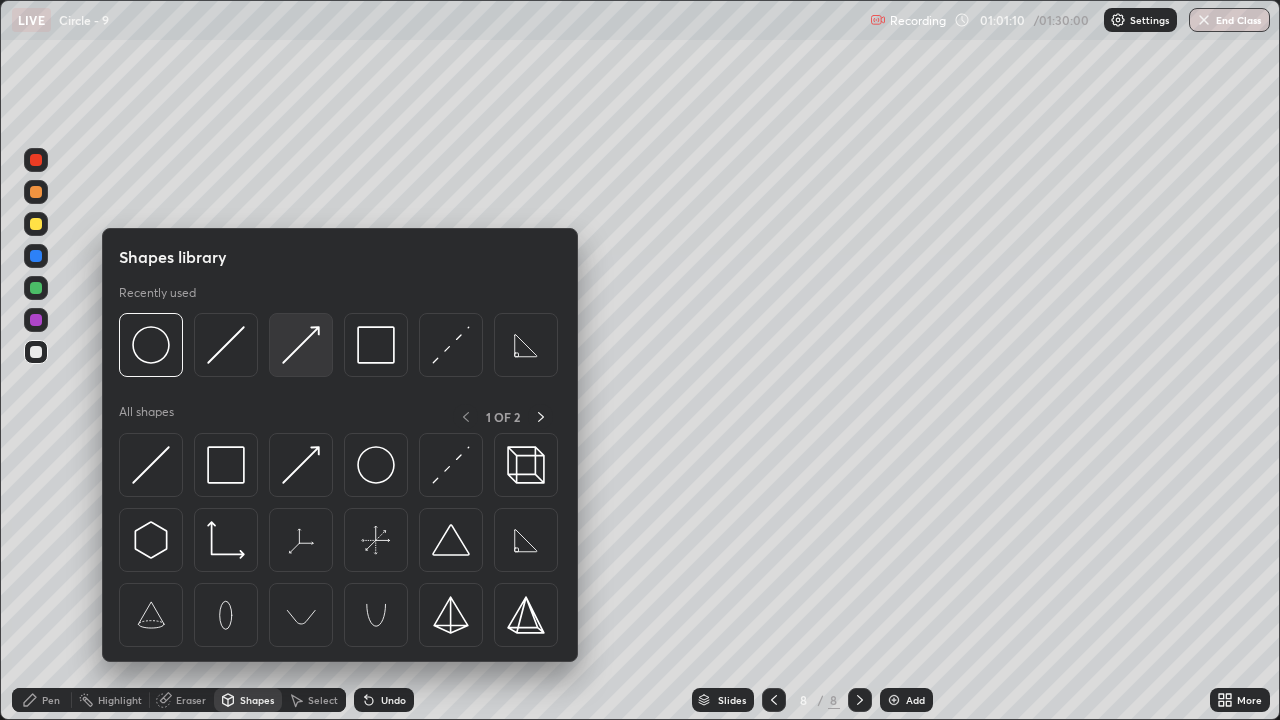 click at bounding box center [301, 345] 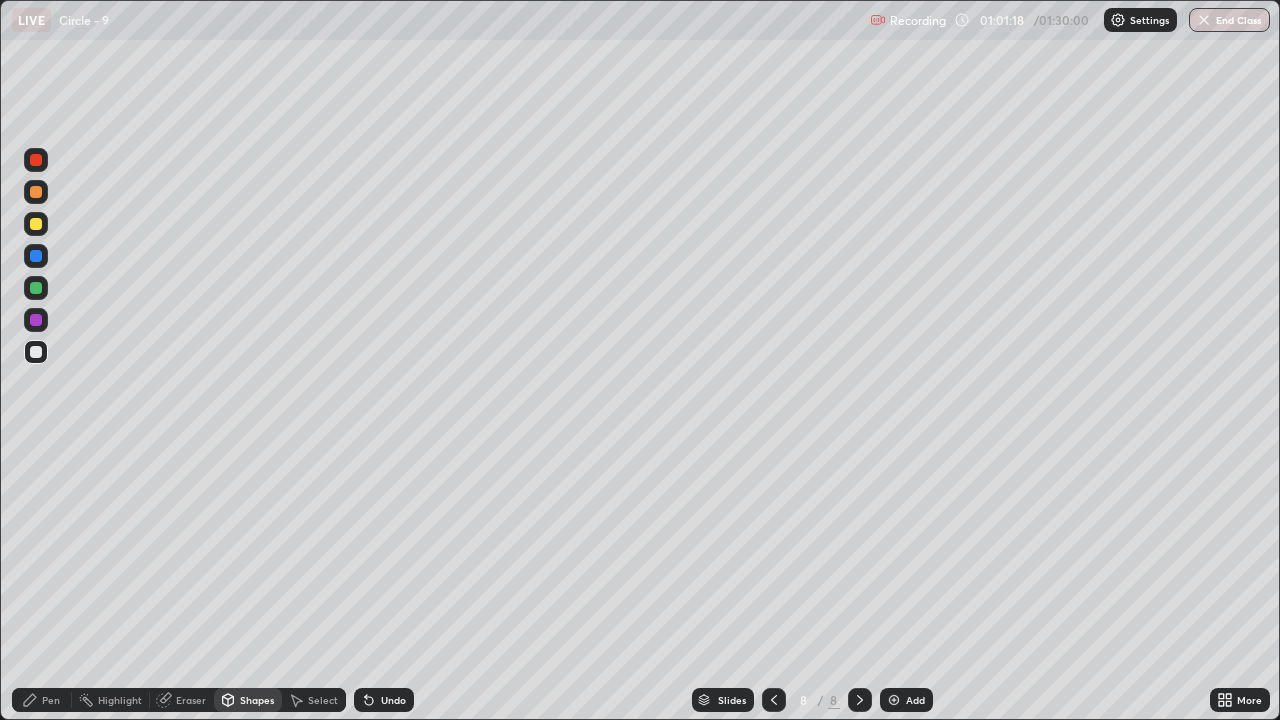 click on "Shapes" at bounding box center (248, 700) 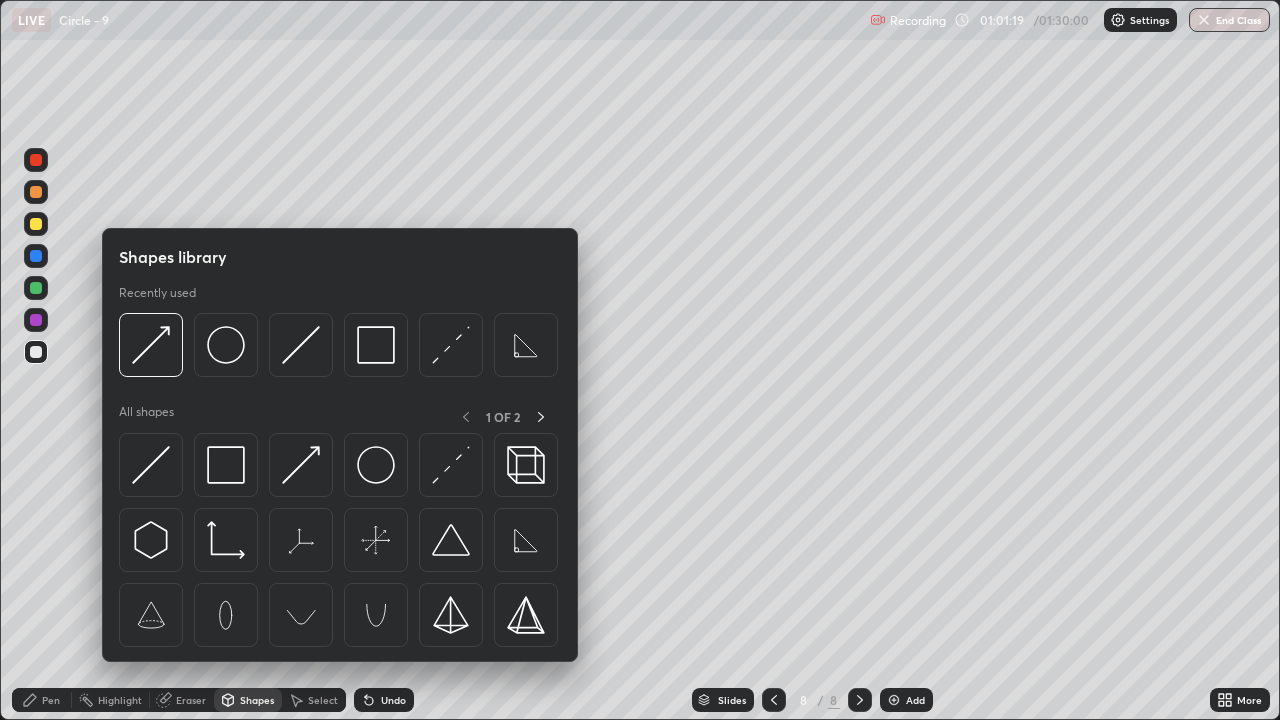 click on "Shapes" at bounding box center [257, 700] 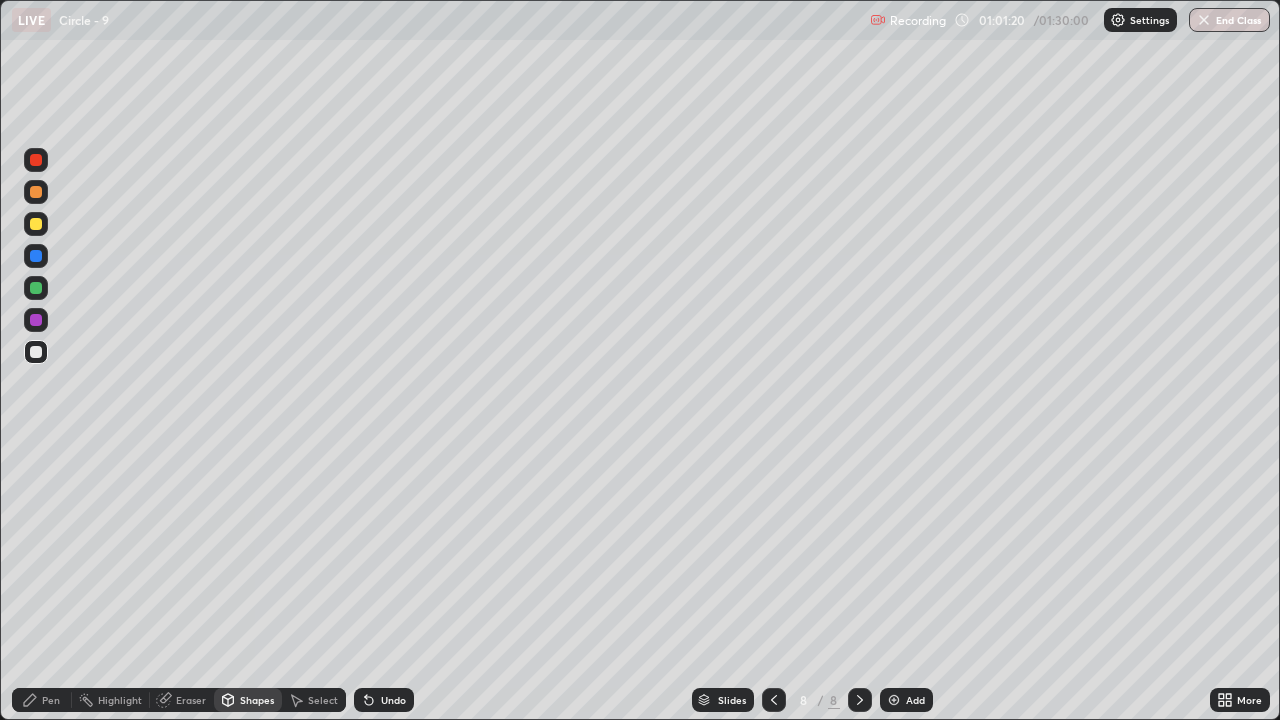 click on "Select" at bounding box center [323, 700] 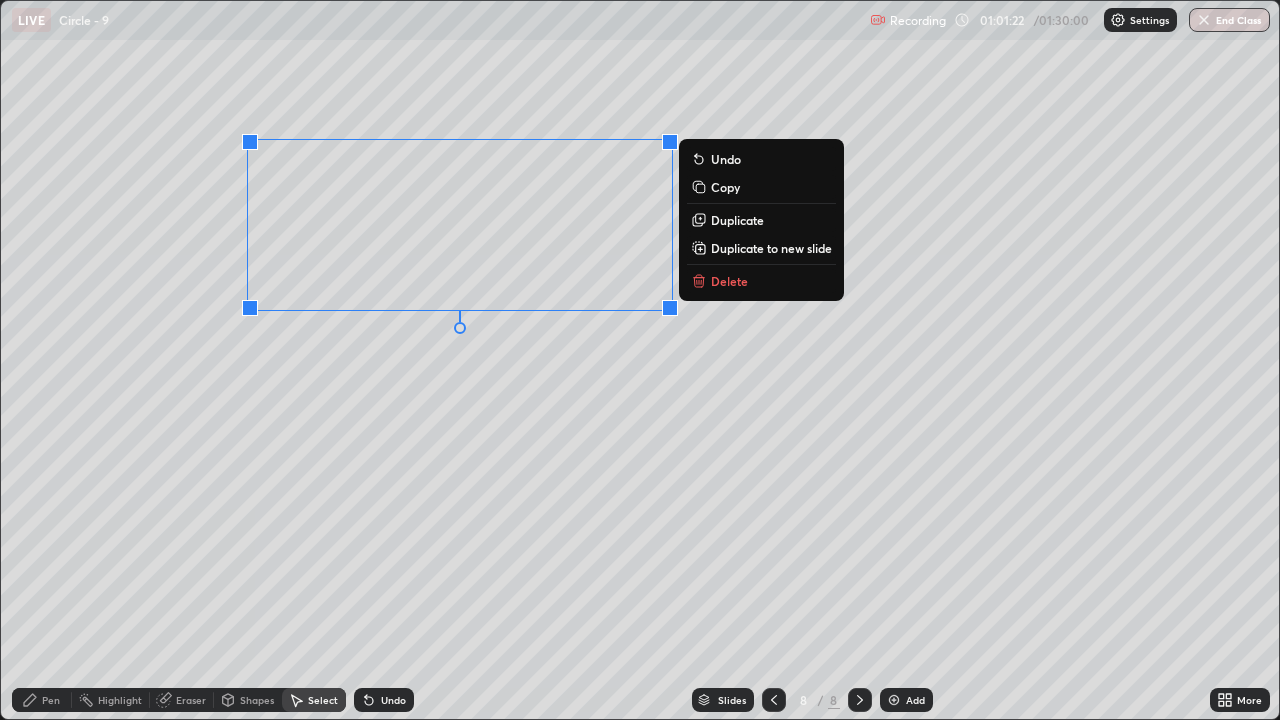 click on "0 ° Undo Copy Duplicate Duplicate to new slide Delete" at bounding box center (640, 360) 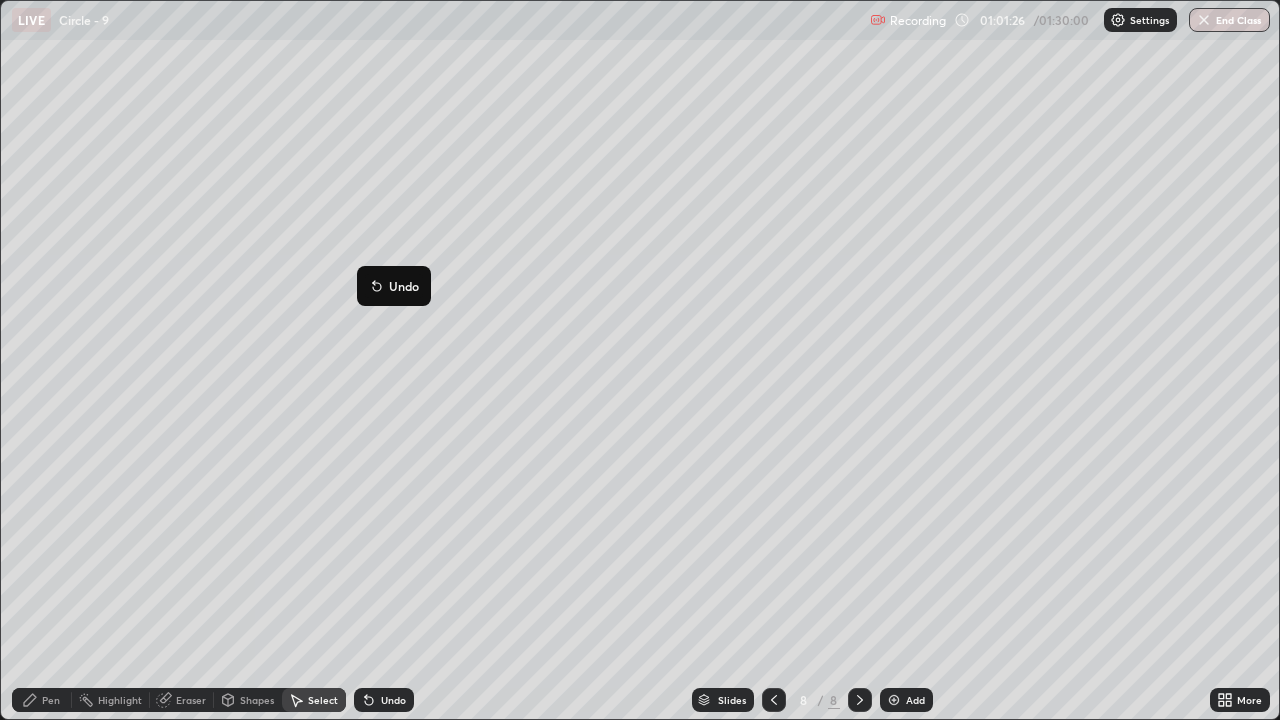 click on "0 ° Undo Copy Duplicate Duplicate to new slide Delete" at bounding box center [640, 360] 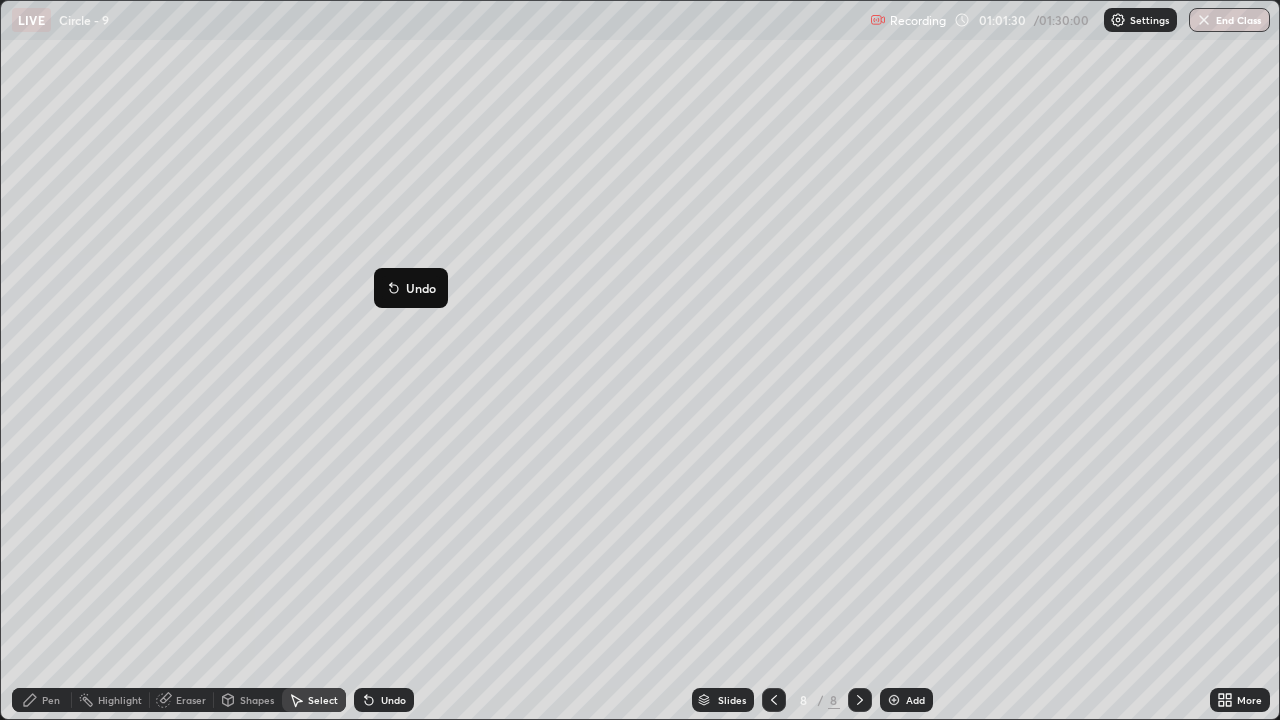 click on "0 ° Undo Copy Duplicate Duplicate to new slide Delete" at bounding box center (640, 360) 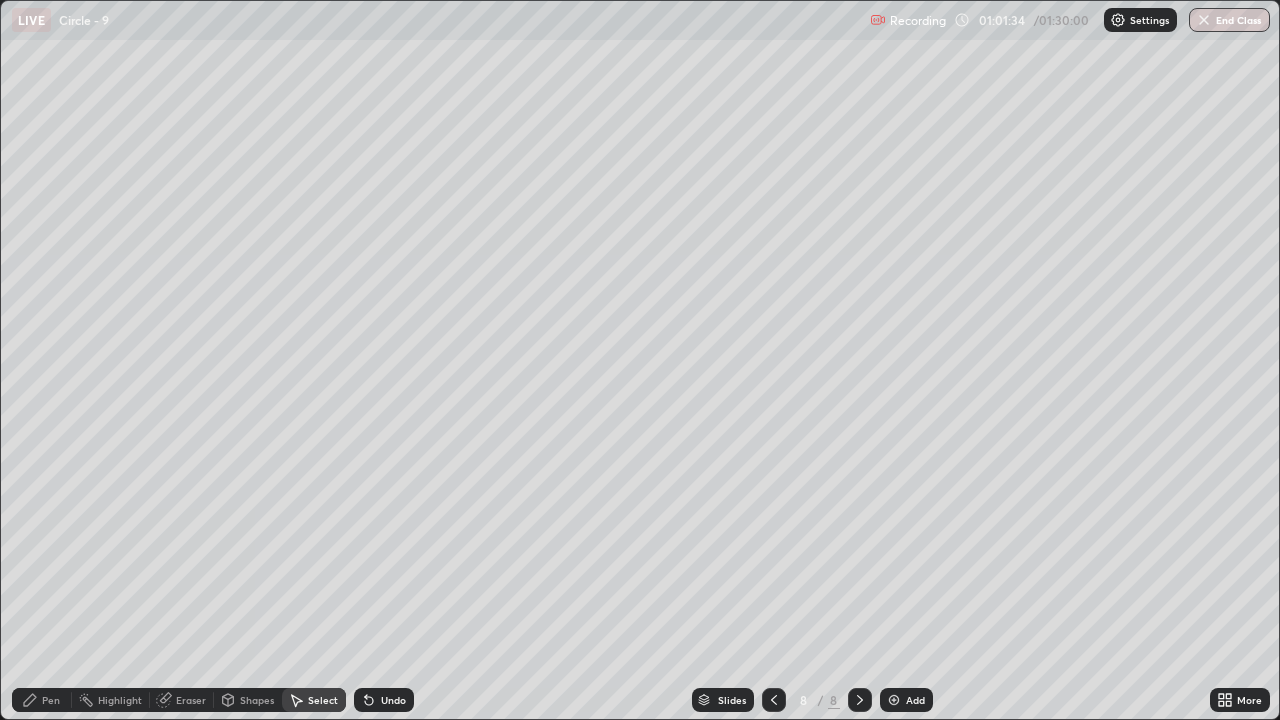 click on "Shapes" at bounding box center [248, 700] 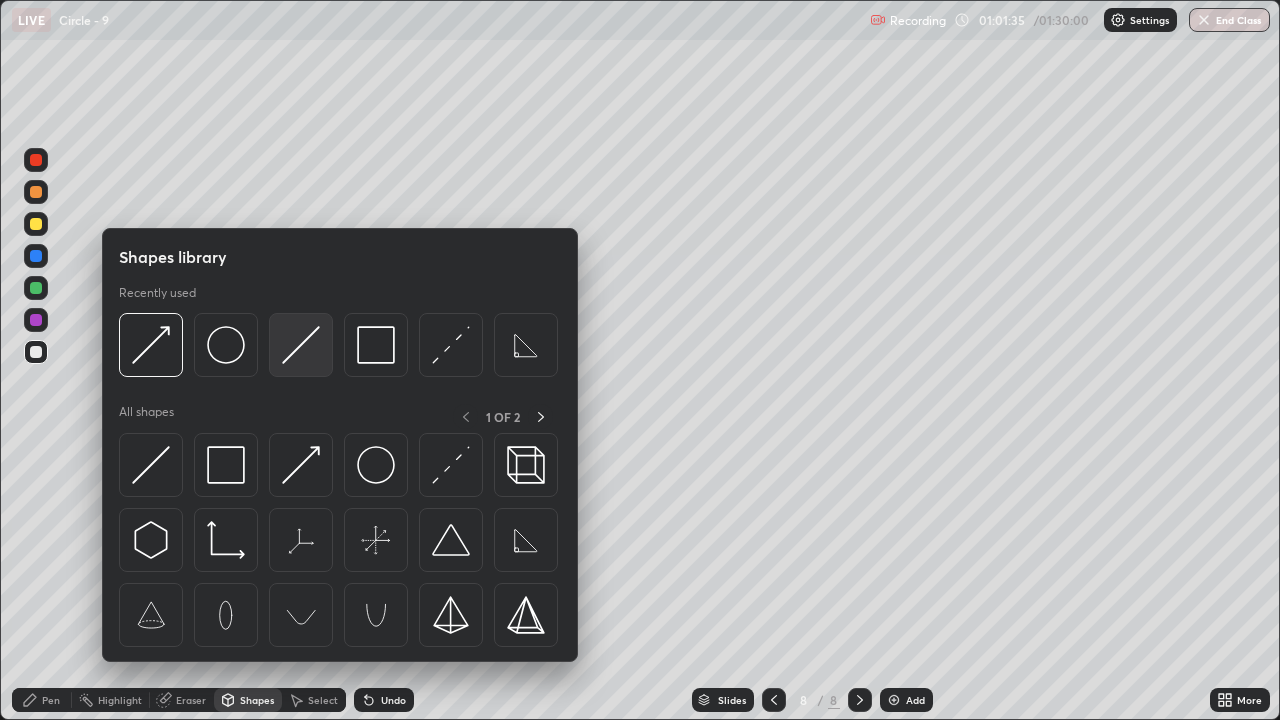 click at bounding box center (301, 345) 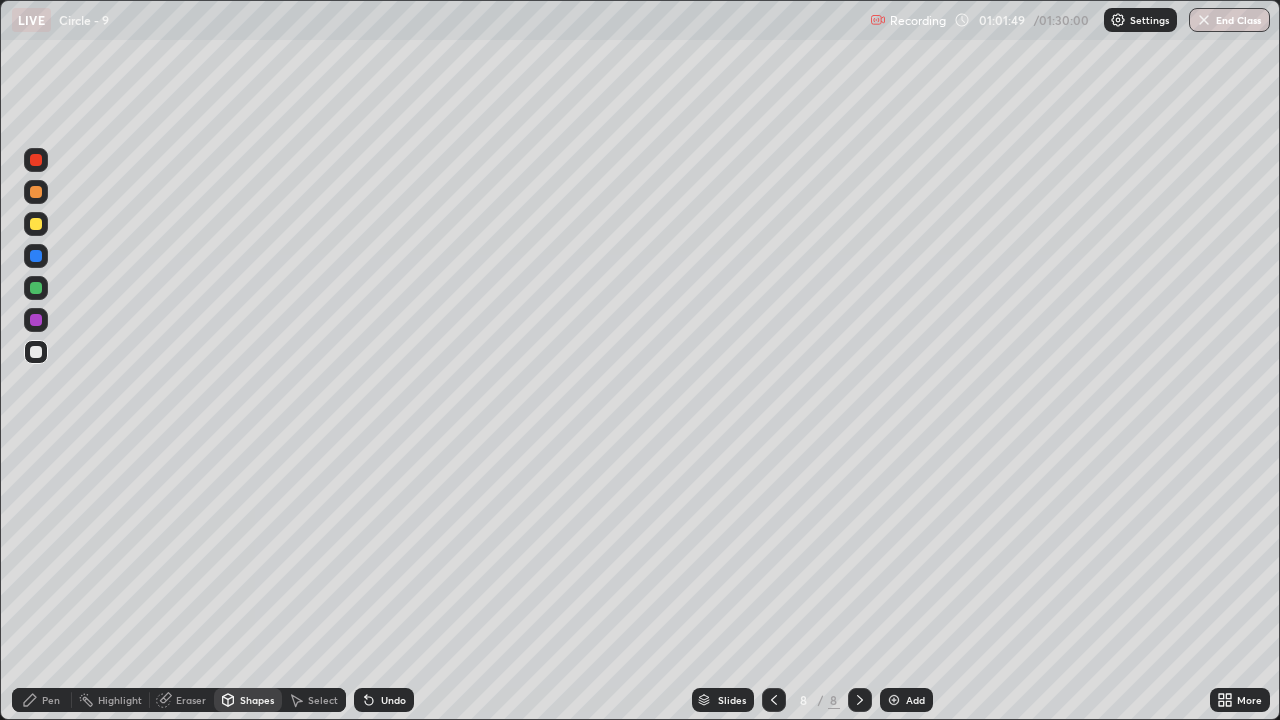 click 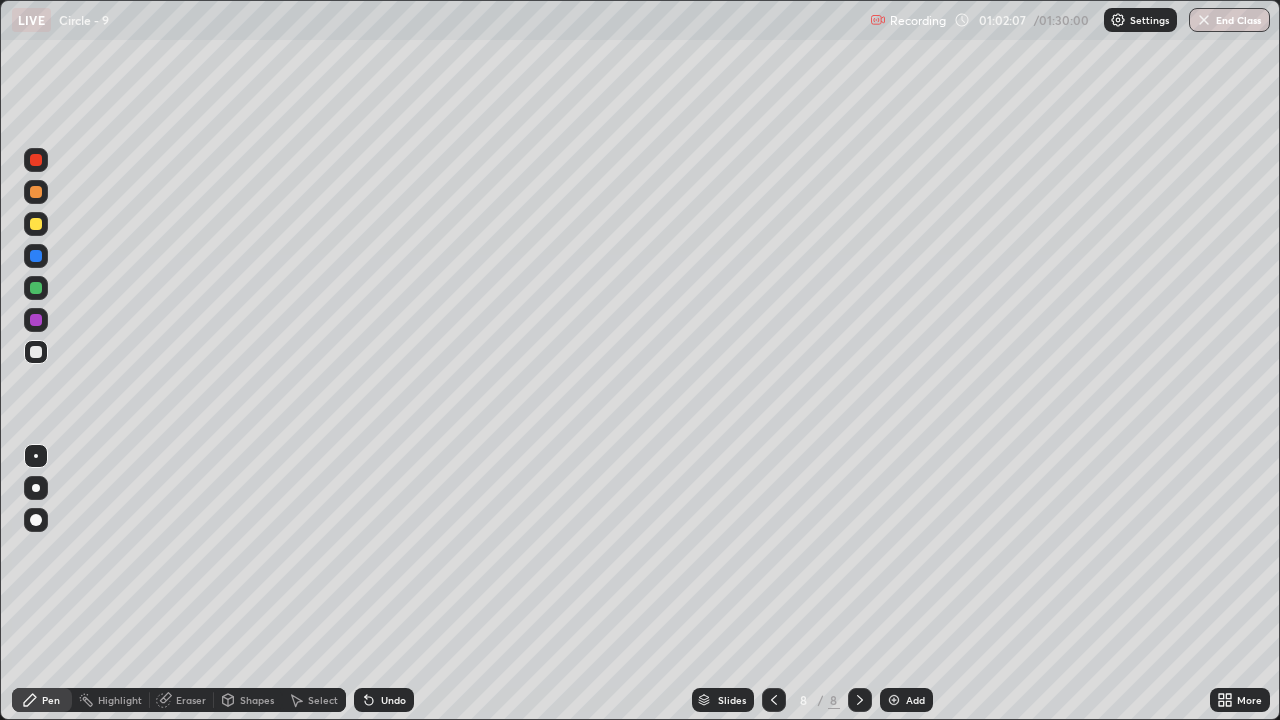 click at bounding box center (36, 224) 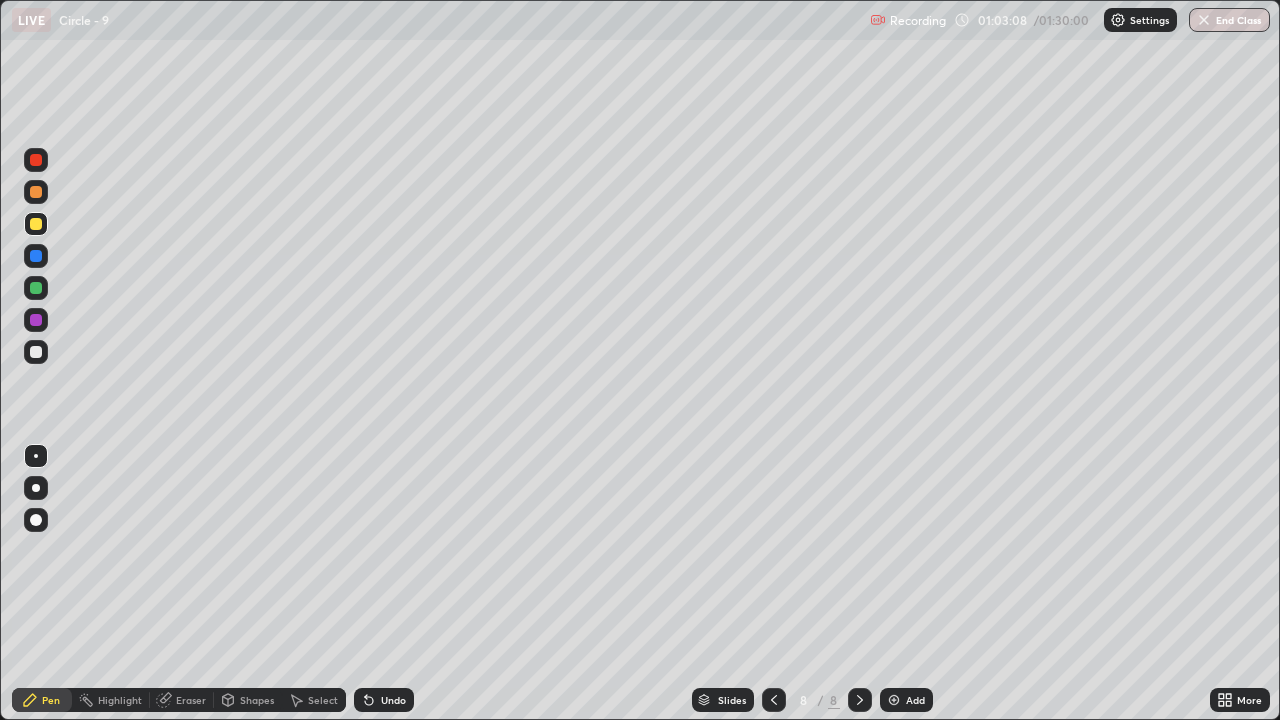 click on "Shapes" at bounding box center (257, 700) 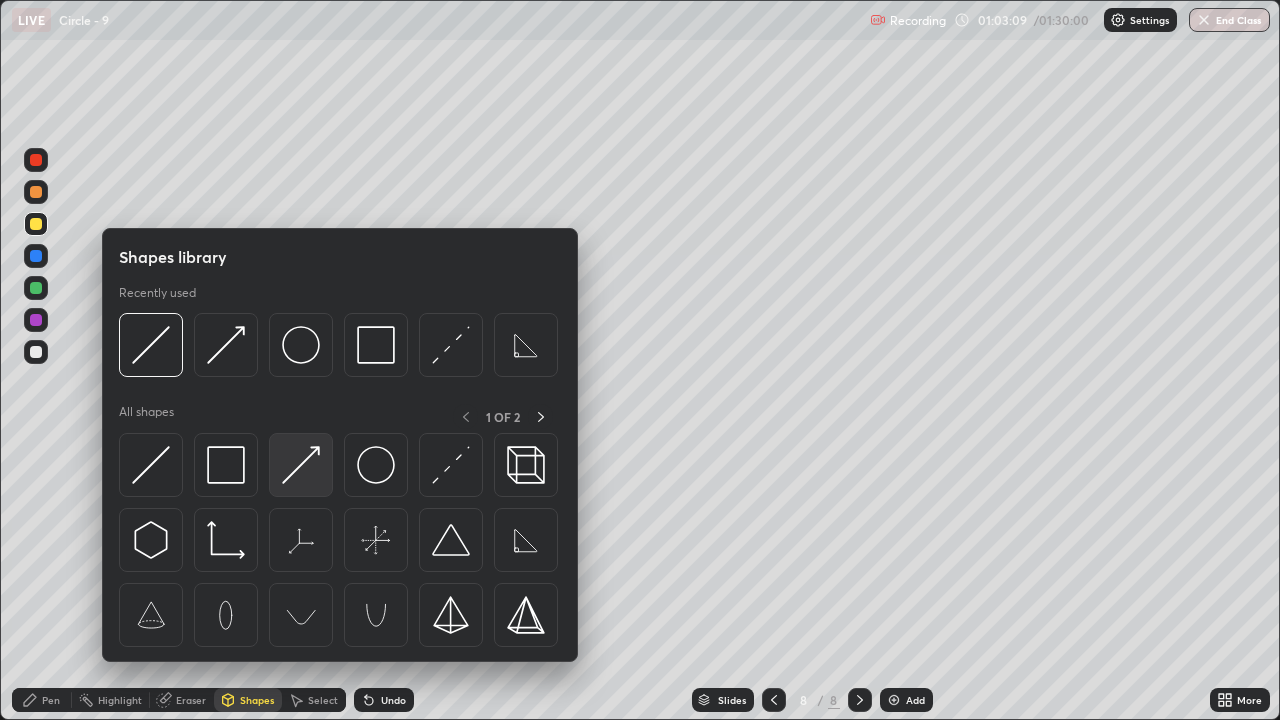 click at bounding box center (301, 465) 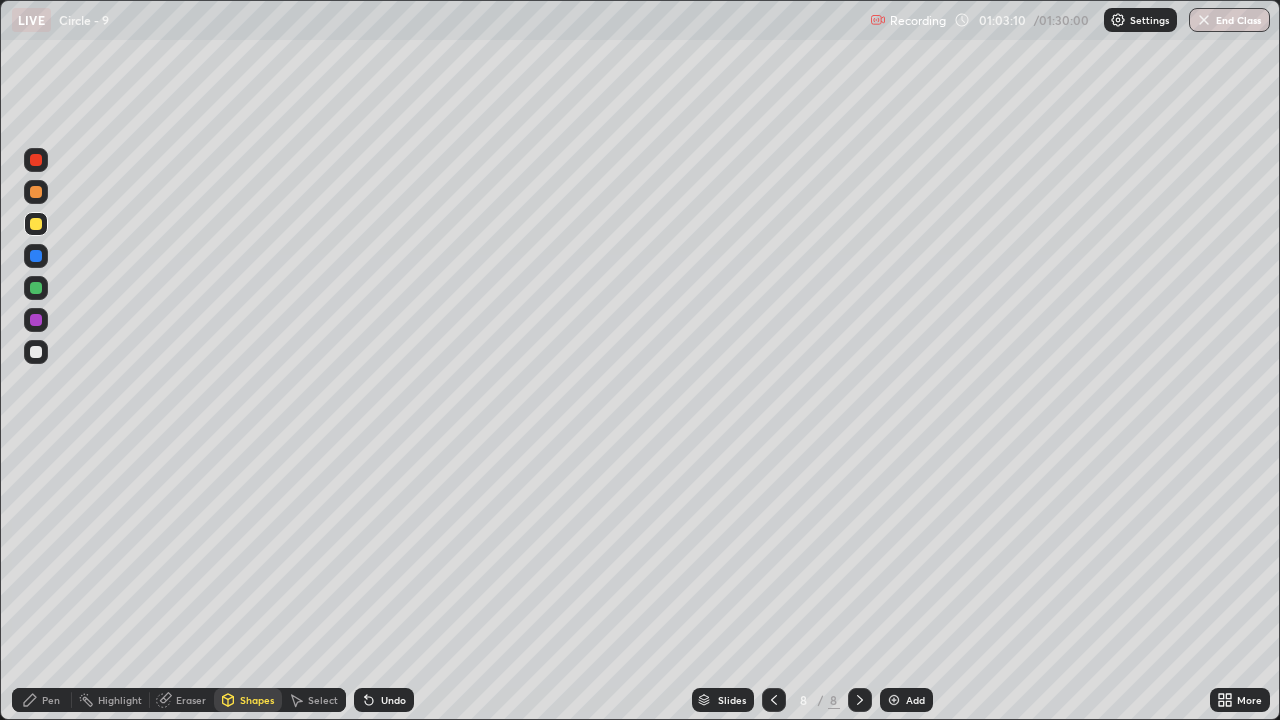 click at bounding box center [36, 288] 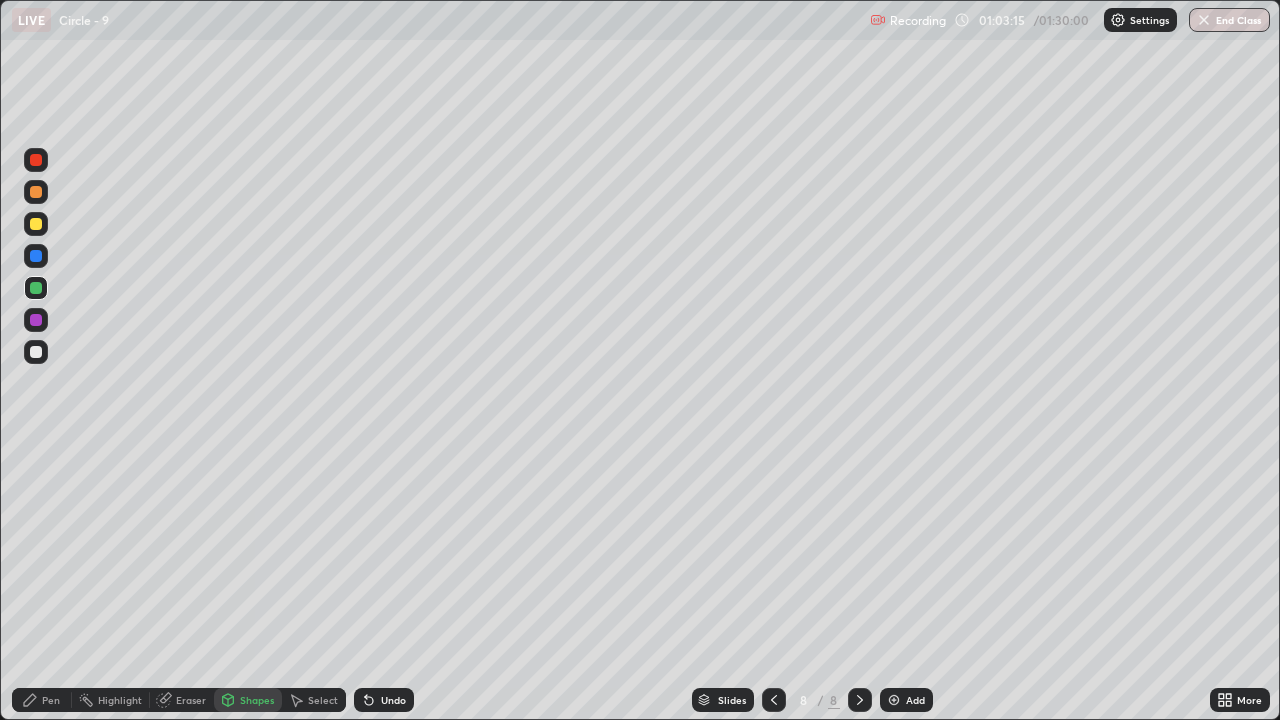 click on "Select" at bounding box center [323, 700] 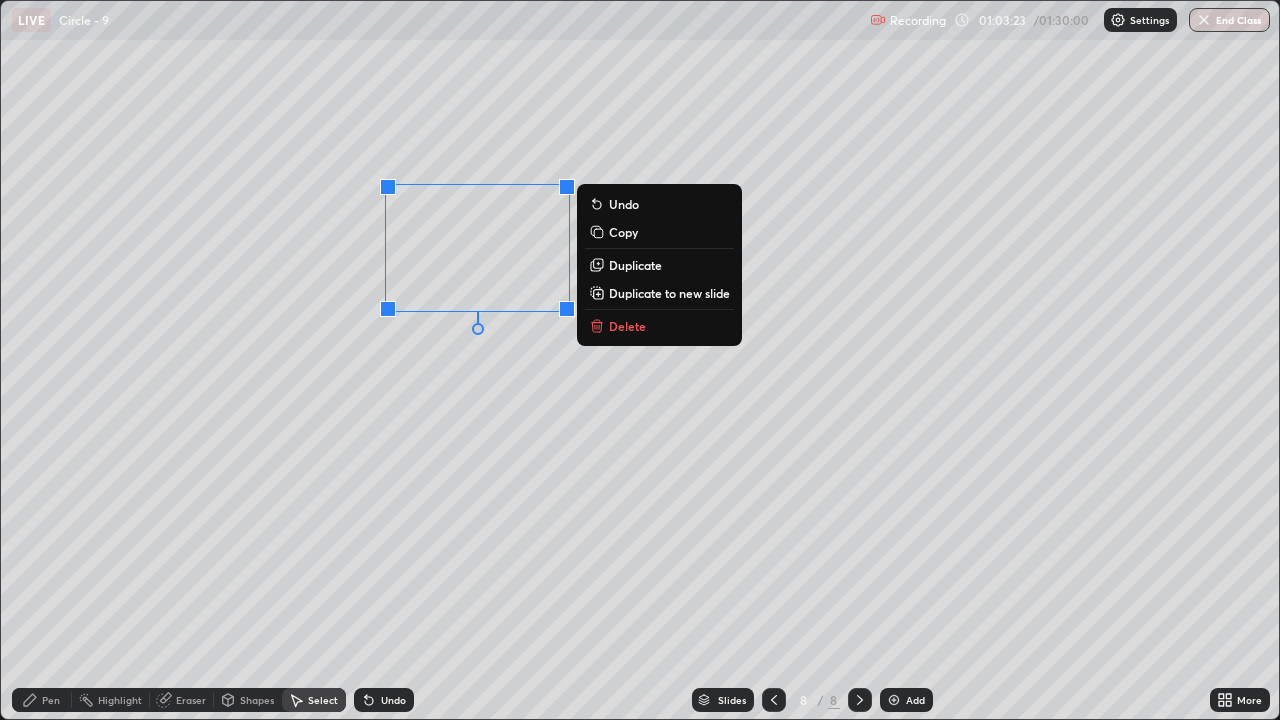 click on "0 ° Undo Copy Duplicate Duplicate to new slide Delete" at bounding box center (640, 360) 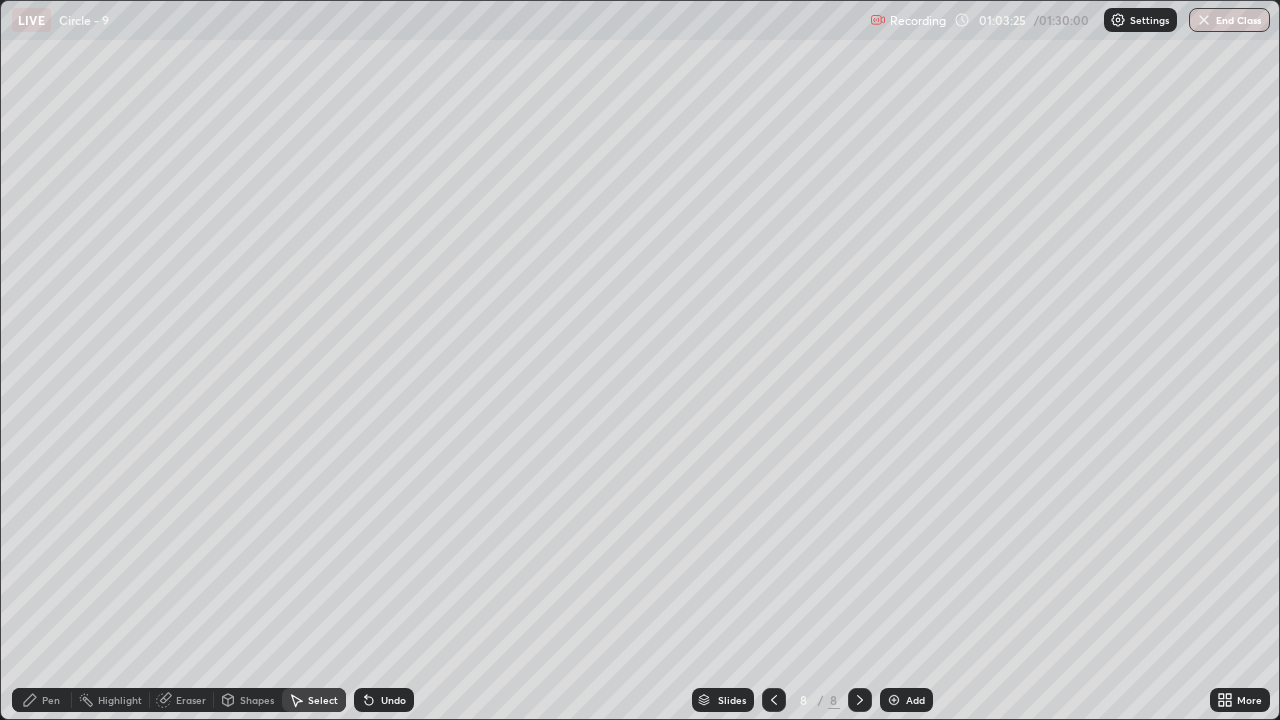 click 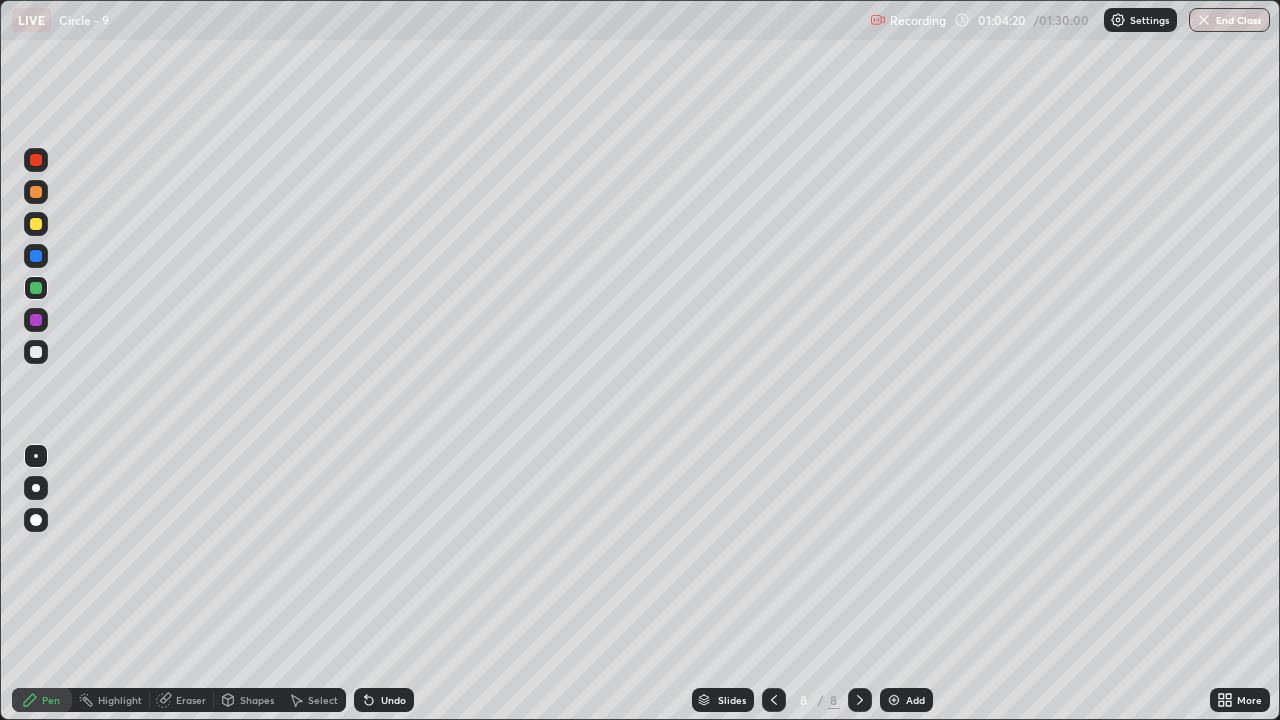 click at bounding box center [36, 352] 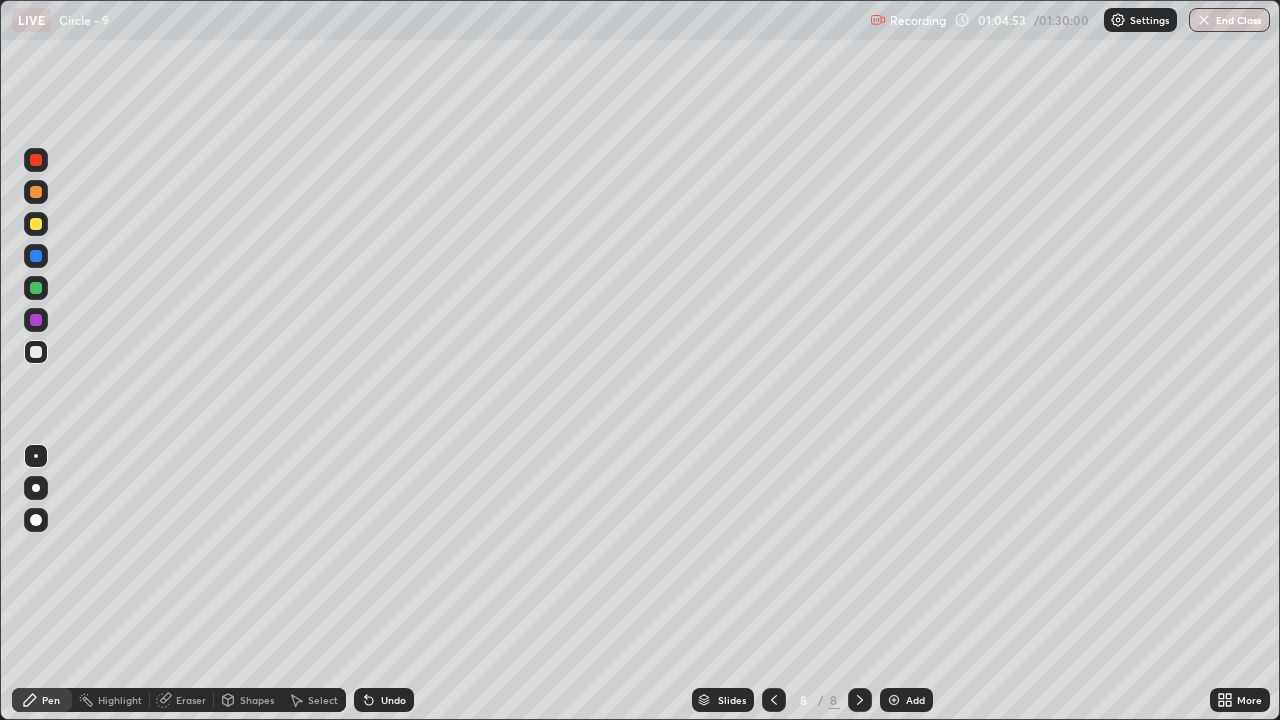 click on "Undo" at bounding box center [384, 700] 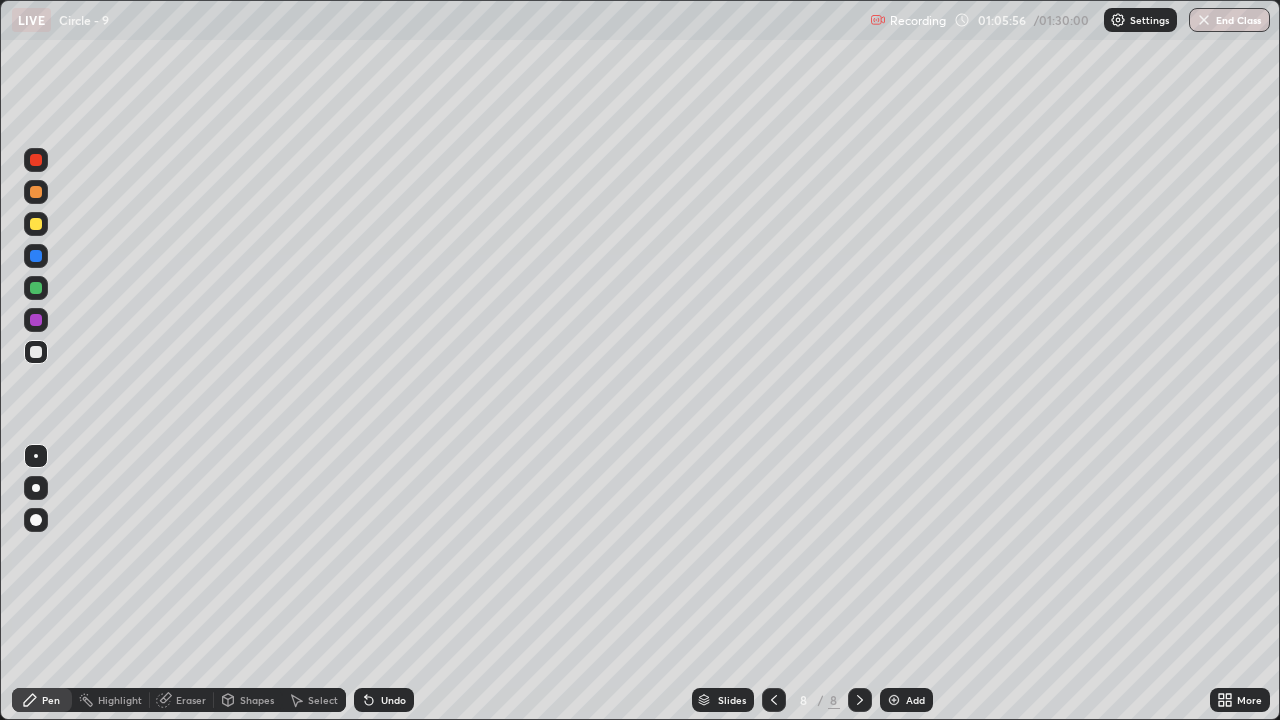 click at bounding box center [36, 288] 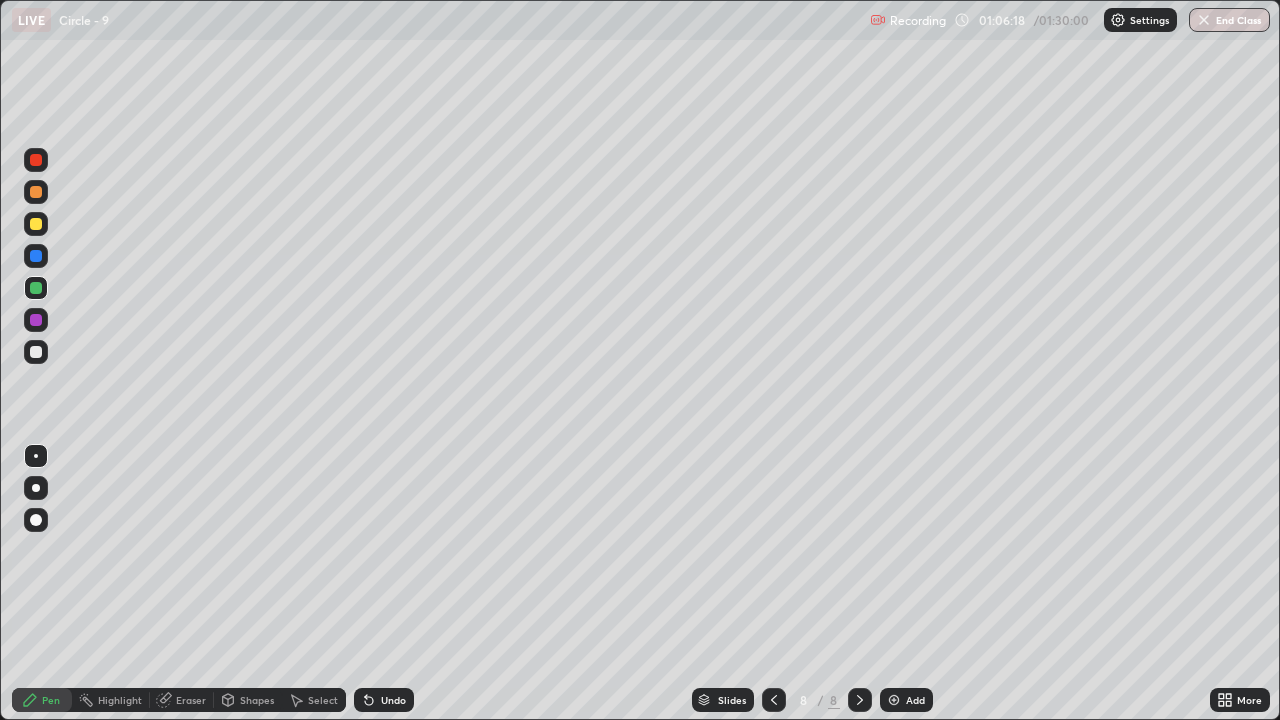 click at bounding box center [36, 352] 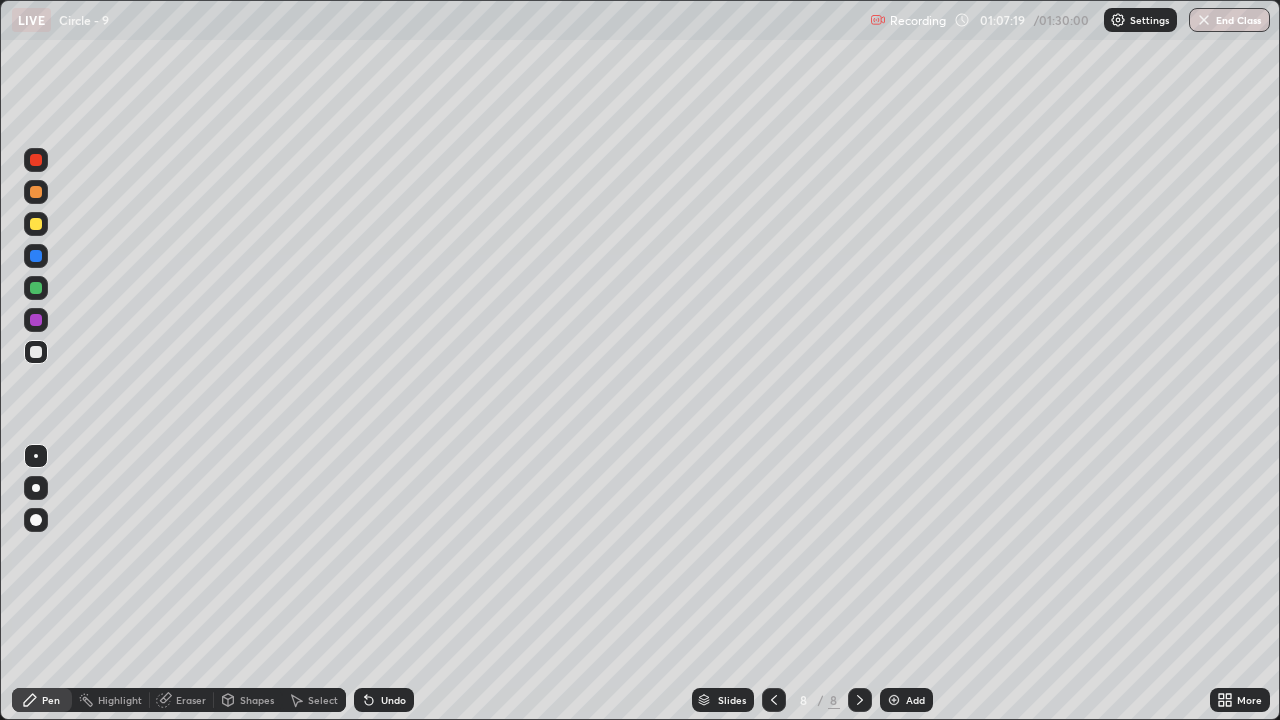 click 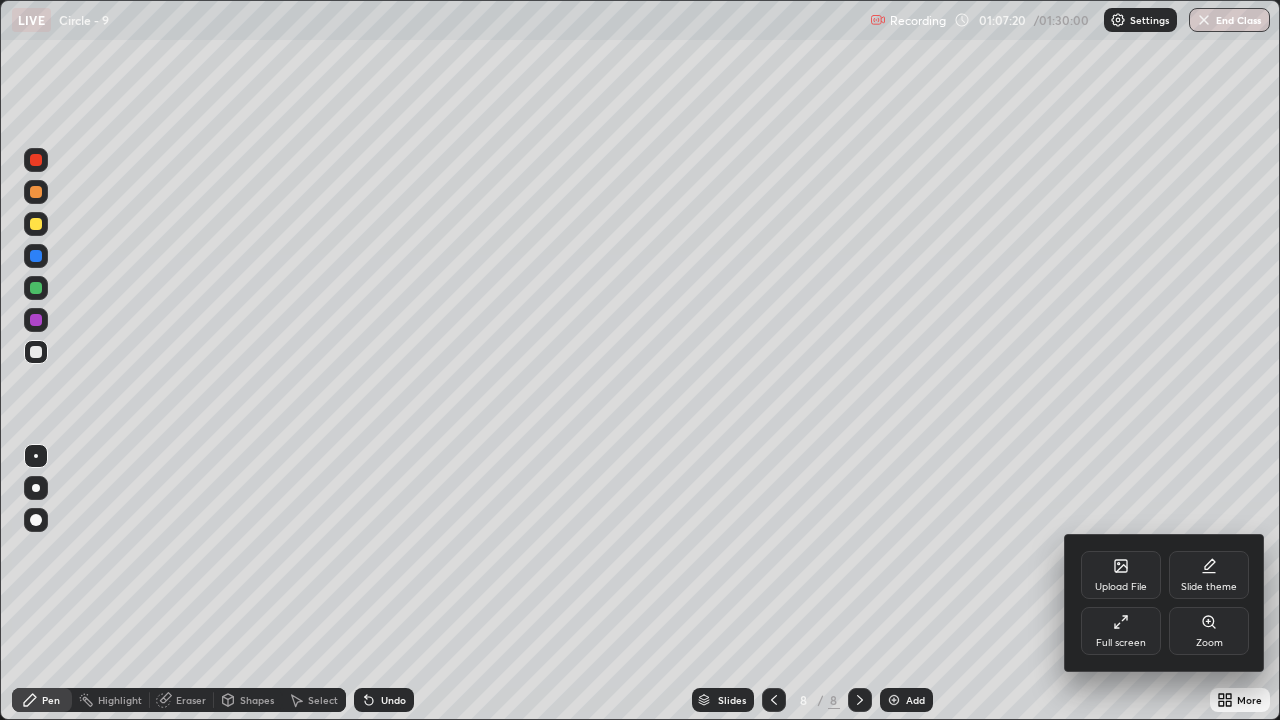 click on "Full screen" at bounding box center [1121, 643] 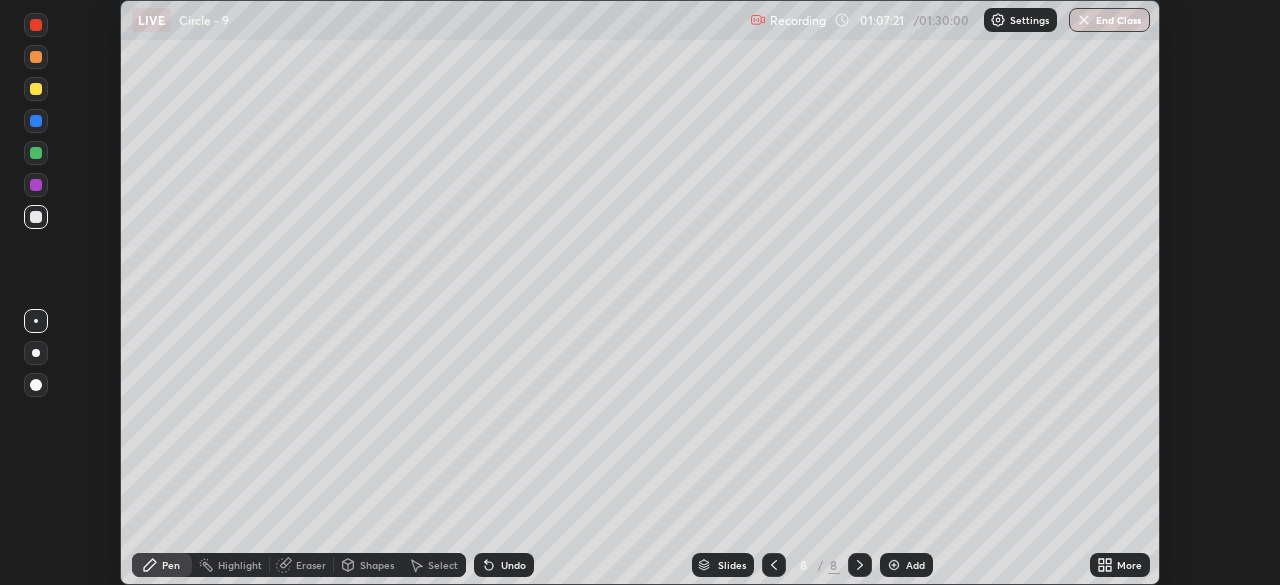 scroll, scrollTop: 585, scrollLeft: 1280, axis: both 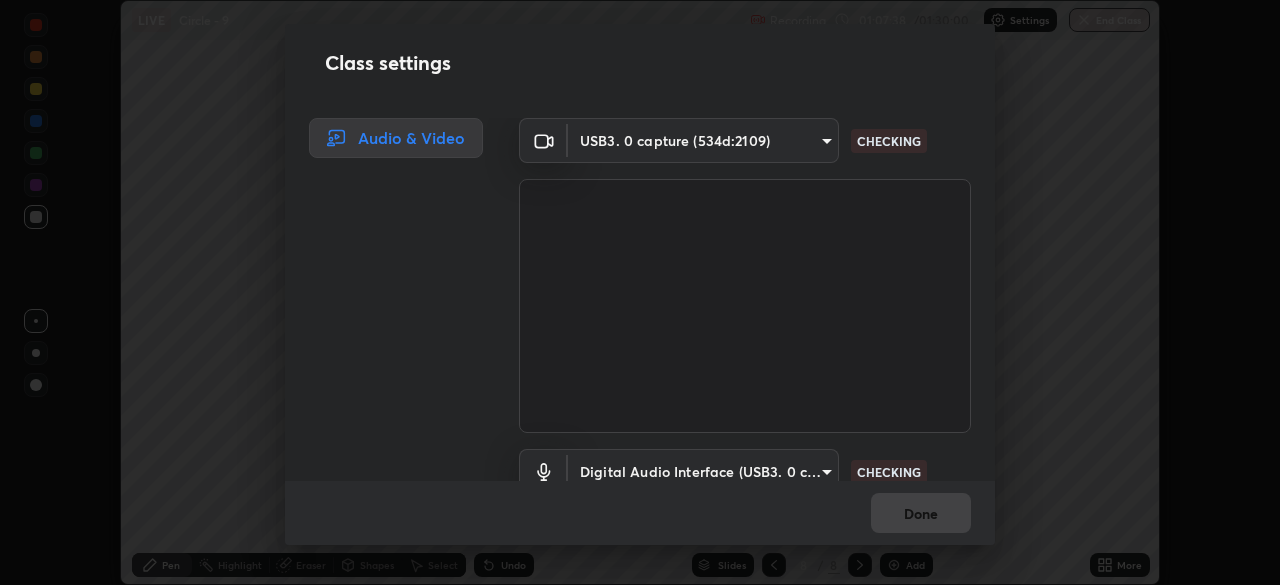 click on "Class settings Audio & Video USB3. 0 capture (534d:2109) 5b0ce39d11be3a435715daab6ad7fa25508616855f5d18a60cdf0faa8df0ce2b CHECKING Digital Audio Interface (USB3. 0 capture) 71fed962e4479aa471978983e502007eb62408f3e4339a7e0acd8532d65ddef6 CHECKING Done" at bounding box center (640, 292) 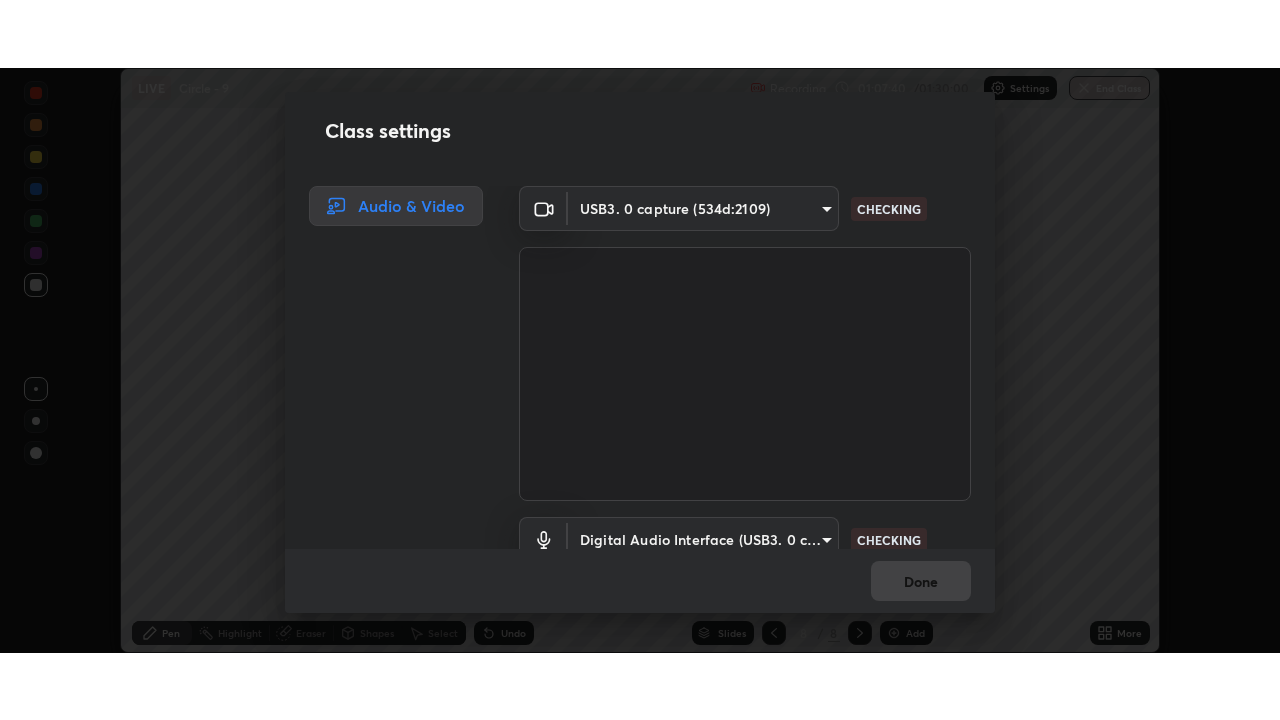 scroll, scrollTop: 91, scrollLeft: 0, axis: vertical 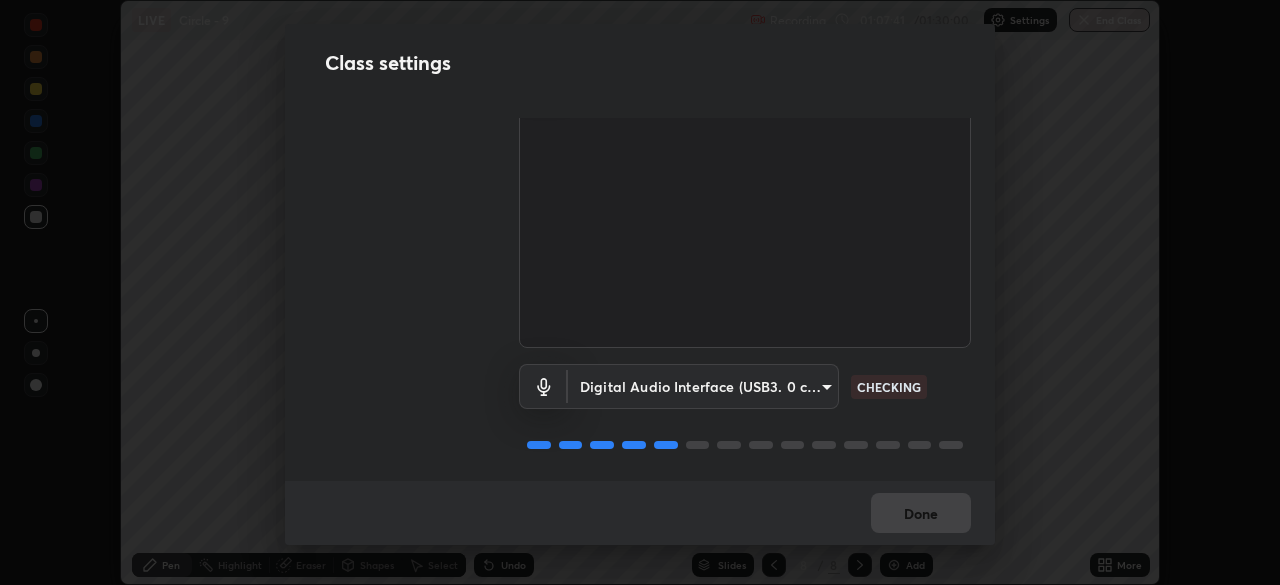 click on "Erase all LIVE Circle - 9 Recording 01:07:41 /  01:30:00 Settings End Class Setting up your live class Circle - 9 • L70 of Course On Mathematics for JEE Conquer 1 2026 Naseem Alam Pen Highlight Eraser Shapes Select Undo Slides 8 / 8 Add More No doubts shared Encourage your learners to ask a doubt for better clarity Report an issue Reason for reporting Buffering Chat not working Audio - Video sync issue Educator video quality low ​ Attach an image Report Class settings Audio & Video USB3. 0 capture (534d:2109) 5b0ce39d11be3a435715daab6ad7fa25508616855f5d18a60cdf0faa8df0ce2b CHECKING Digital Audio Interface (USB3. 0 capture) 71fed962e4479aa471978983e502007eb62408f3e4339a7e0acd8532d65ddef6 CHECKING Done" at bounding box center (640, 292) 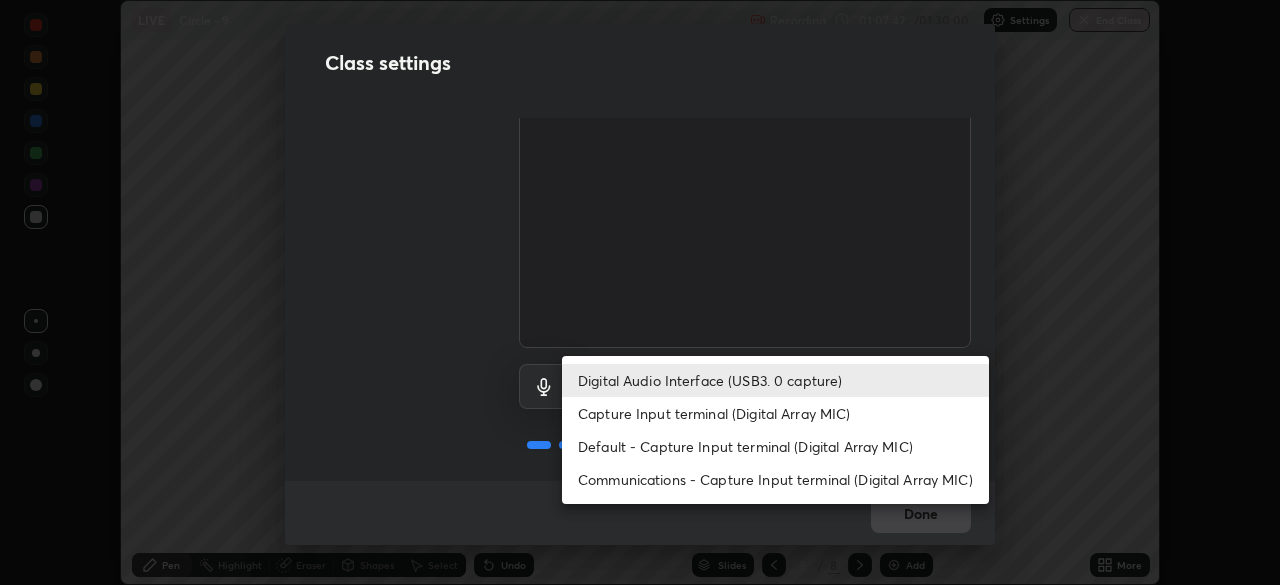 click on "Capture Input terminal (Digital Array MIC)" at bounding box center (775, 413) 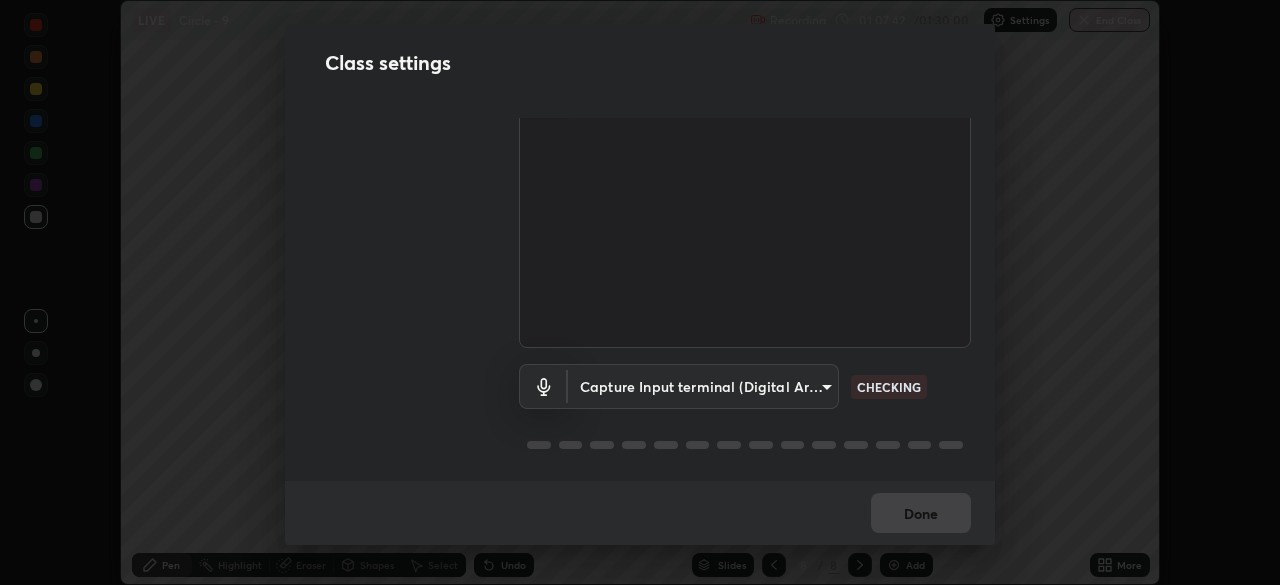 click on "Erase all LIVE Circle - 9 Recording 01:07:42 /  01:30:00 Settings End Class Setting up your live class Circle - 9 • L70 of Course On Mathematics for JEE Conquer 1 2026 Naseem Alam Pen Highlight Eraser Shapes Select Undo Slides 8 / 8 Add More No doubts shared Encourage your learners to ask a doubt for better clarity Report an issue Reason for reporting Buffering Chat not working Audio - Video sync issue Educator video quality low ​ Attach an image Report Class settings Audio & Video USB3. 0 capture (534d:2109) 5b0ce39d11be3a435715daab6ad7fa25508616855f5d18a60cdf0faa8df0ce2b CHECKING Capture Input terminal (Digital Array MIC) 0cc9bf99e685aedc504070095158a94fd7fd61247a0d39e092e81423dc6161b0 CHECKING Done" at bounding box center [640, 292] 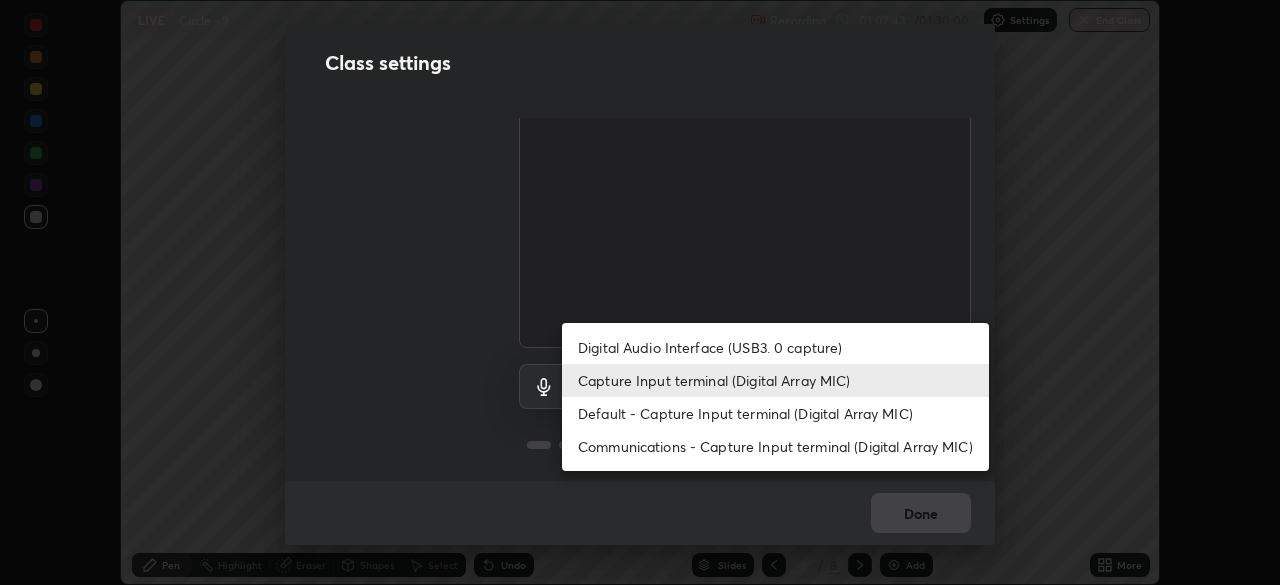 click on "Digital Audio Interface (USB3. 0 capture)" at bounding box center (775, 347) 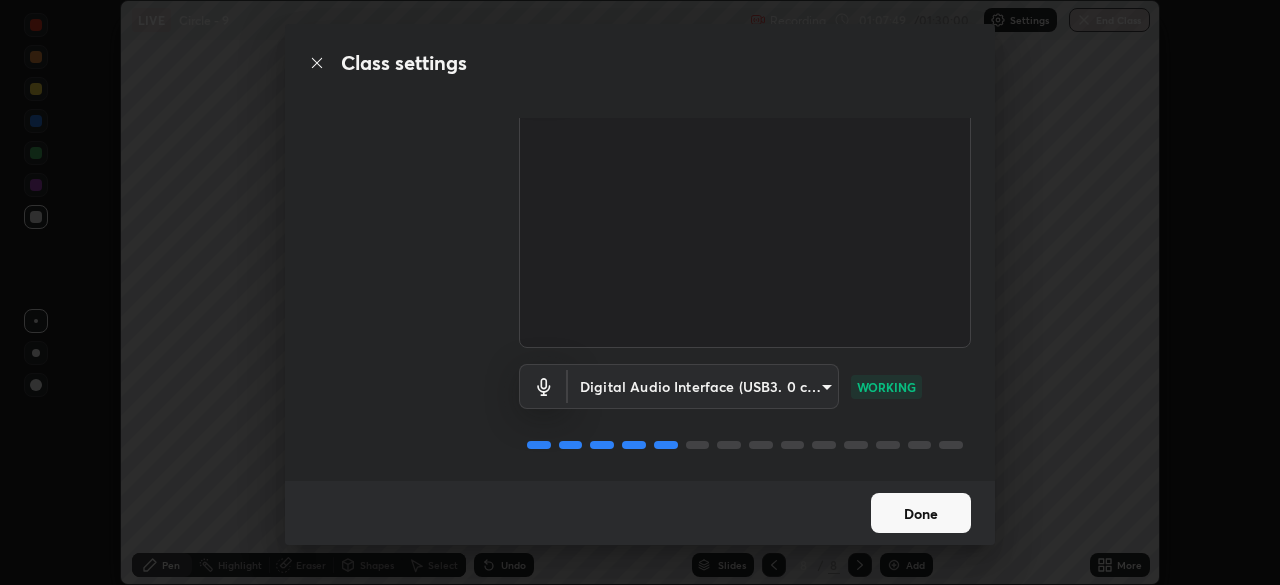 click on "Done" at bounding box center (921, 513) 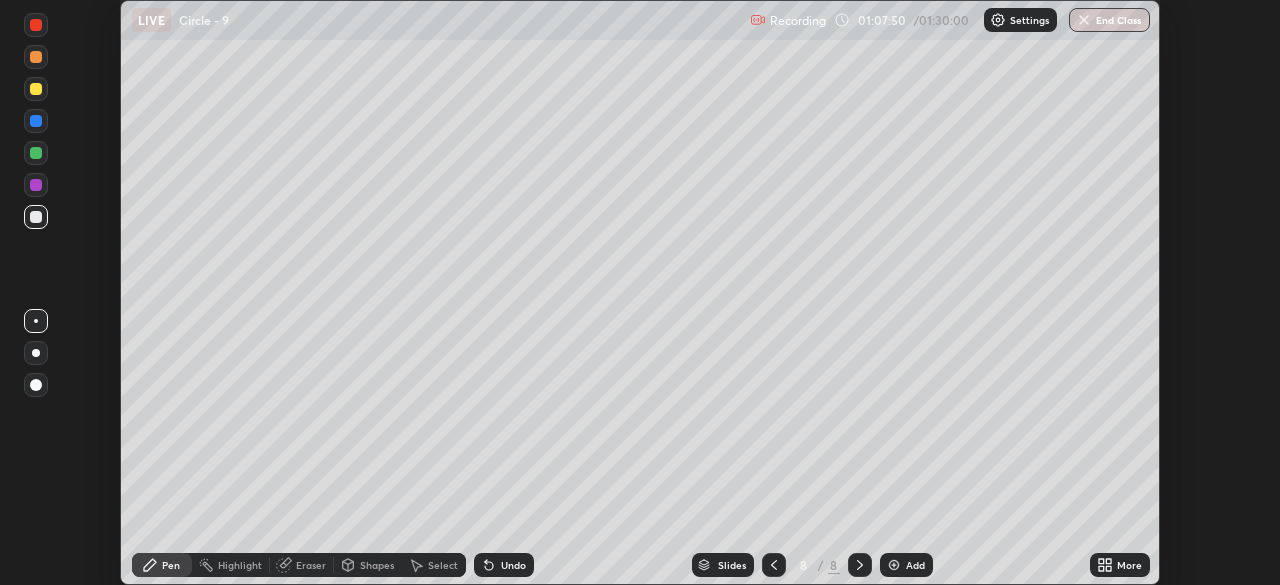 click 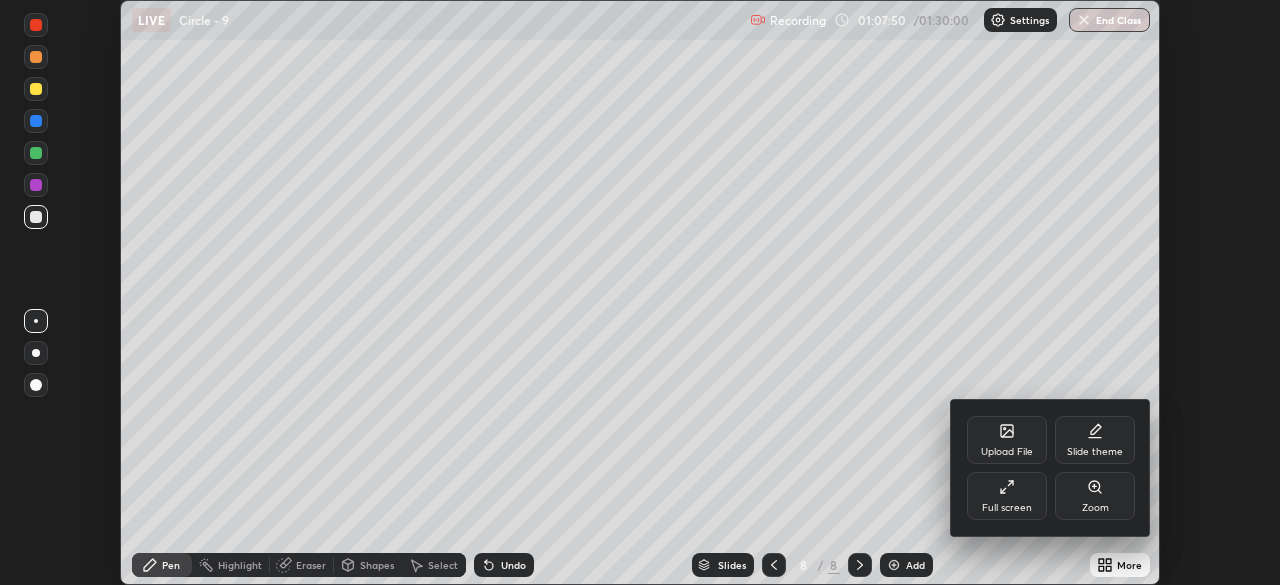 click on "Full screen" at bounding box center (1007, 496) 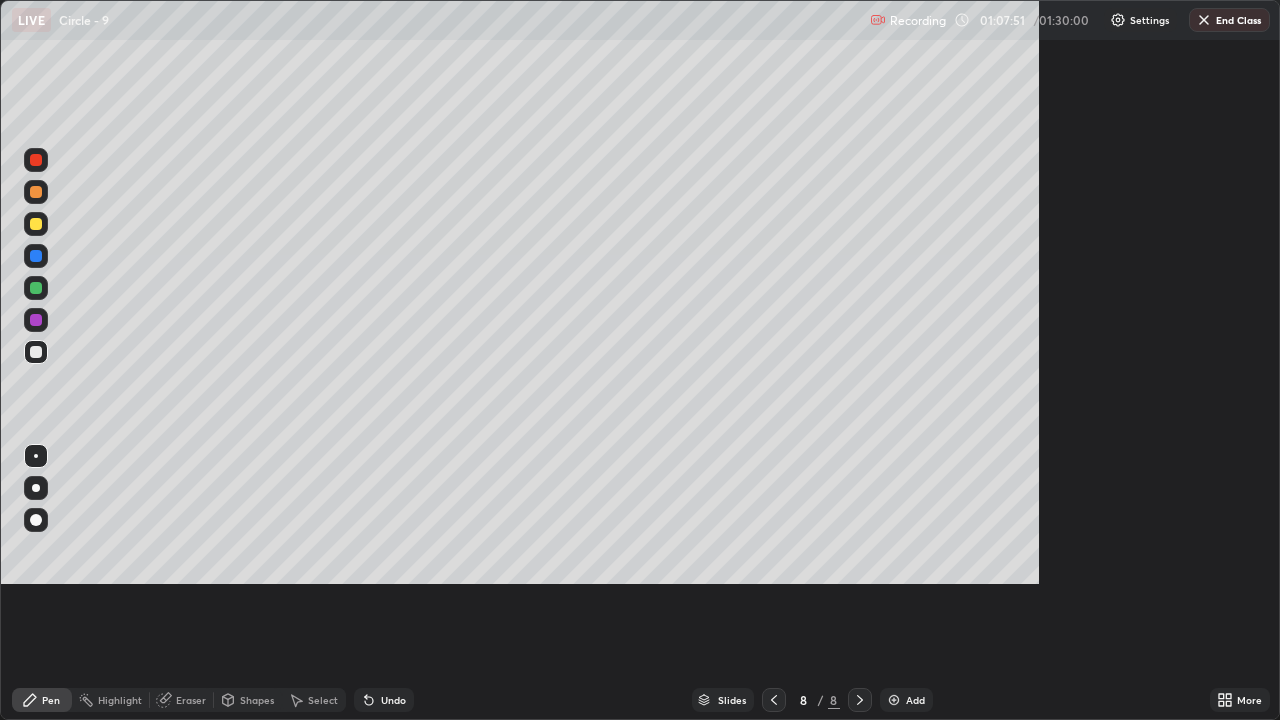 scroll, scrollTop: 99280, scrollLeft: 98720, axis: both 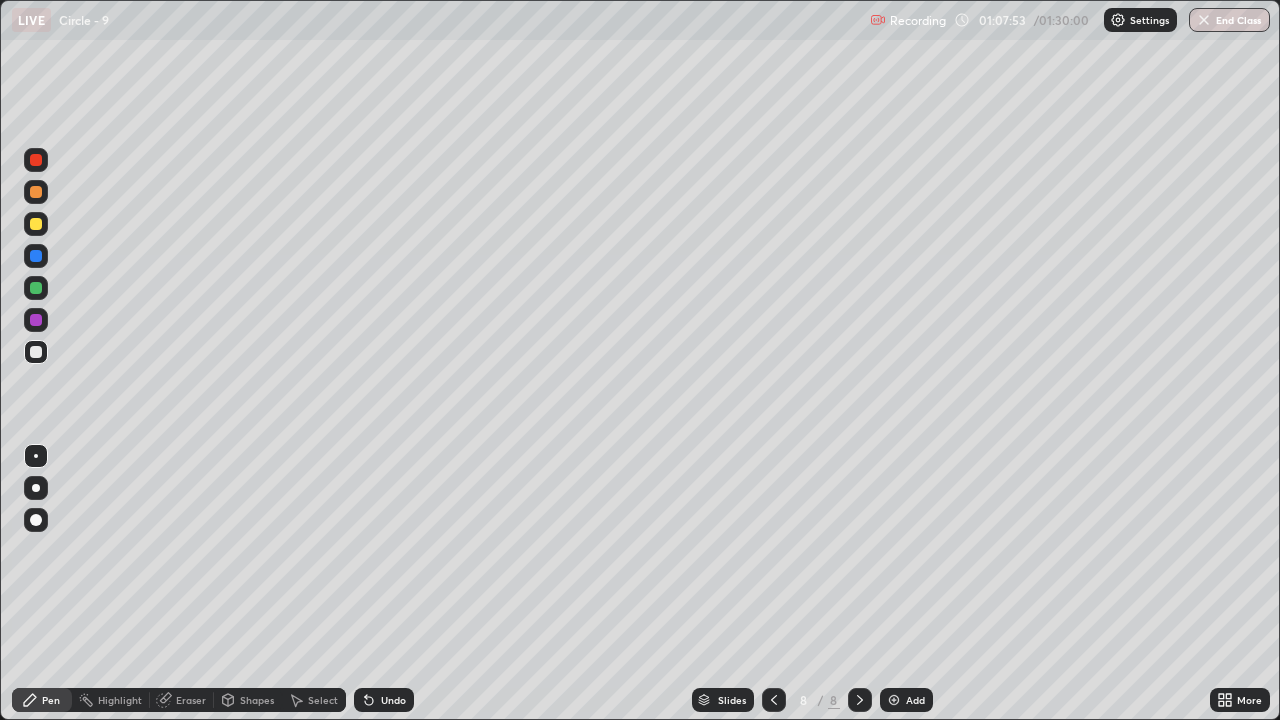 click on "Add" at bounding box center [915, 700] 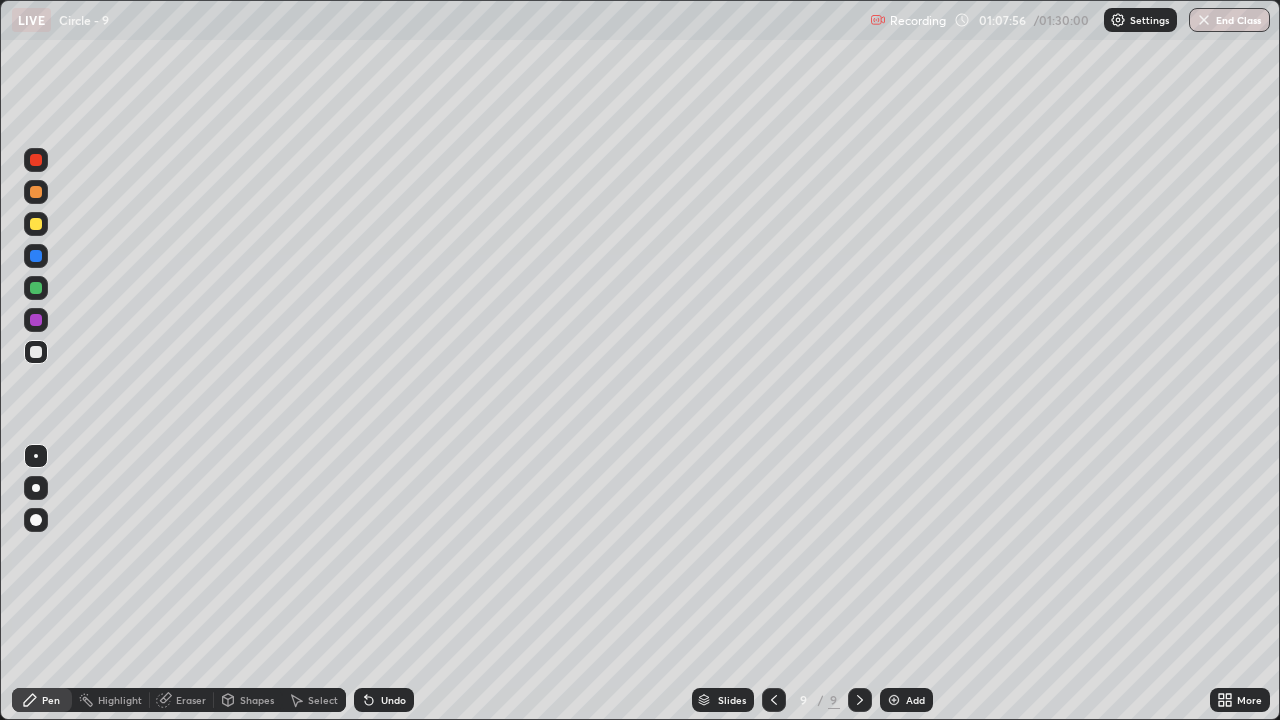 click 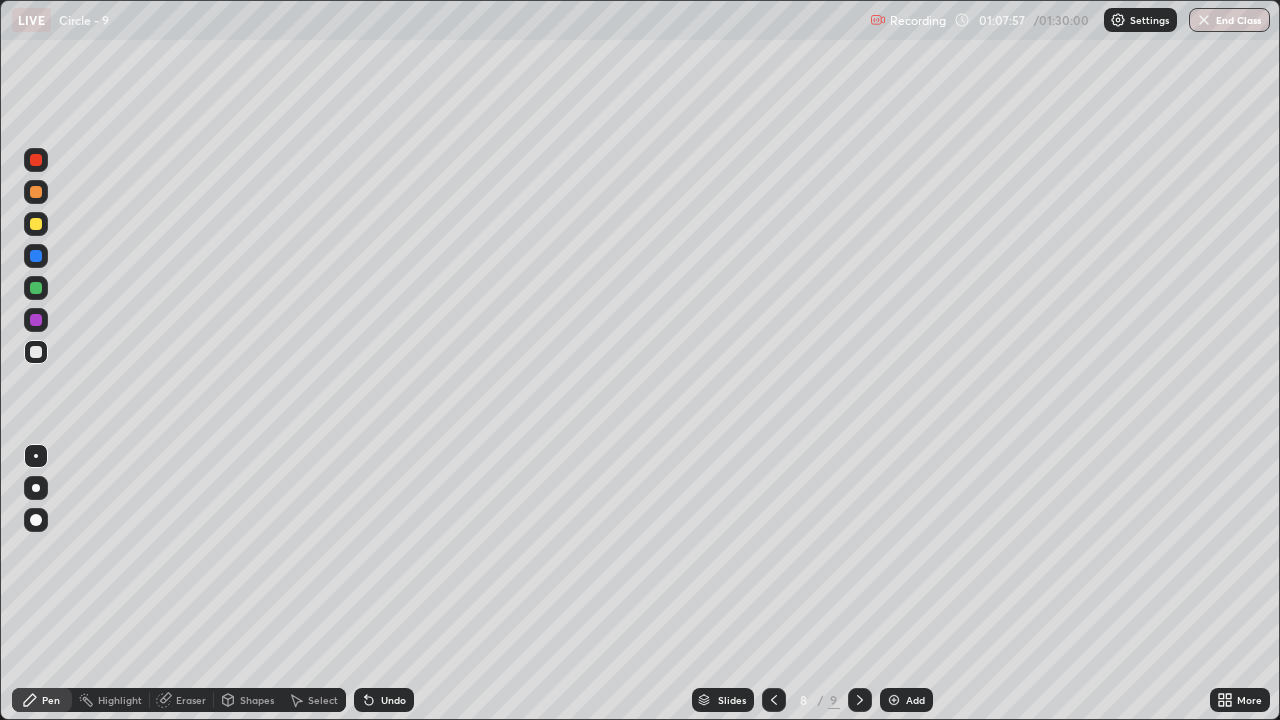 click on "Select" at bounding box center [323, 700] 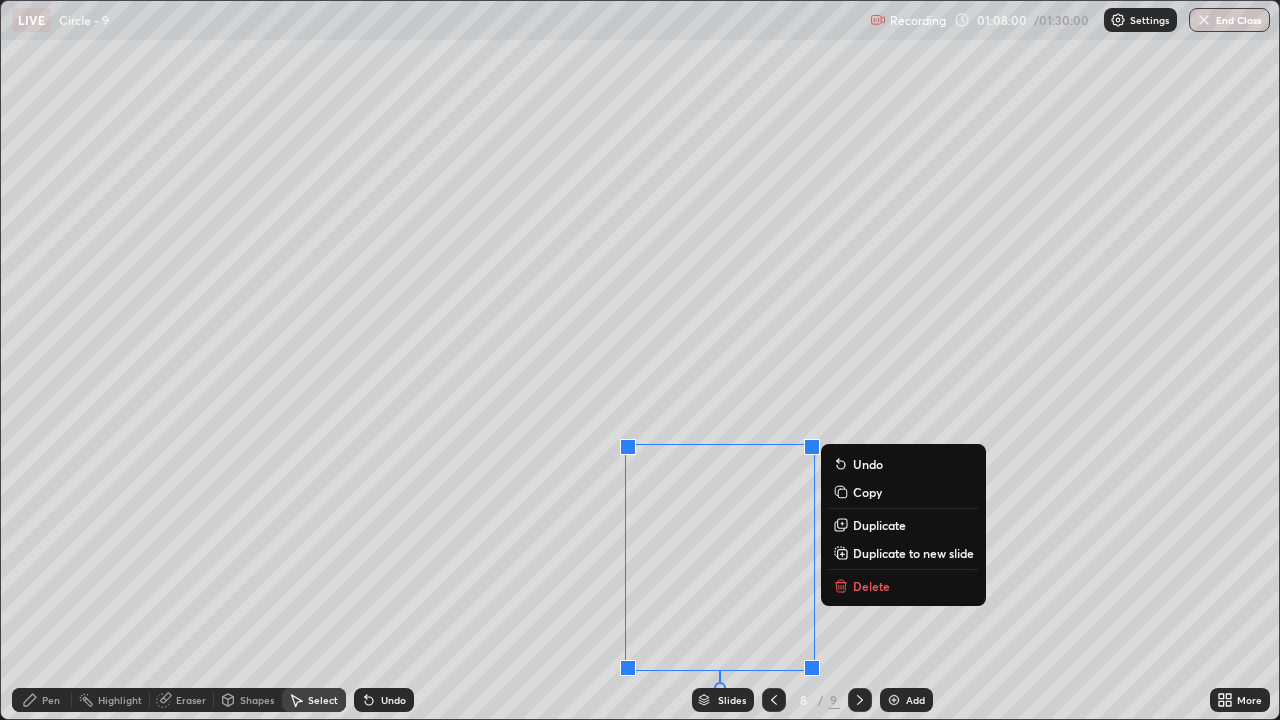 click on "Duplicate to new slide" at bounding box center (913, 553) 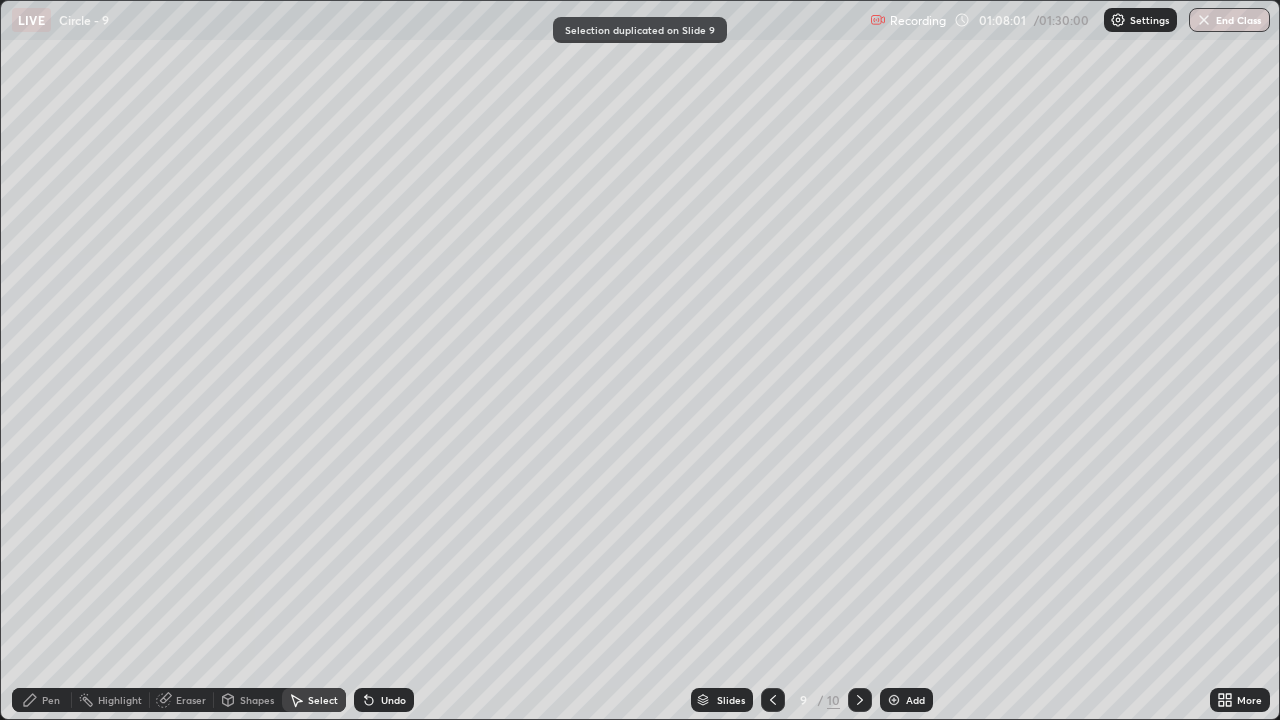 click 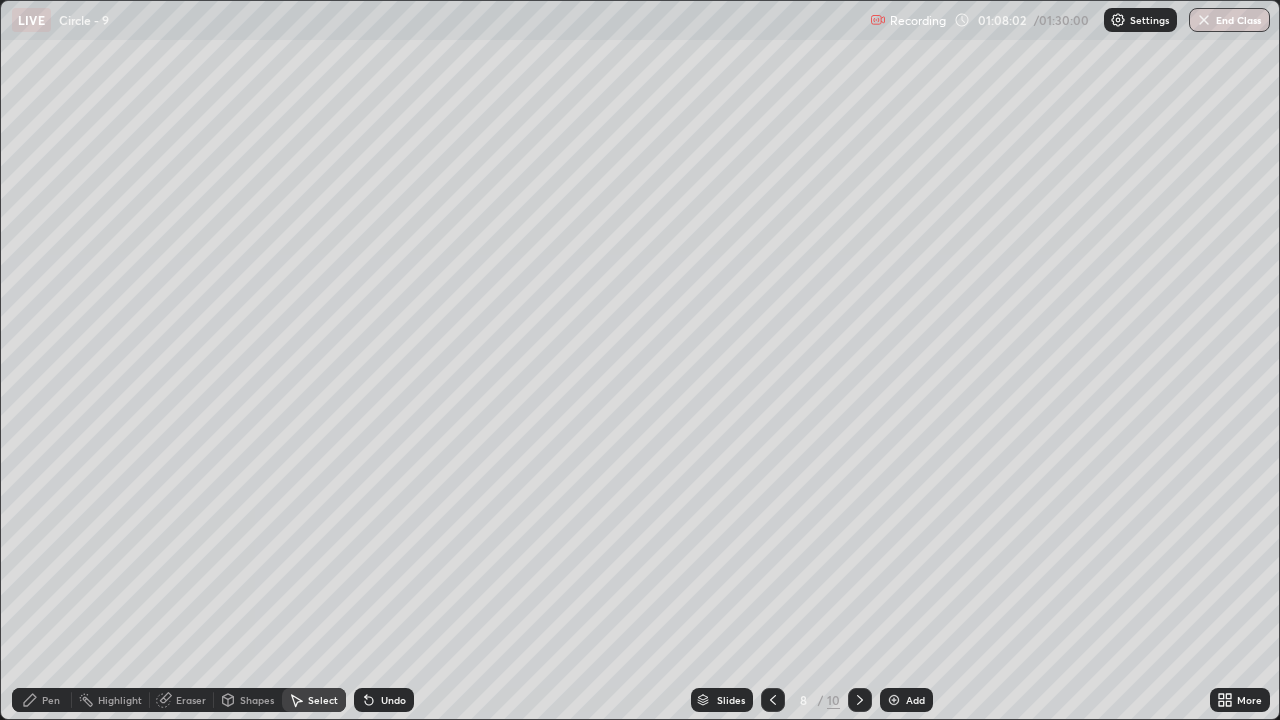 click 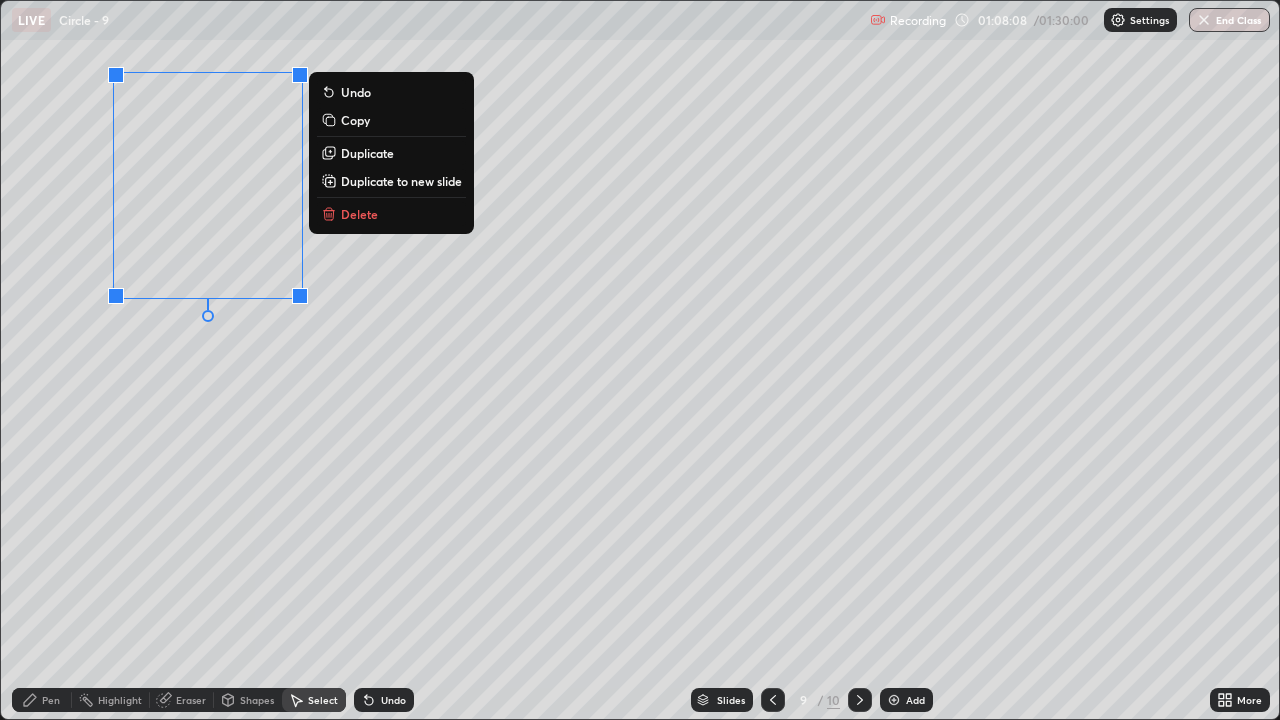 click on "Pen" at bounding box center [42, 700] 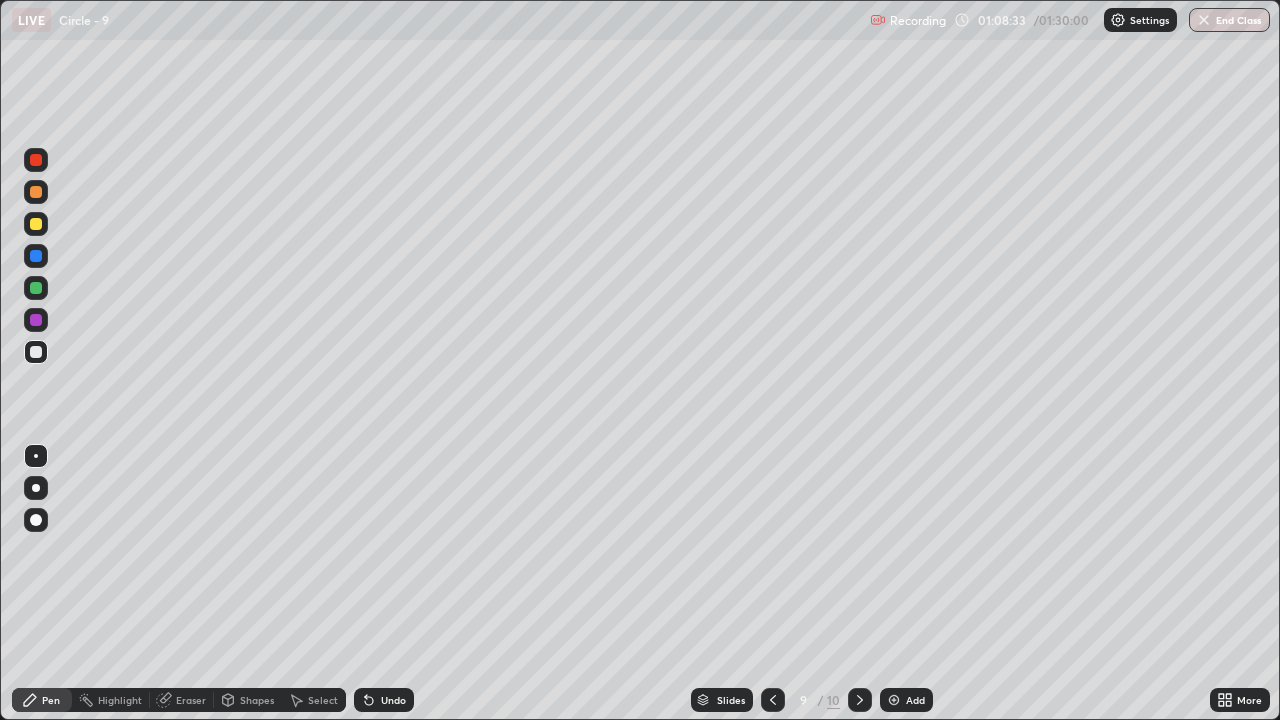 click on "Undo" at bounding box center [393, 700] 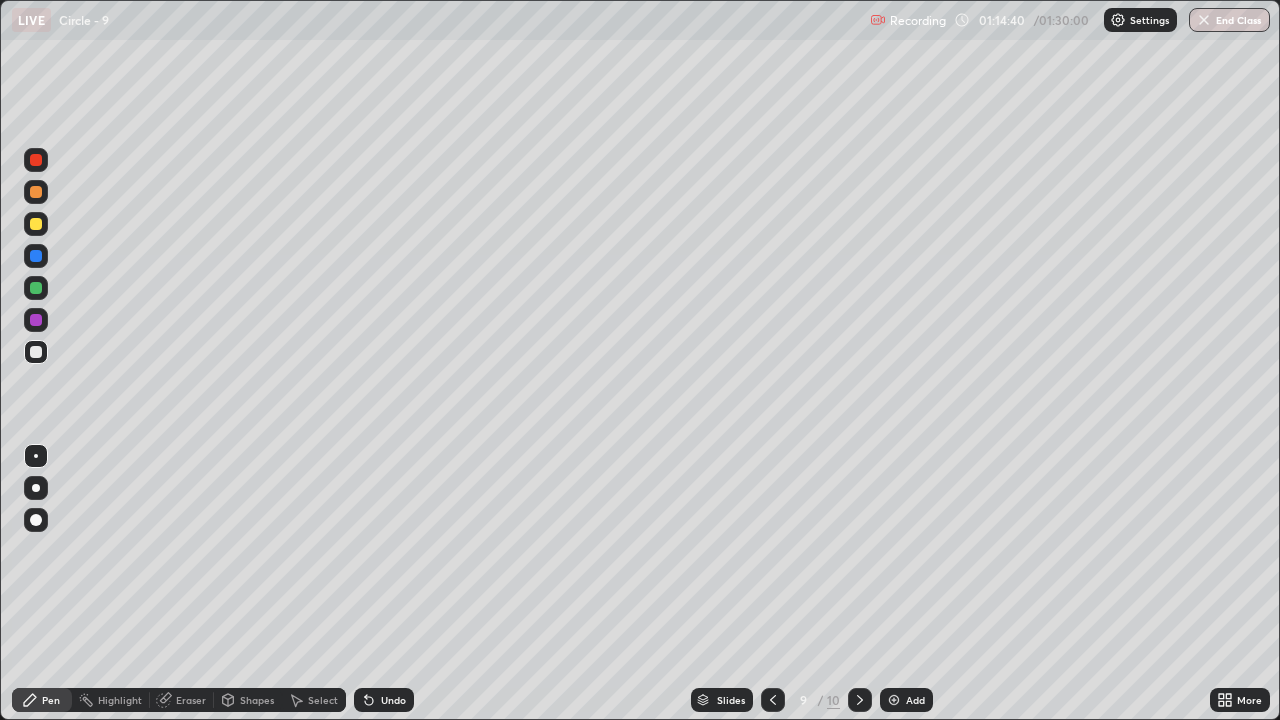 click 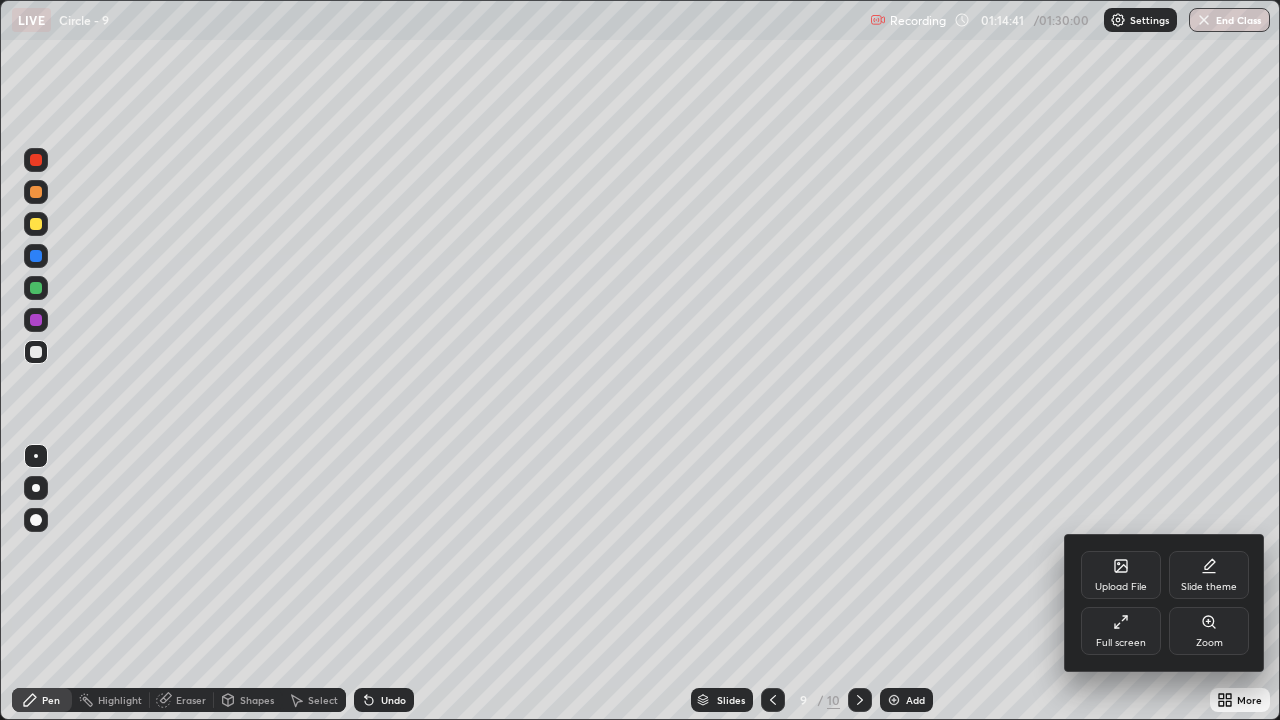 click on "Full screen" at bounding box center (1121, 631) 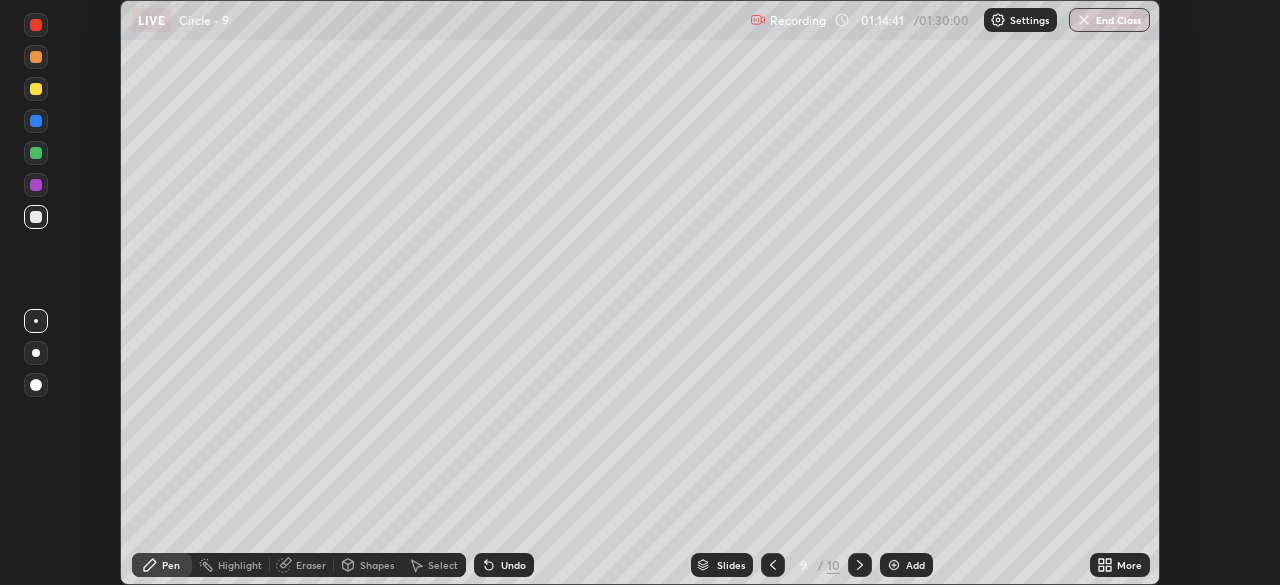 scroll, scrollTop: 585, scrollLeft: 1280, axis: both 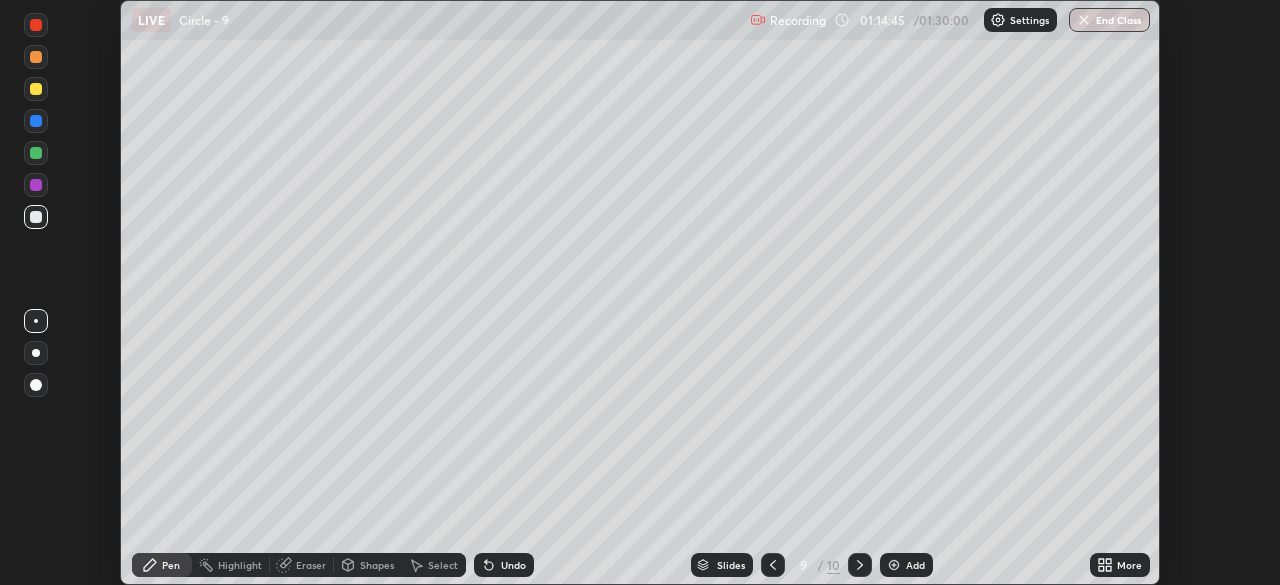 click 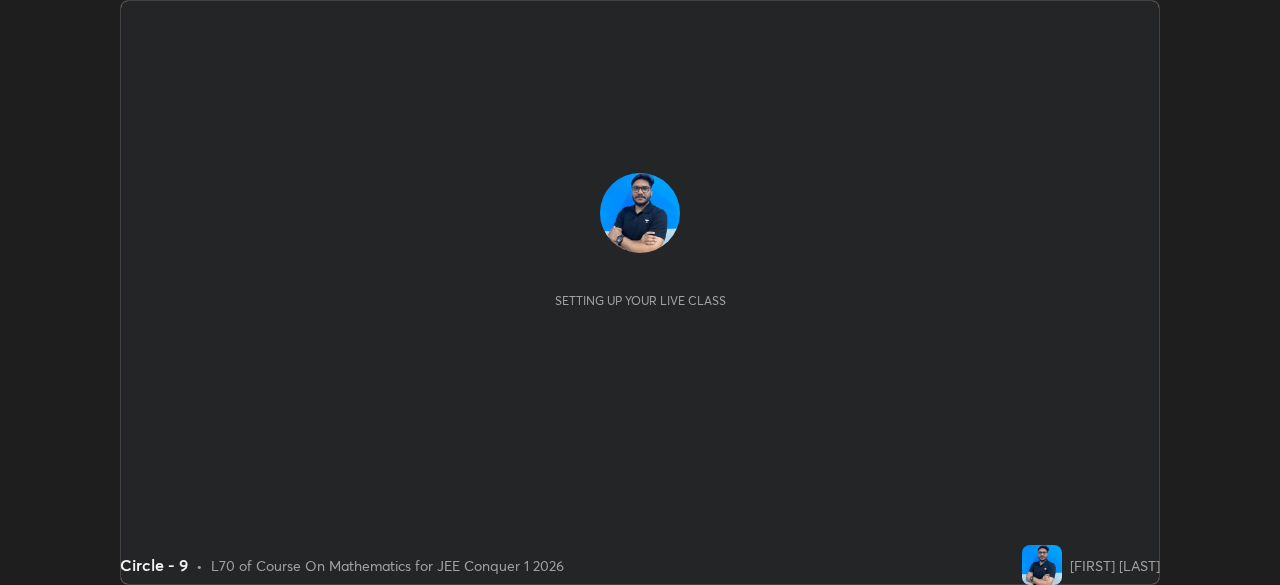 scroll, scrollTop: 0, scrollLeft: 0, axis: both 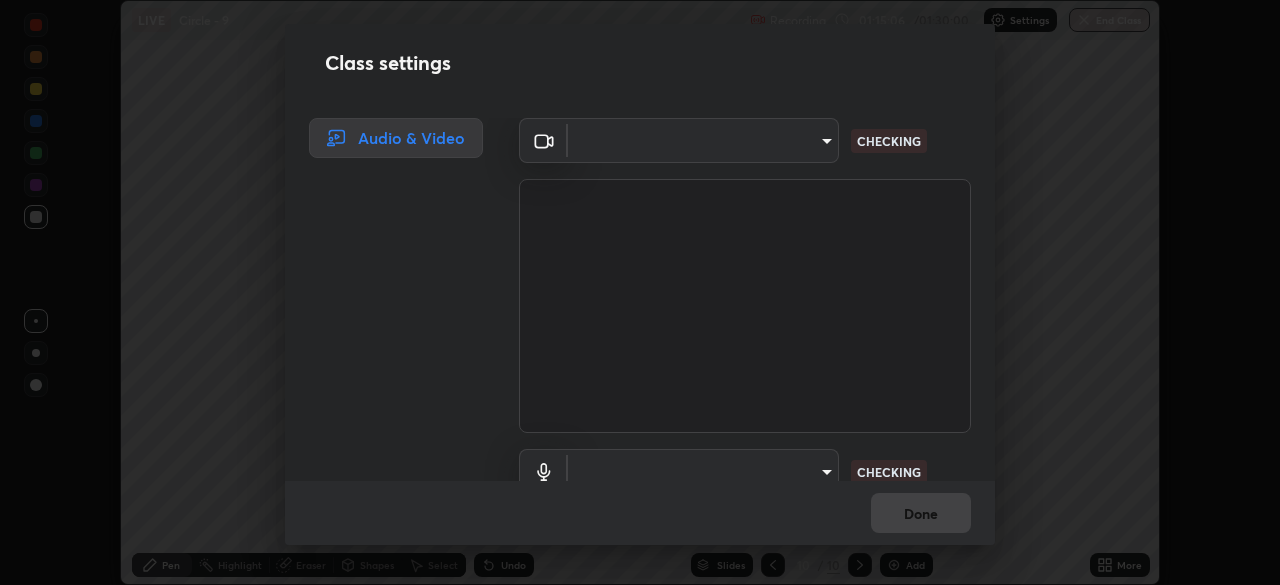 type on "5b0ce39d11be3a435715daab6ad7fa25508616855f5d18a60cdf0faa8df0ce2b" 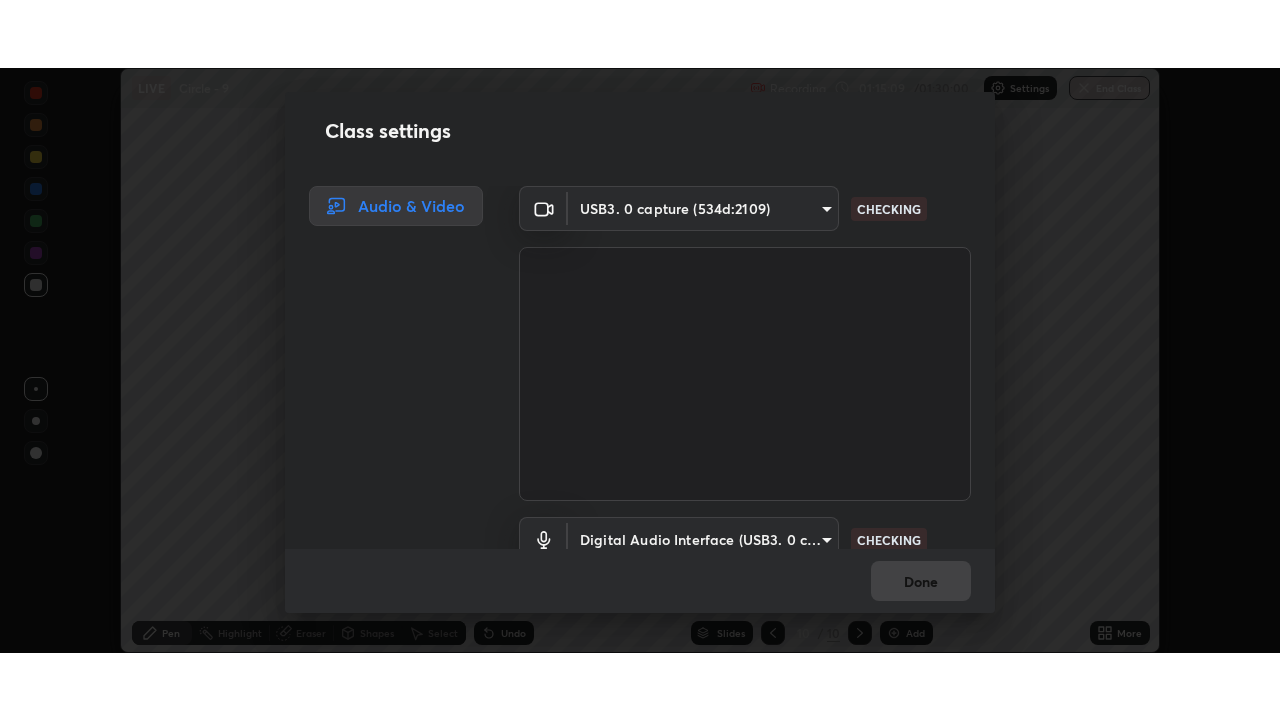 scroll, scrollTop: 91, scrollLeft: 0, axis: vertical 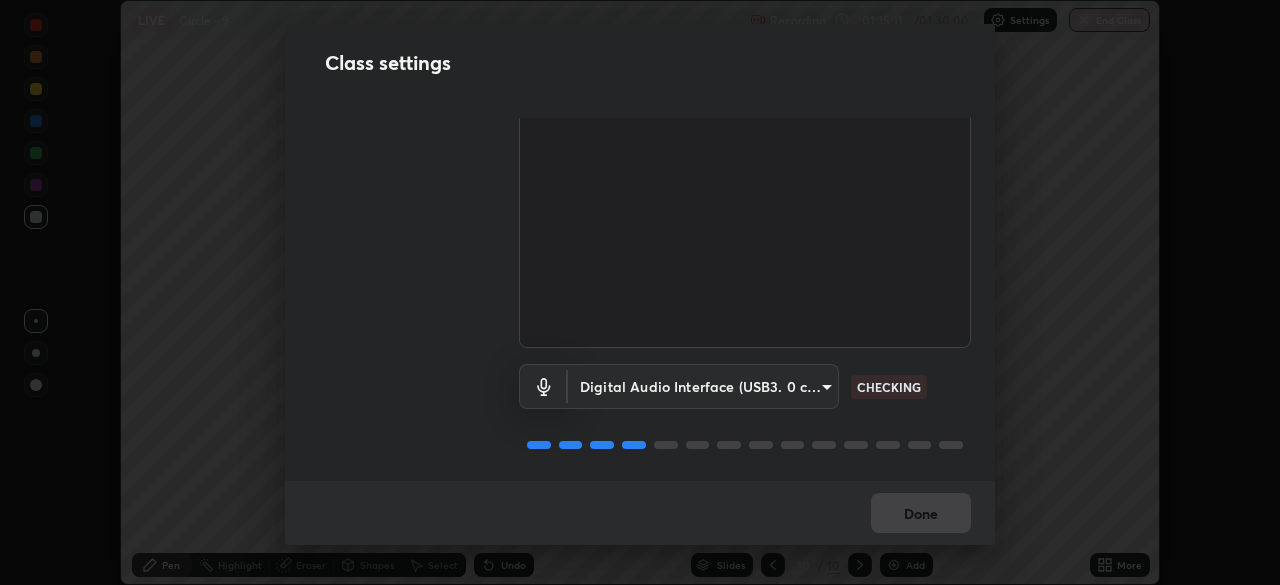 click on "Erase all LIVE Circle - 9 Recording 01:15:11 /  01:30:00 Settings End Class Setting up your live class Circle - 9 • L70 of Course On Mathematics for JEE Conquer 1 2026 [FIRST] [LAST] Pen Highlight Eraser Shapes Select Undo Slides 10 / 10 Add More No doubts shared Encourage your learners to ask a doubt for better clarity Report an issue Reason for reporting Buffering Chat not working Audio - Video sync issue Educator video quality low ​ Attach an image Report Class settings Audio & Video USB3. 0 capture (534d:2109) 5b0ce39d11be3a435715daab6ad7fa25508616855f5d18a60cdf0faa8df0ce2b CHECKING Digital Audio Interface (USB3. 0 capture) 71fed962e4479aa471978983e502007eb62408f3e4339a7e0acd8532d65ddef6 CHECKING Done" at bounding box center [640, 292] 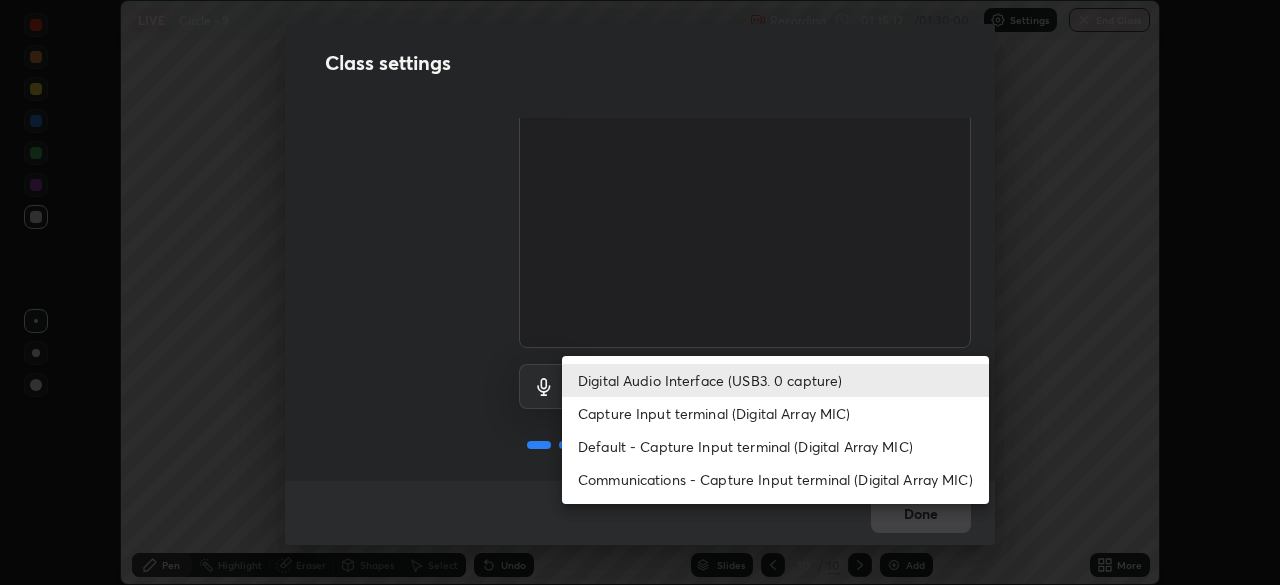 click on "Capture Input terminal (Digital Array MIC)" at bounding box center [775, 413] 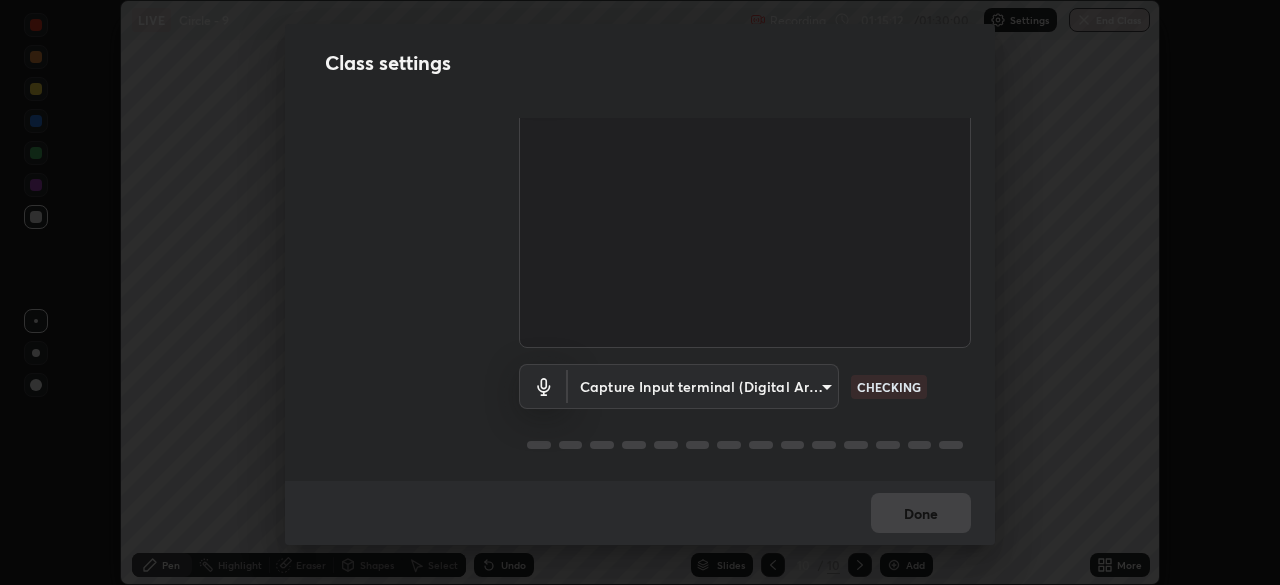 click on "Erase all LIVE Circle - 9 Recording 01:15:12 /  01:30:00 Settings End Class Setting up your live class Circle - 9 • L70 of Course On Mathematics for JEE Conquer 1 2026 [FIRST] [LAST] Pen Highlight Eraser Shapes Select Undo Slides 10 / 10 Add More No doubts shared Encourage your learners to ask a doubt for better clarity Report an issue Reason for reporting Buffering Chat not working Audio - Video sync issue Educator video quality low ​ Attach an image Report Class settings Audio & Video USB3. 0 capture (534d:2109) 5b0ce39d11be3a435715daab6ad7fa25508616855f5d18a60cdf0faa8df0ce2b CHECKING Capture Input terminal (Digital Array MIC) 0cc9bf99e685aedc504070095158a94fd7fd61247a0d39e092e81423dc6161b0 CHECKING Done" at bounding box center (640, 292) 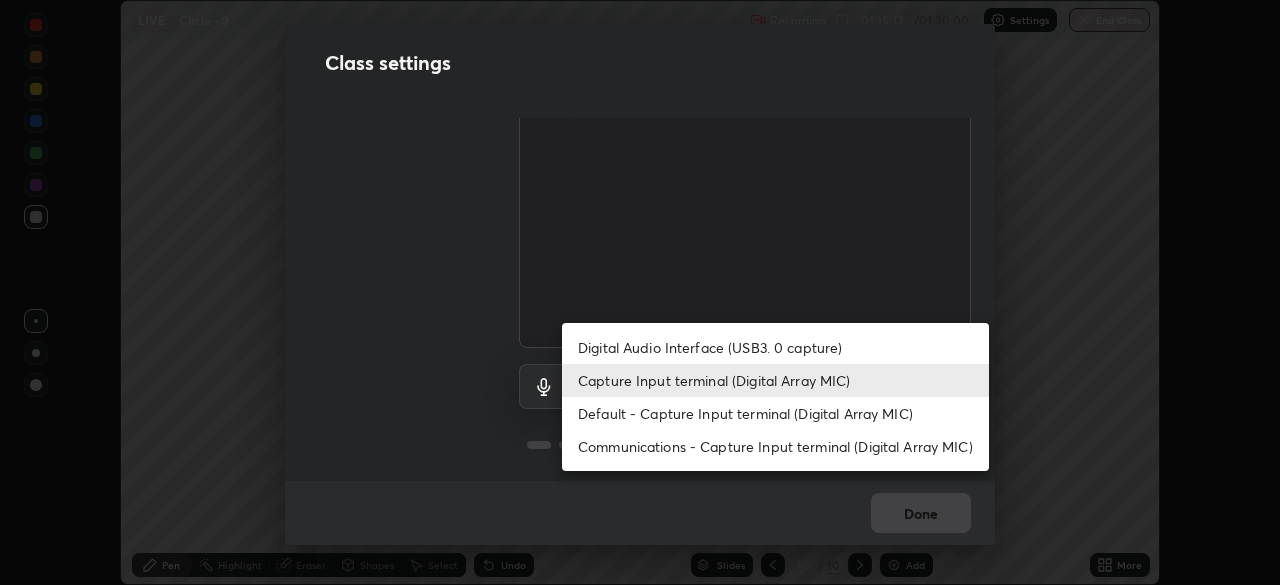 click on "Digital Audio Interface (USB3. 0 capture)" at bounding box center [775, 347] 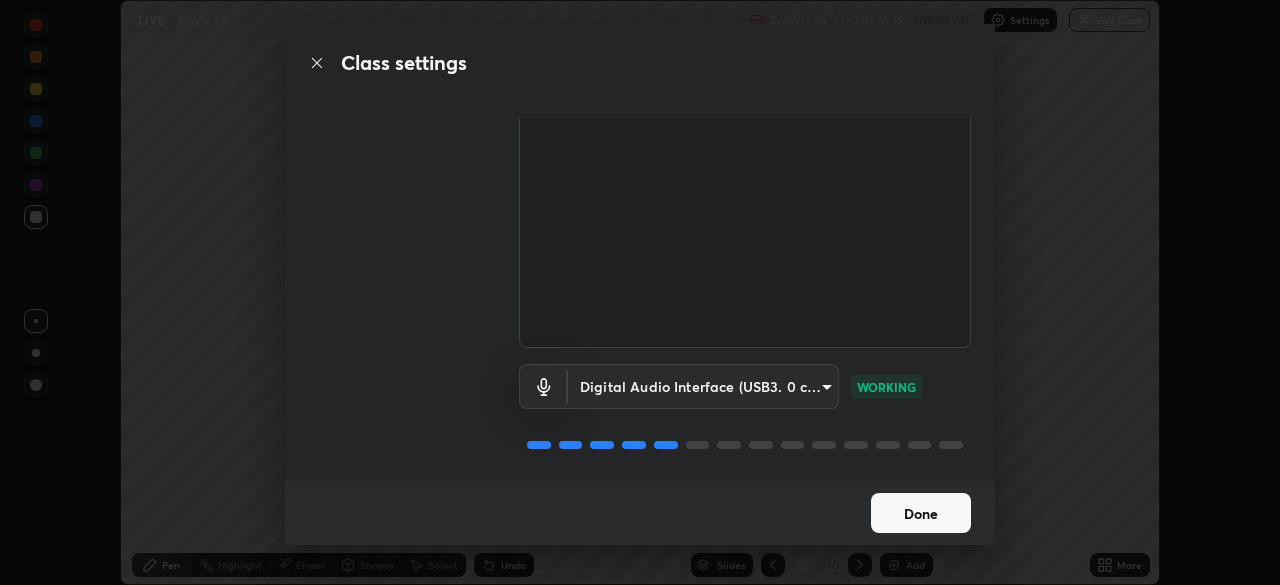 click on "Done" at bounding box center [921, 513] 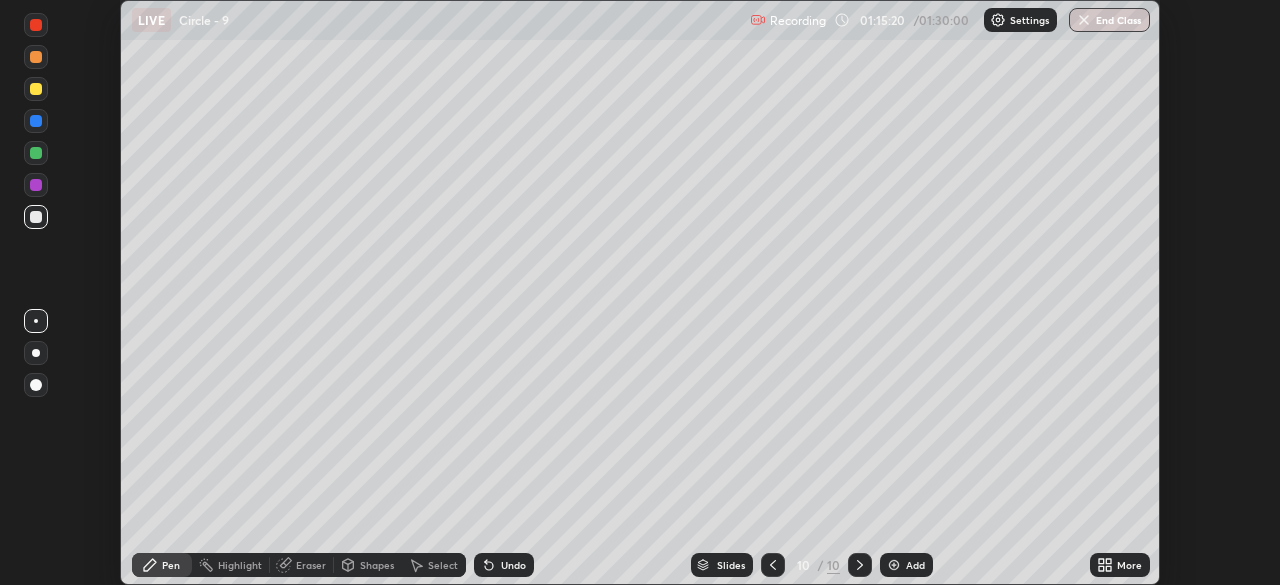 click 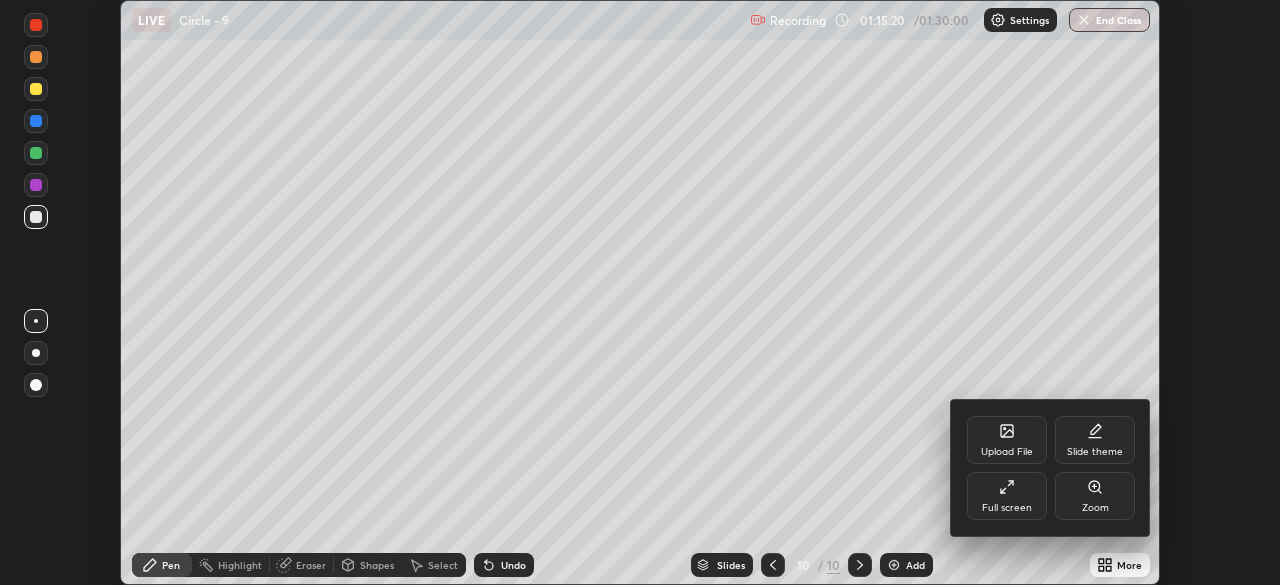 click on "Full screen" at bounding box center [1007, 496] 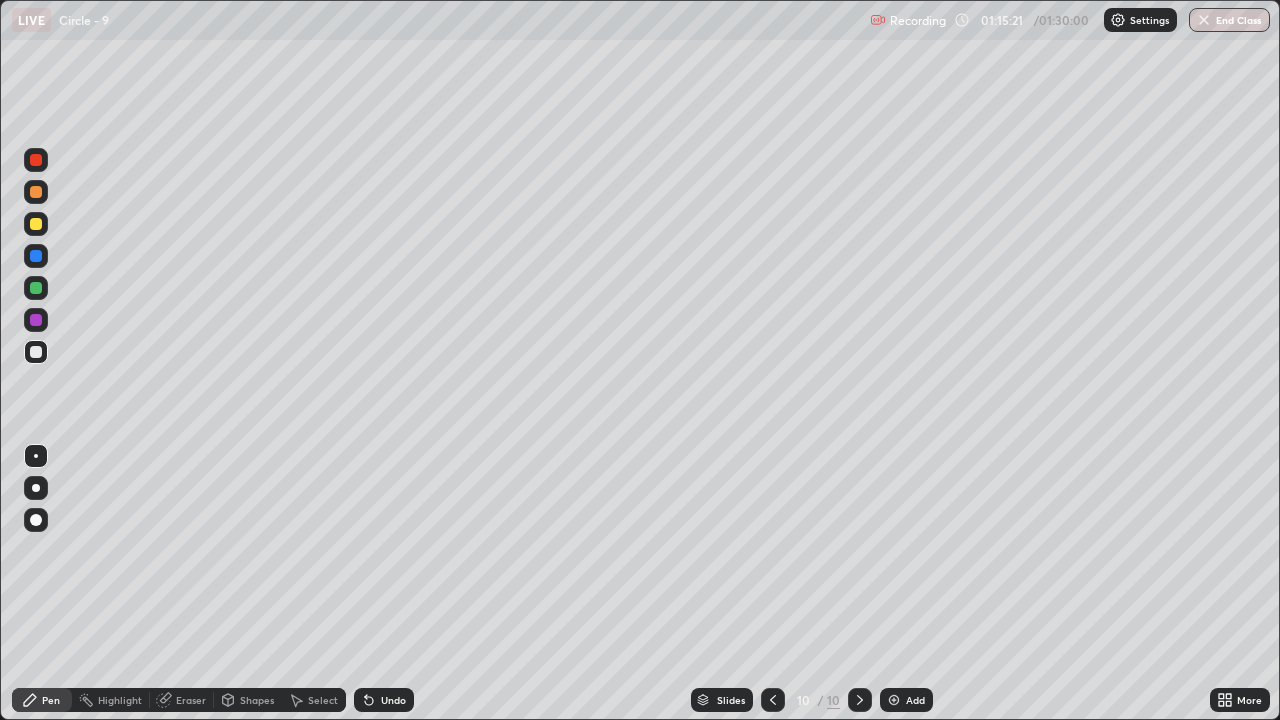 scroll, scrollTop: 99280, scrollLeft: 98720, axis: both 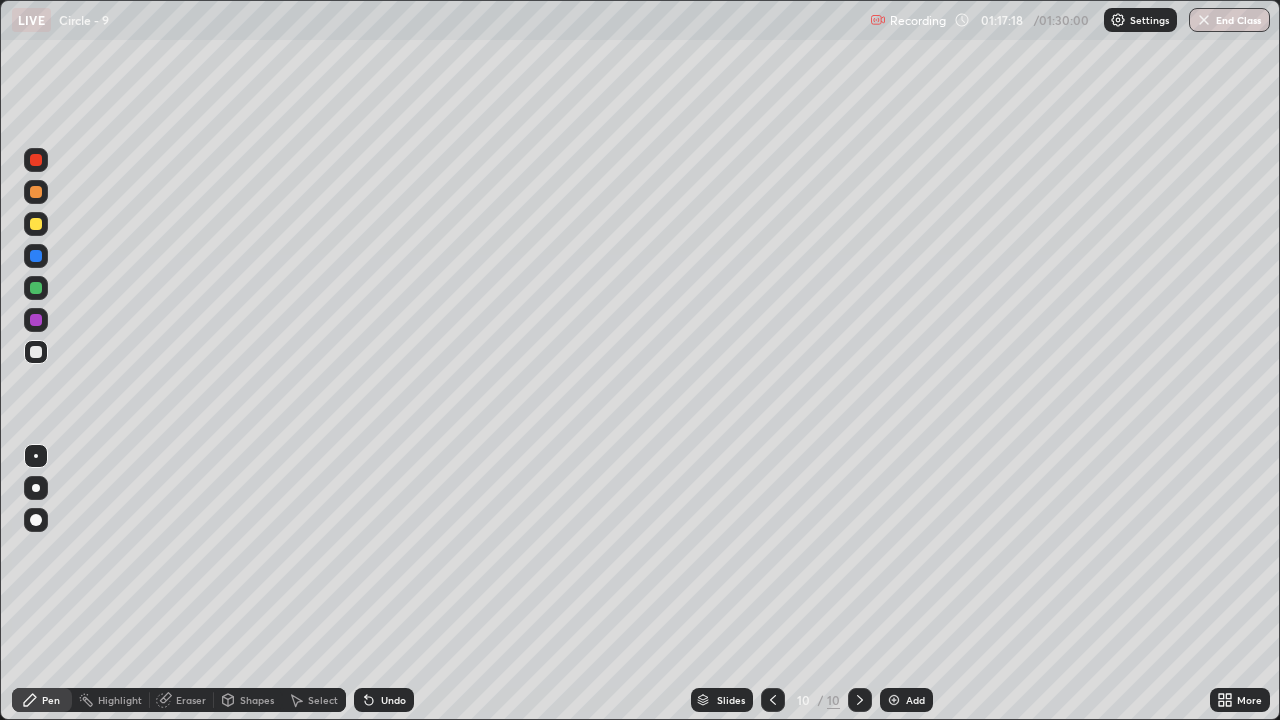 click at bounding box center (36, 224) 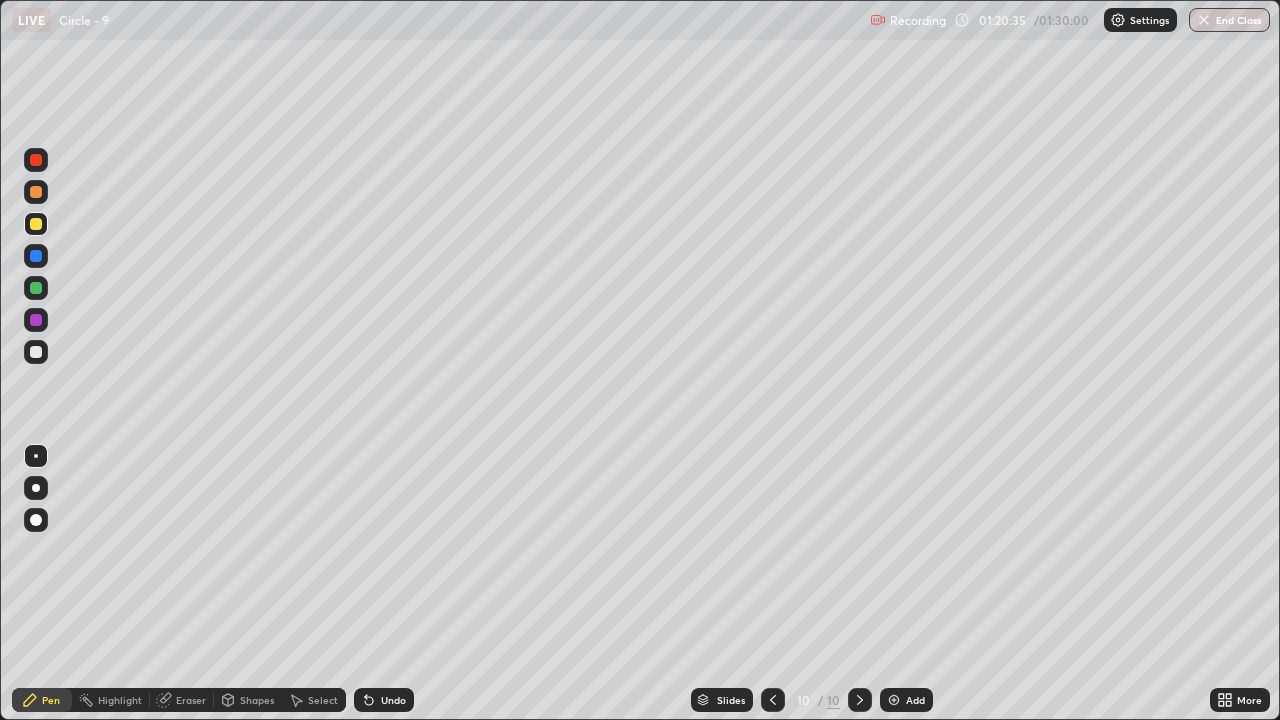 click at bounding box center [36, 352] 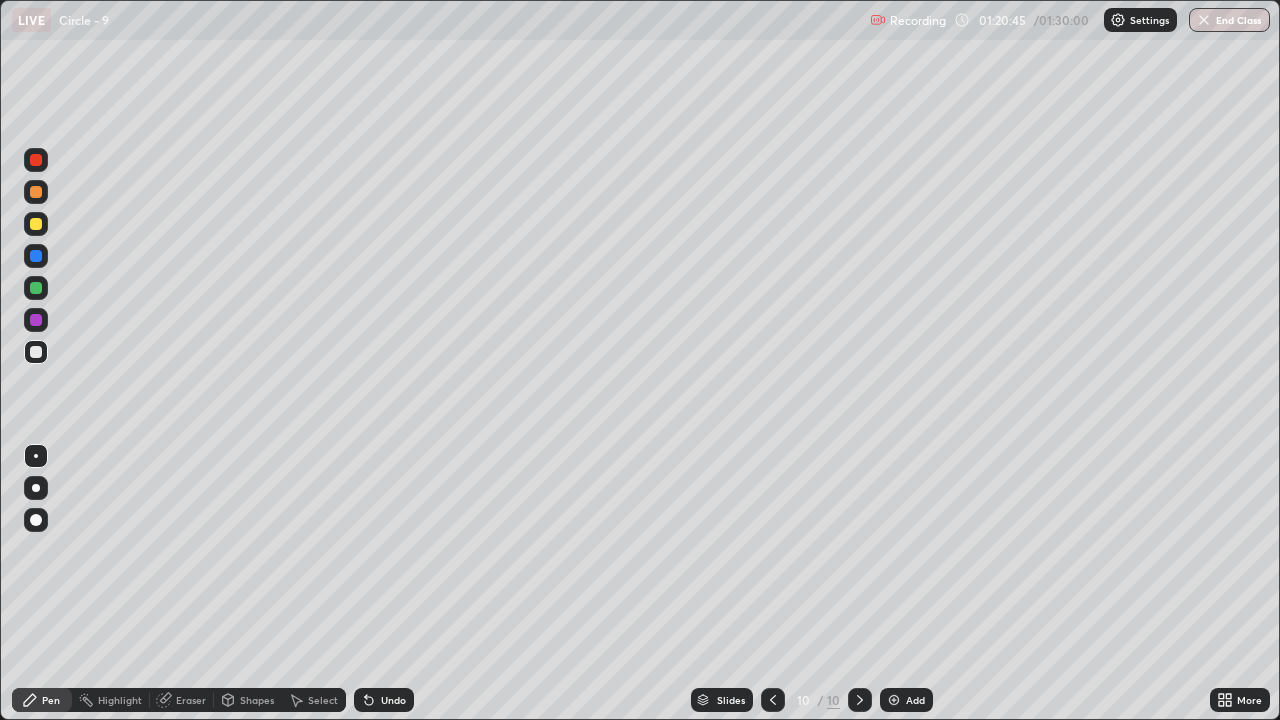 click on "Undo" at bounding box center (393, 700) 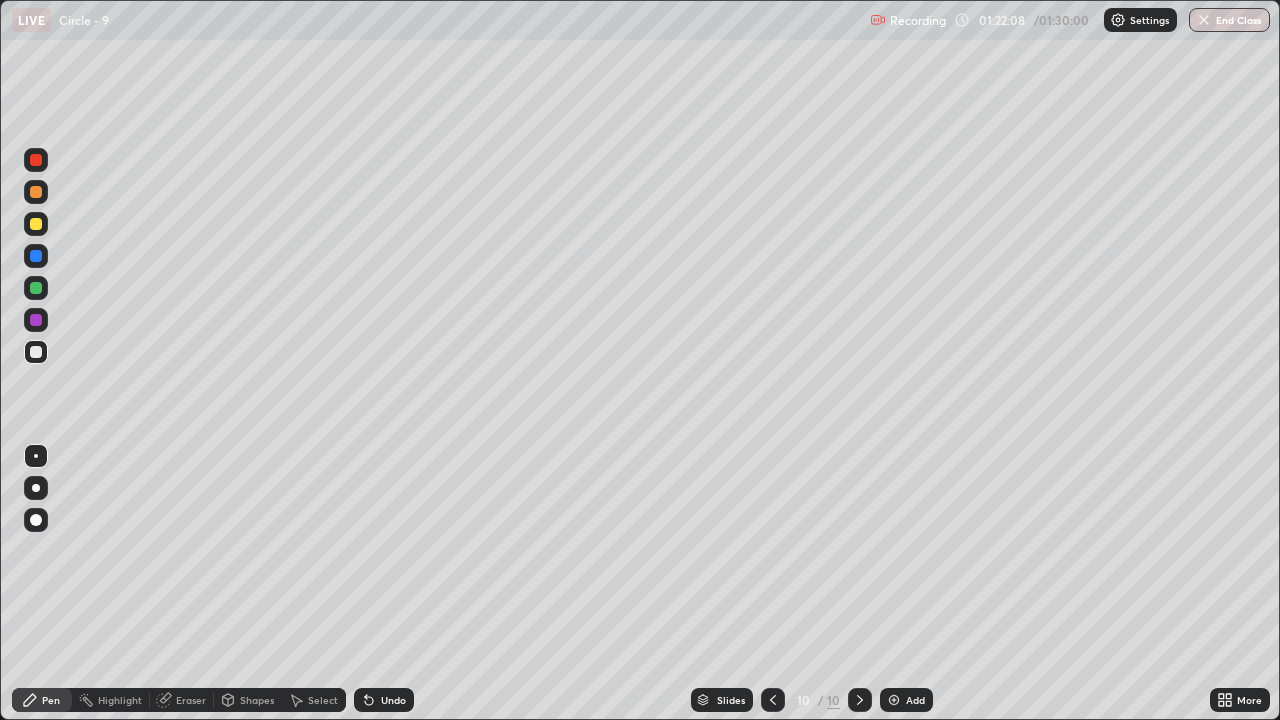 click on "Select" at bounding box center (323, 700) 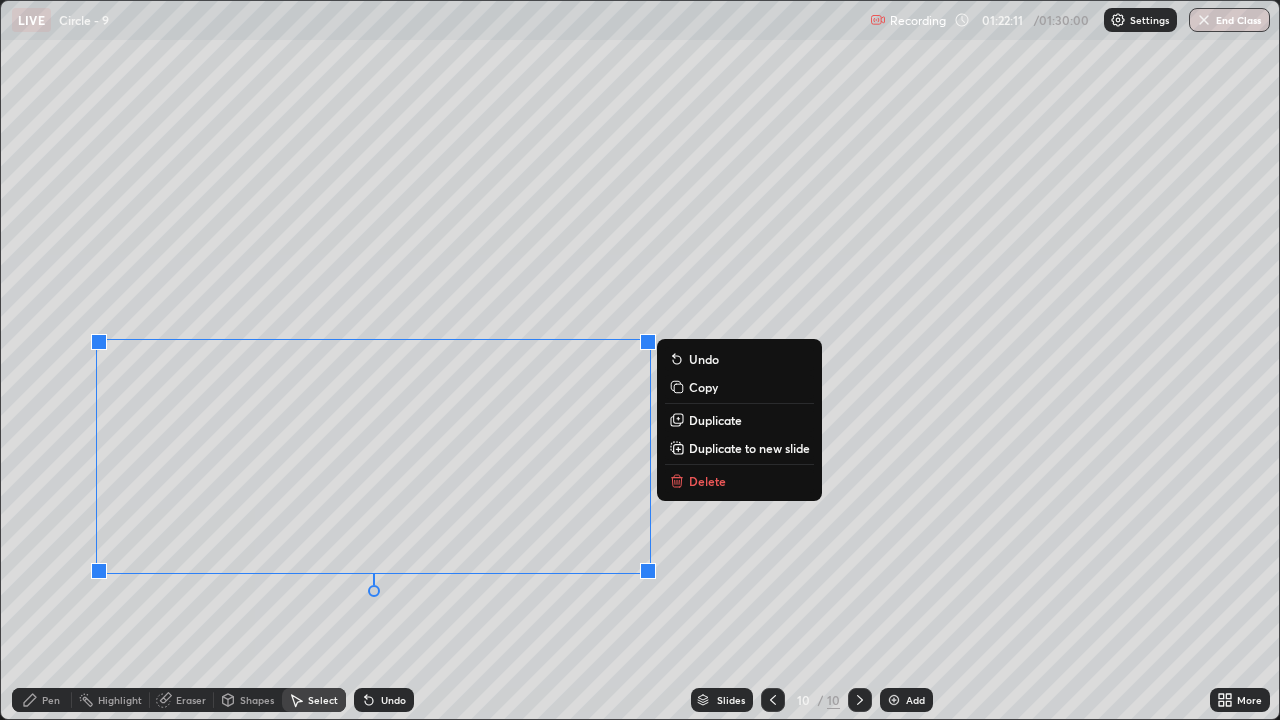 click on "Duplicate to new slide" at bounding box center [749, 448] 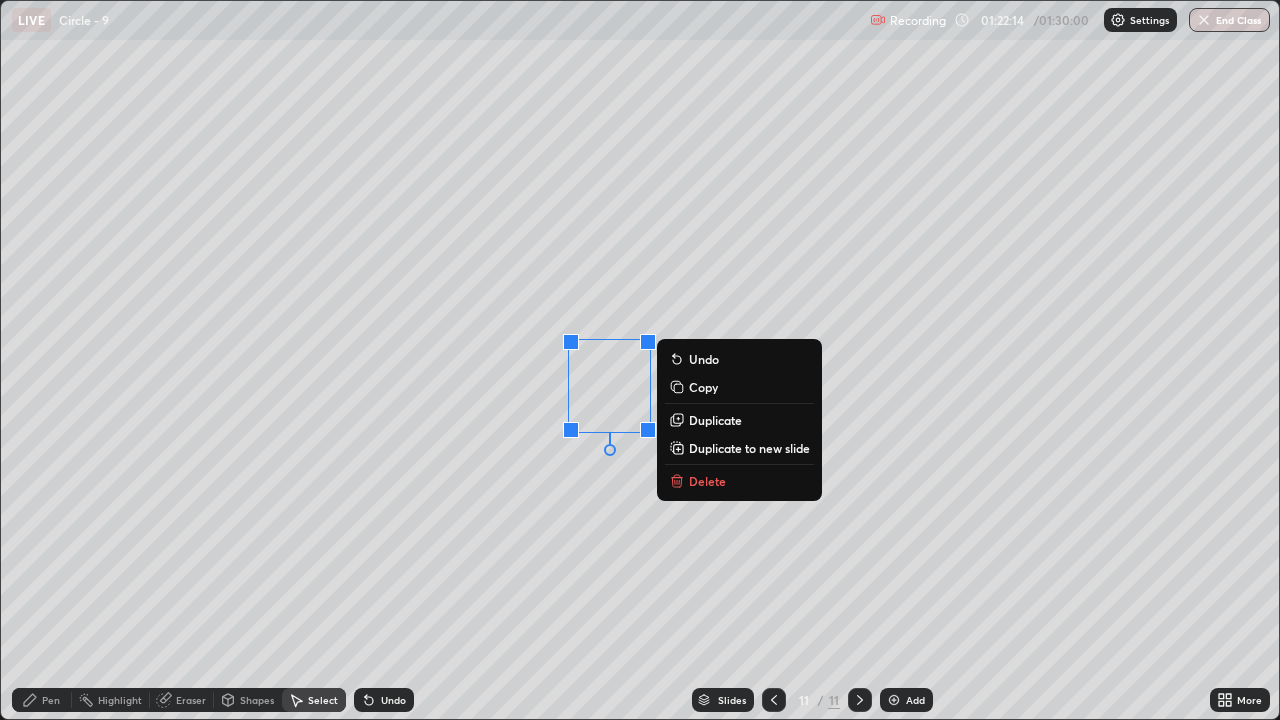click on "Duplicate to new slide" at bounding box center (749, 448) 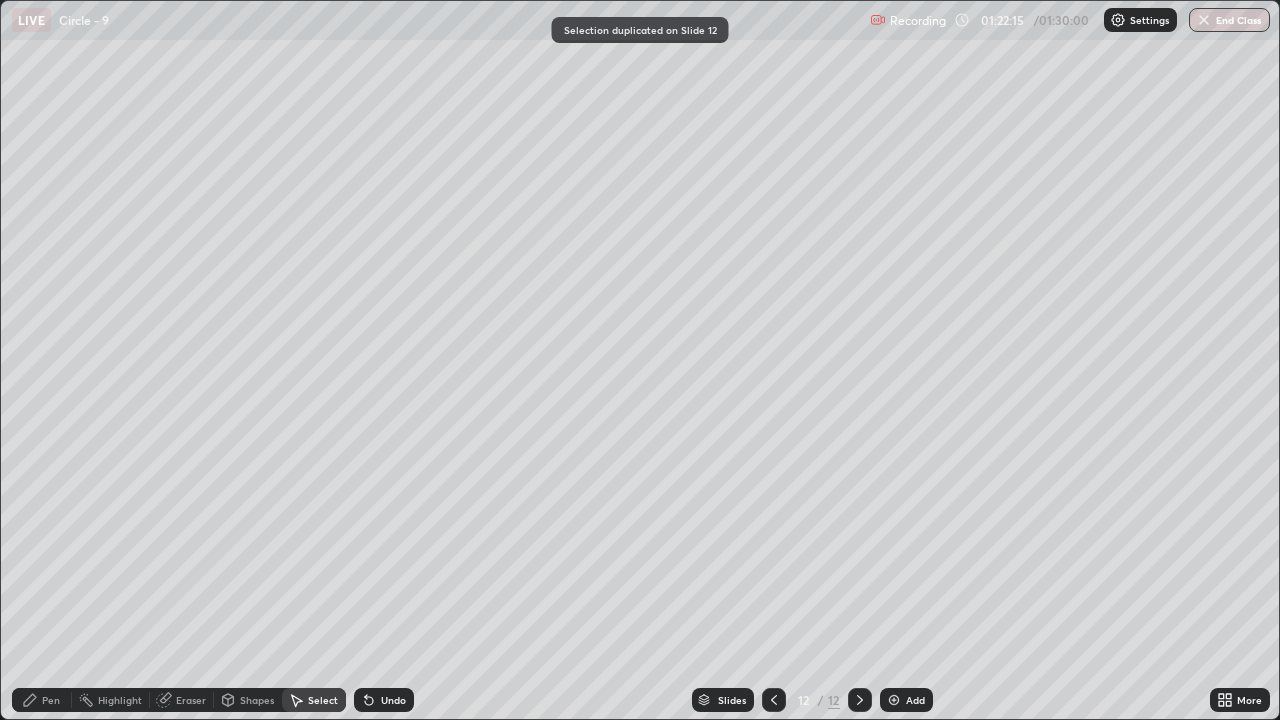 click 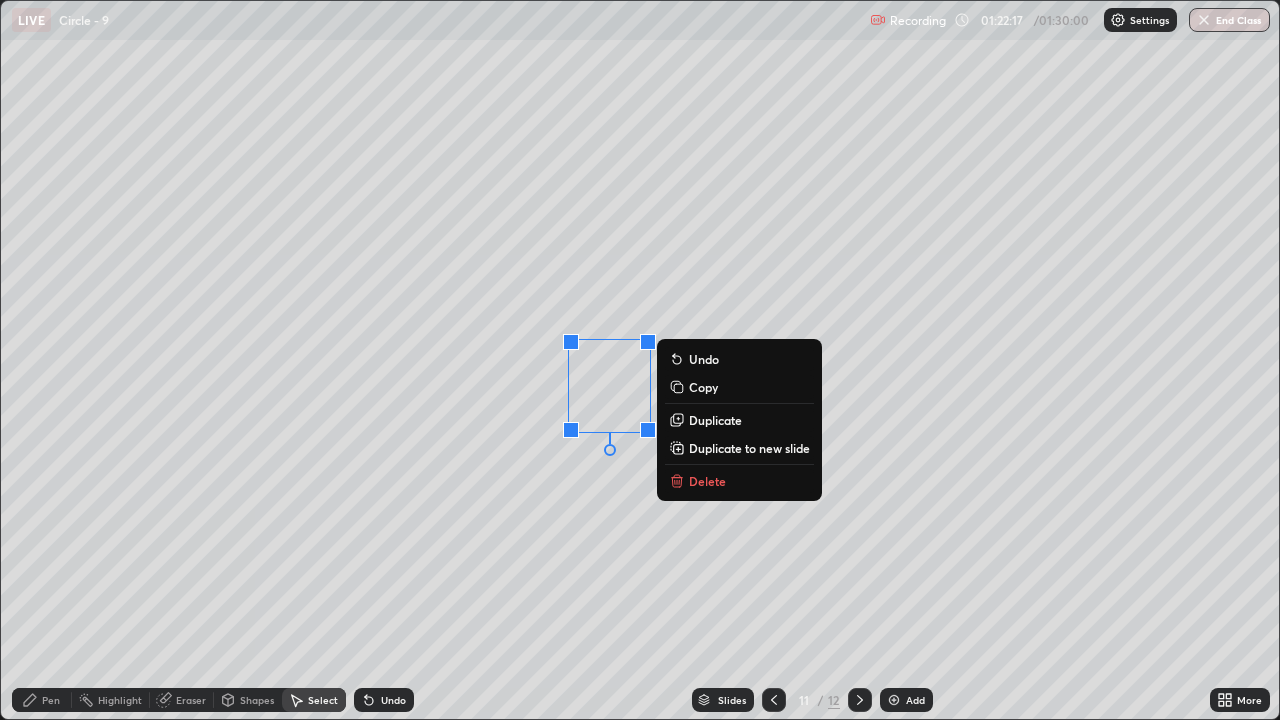 click on "Delete" at bounding box center [707, 481] 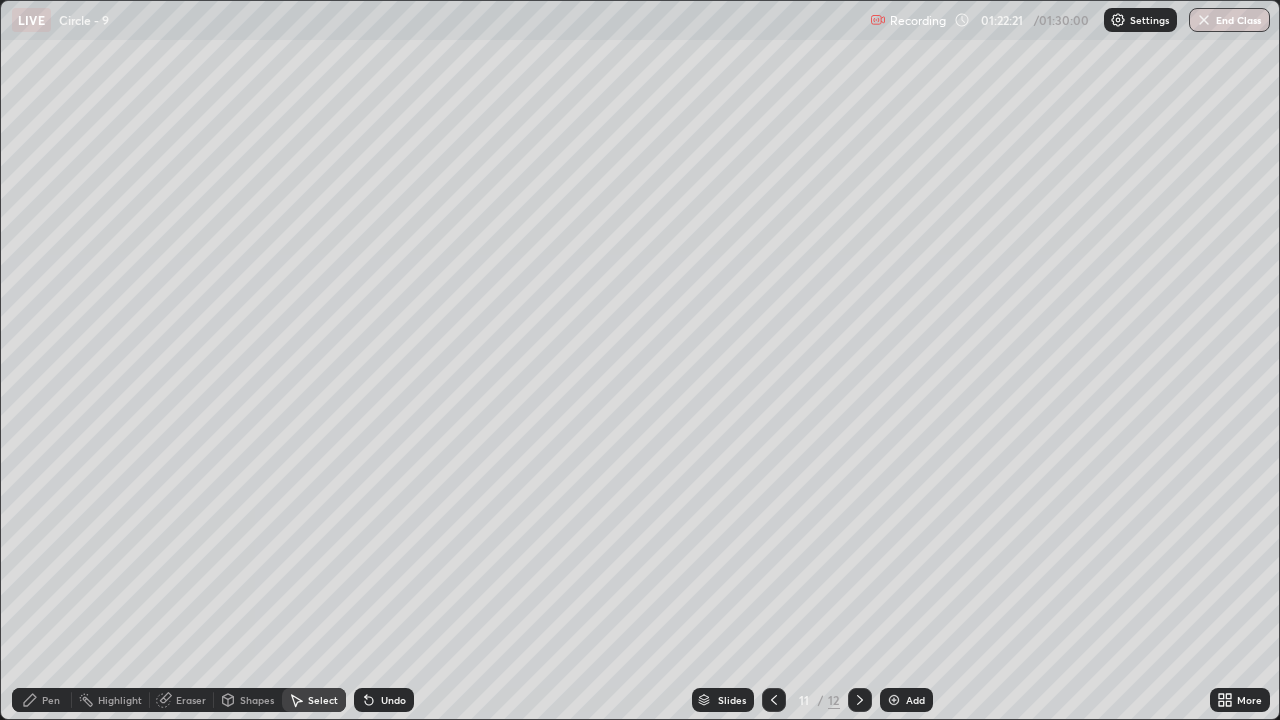 click on "0 ° Undo Copy Duplicate Duplicate to new slide Delete" at bounding box center (640, 360) 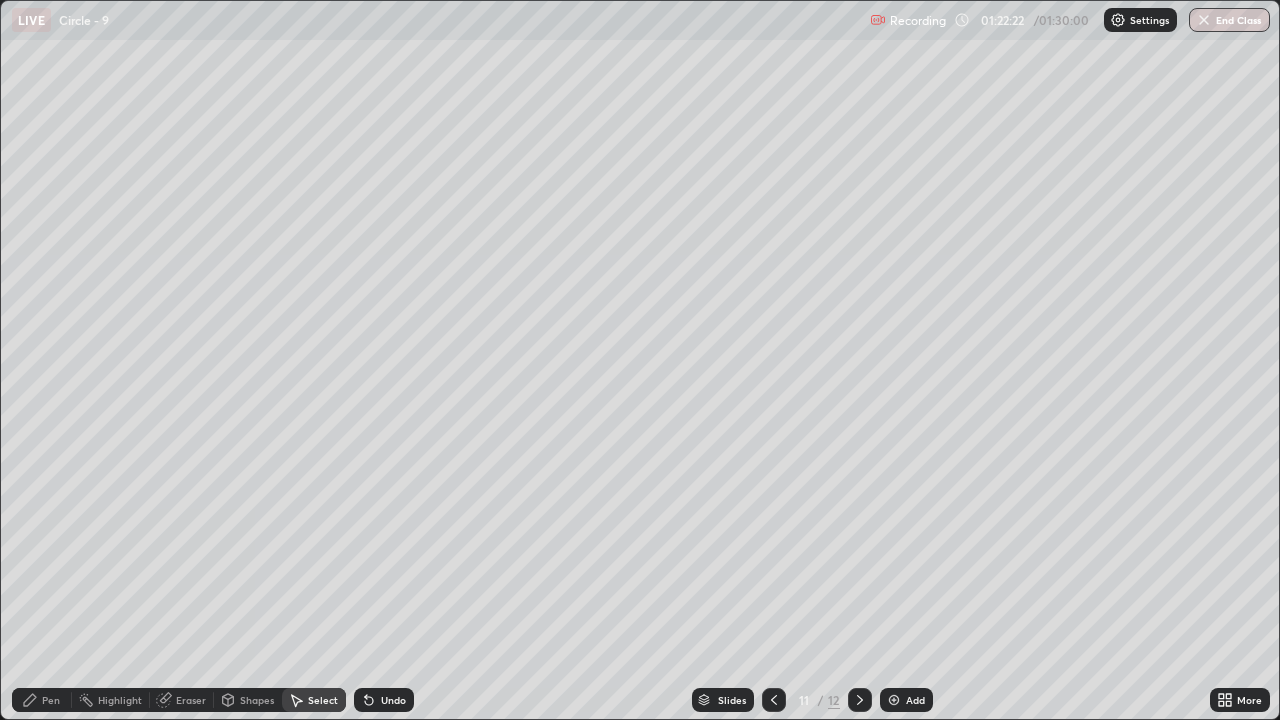 click on "Pen" at bounding box center [42, 700] 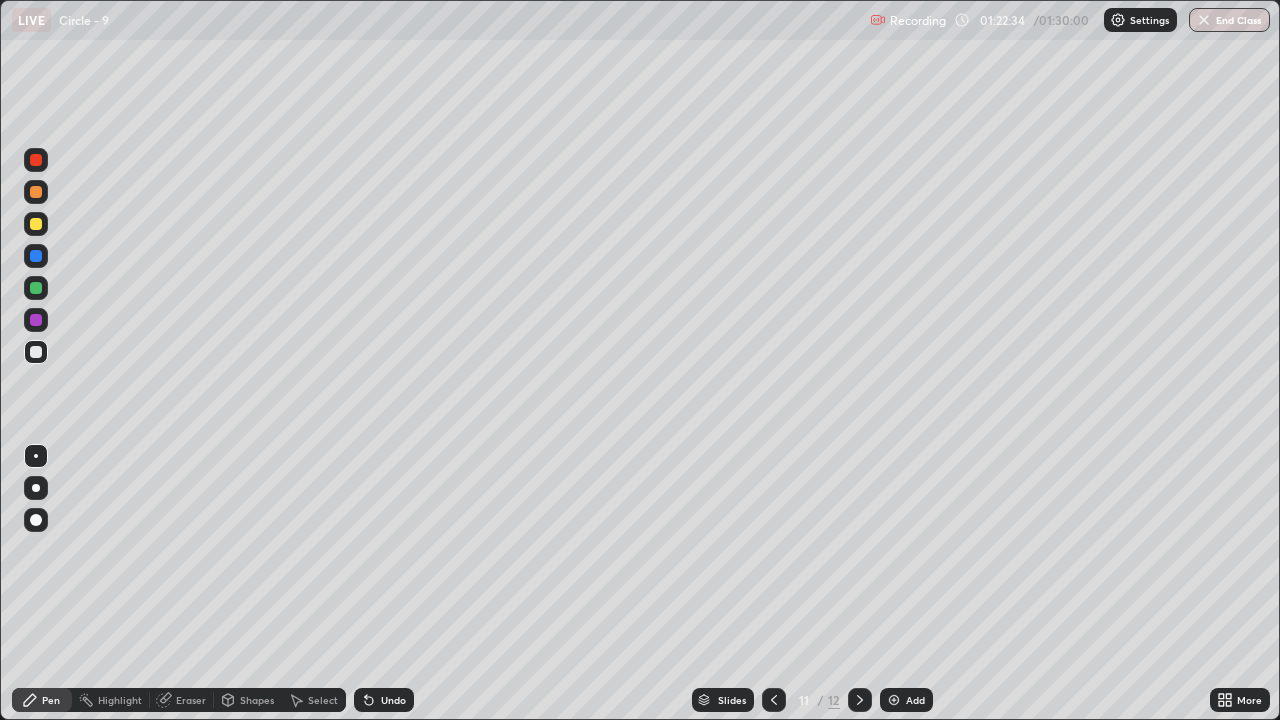 click at bounding box center [36, 224] 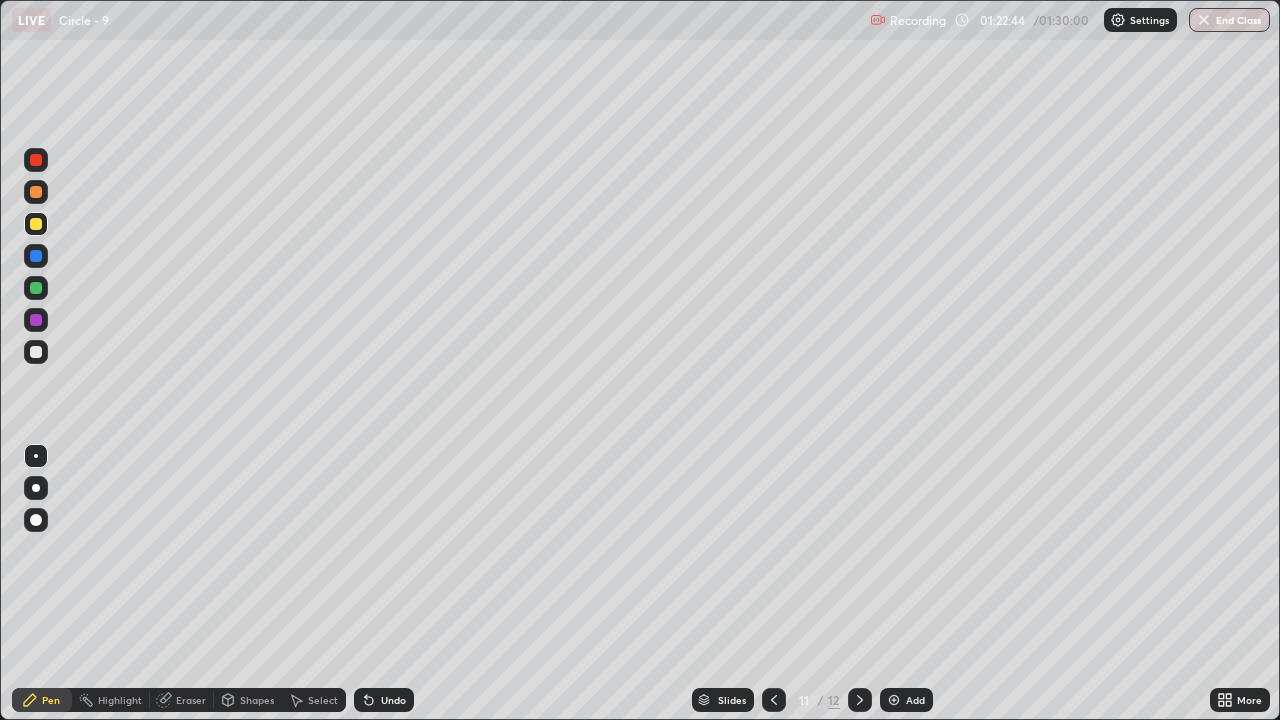 click at bounding box center (36, 256) 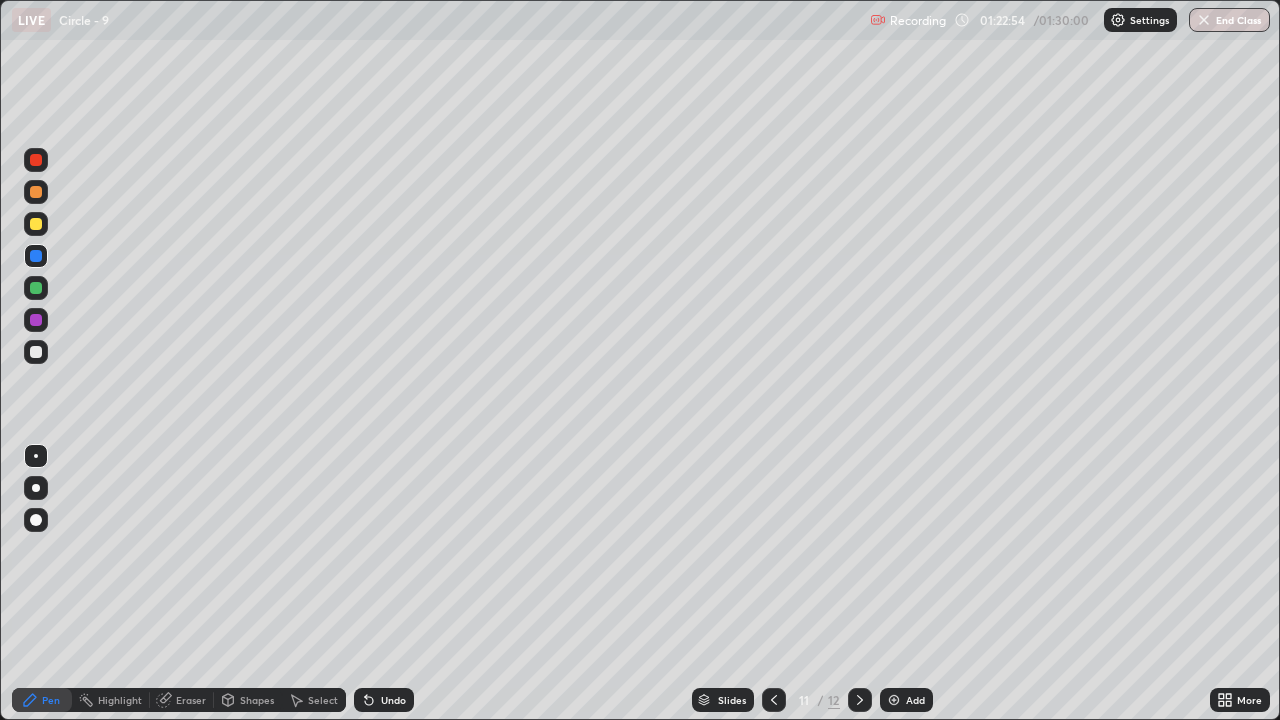 click on "Undo" at bounding box center [393, 700] 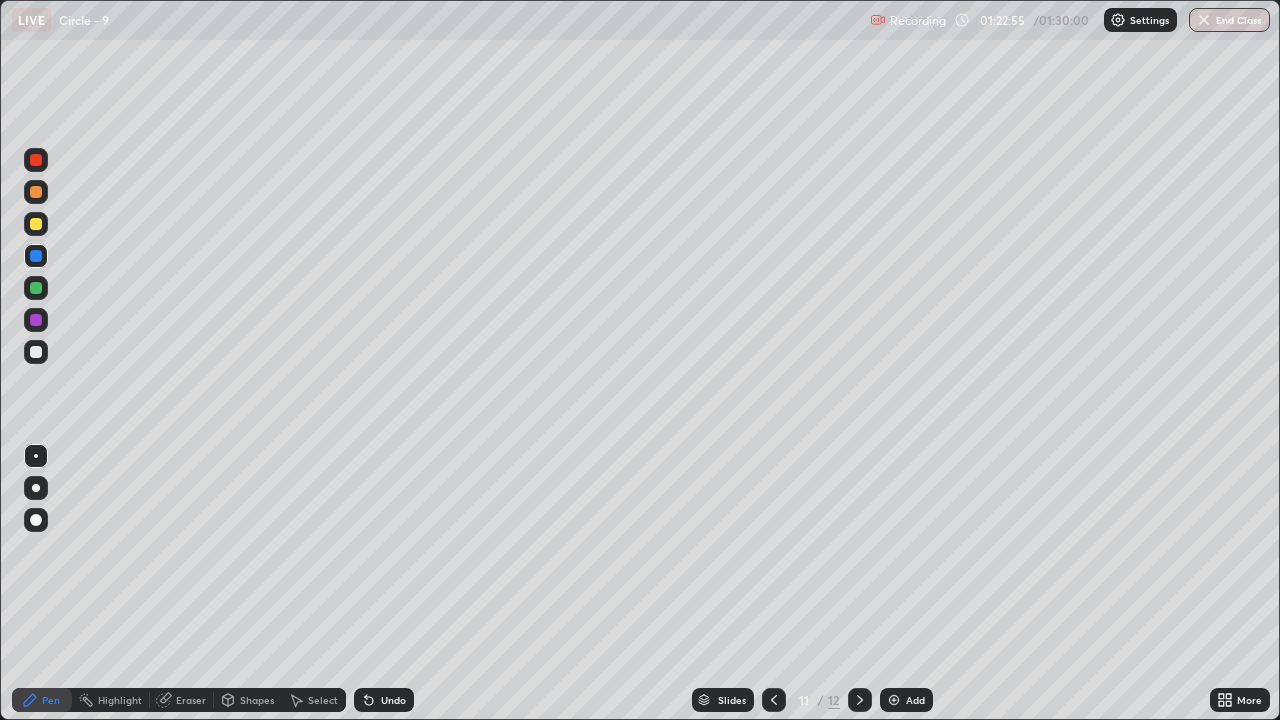 click on "Undo" at bounding box center (393, 700) 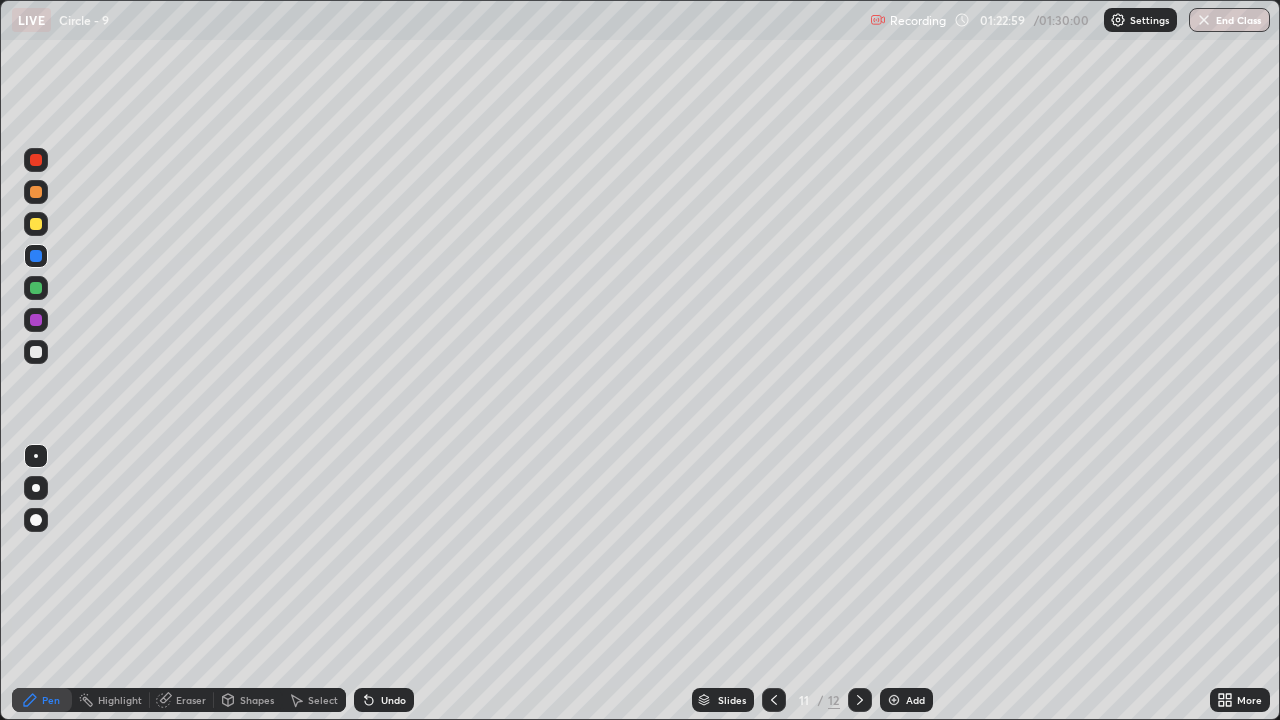 click on "Eraser" at bounding box center (182, 700) 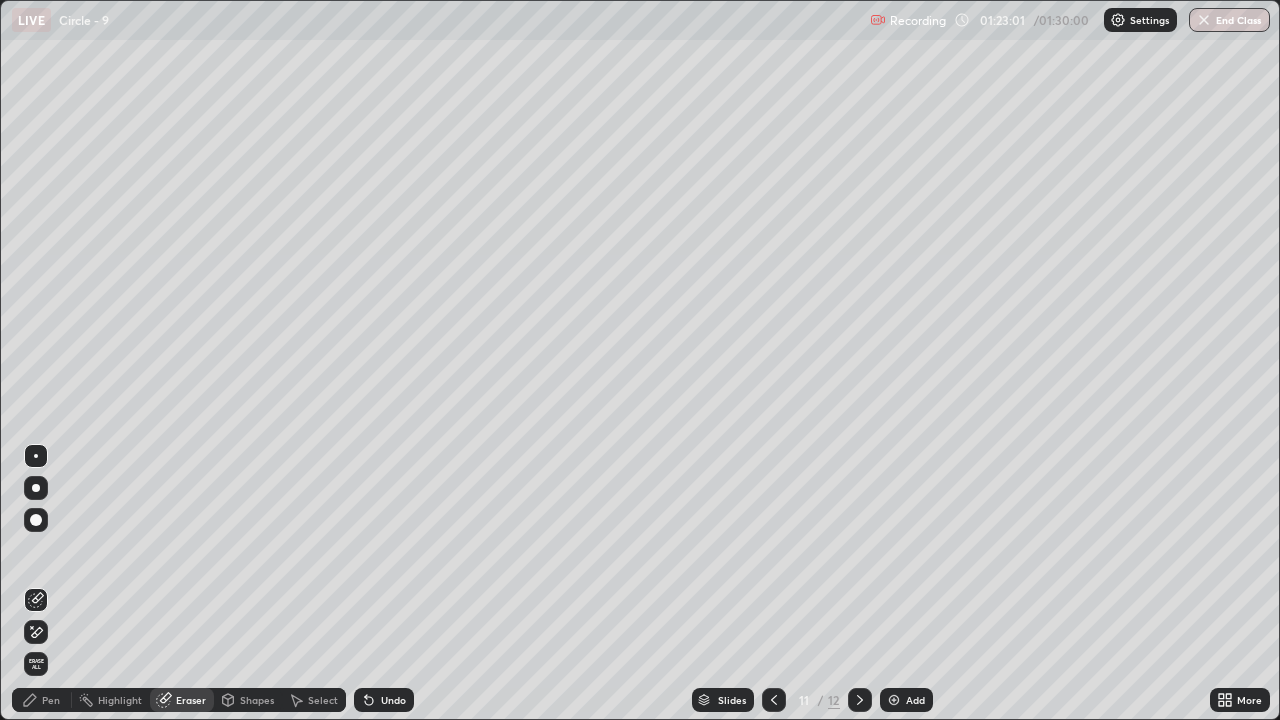 click on "Pen" at bounding box center [51, 700] 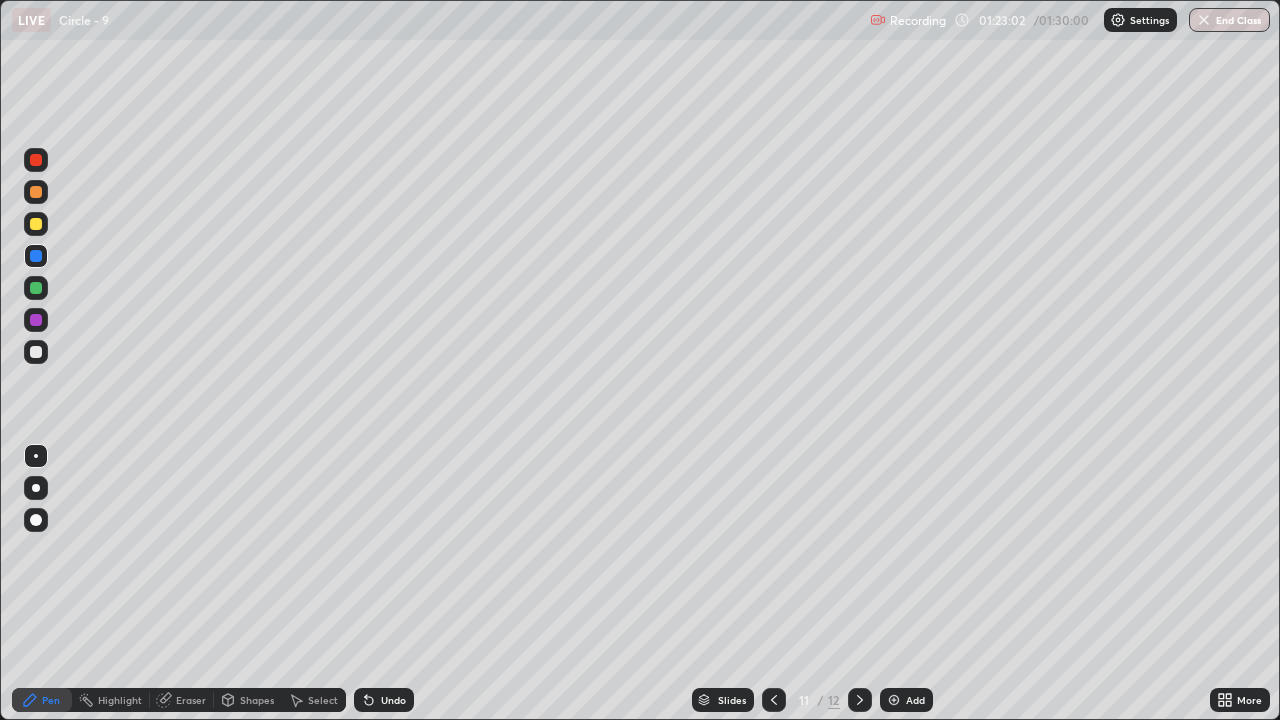 click at bounding box center (36, 288) 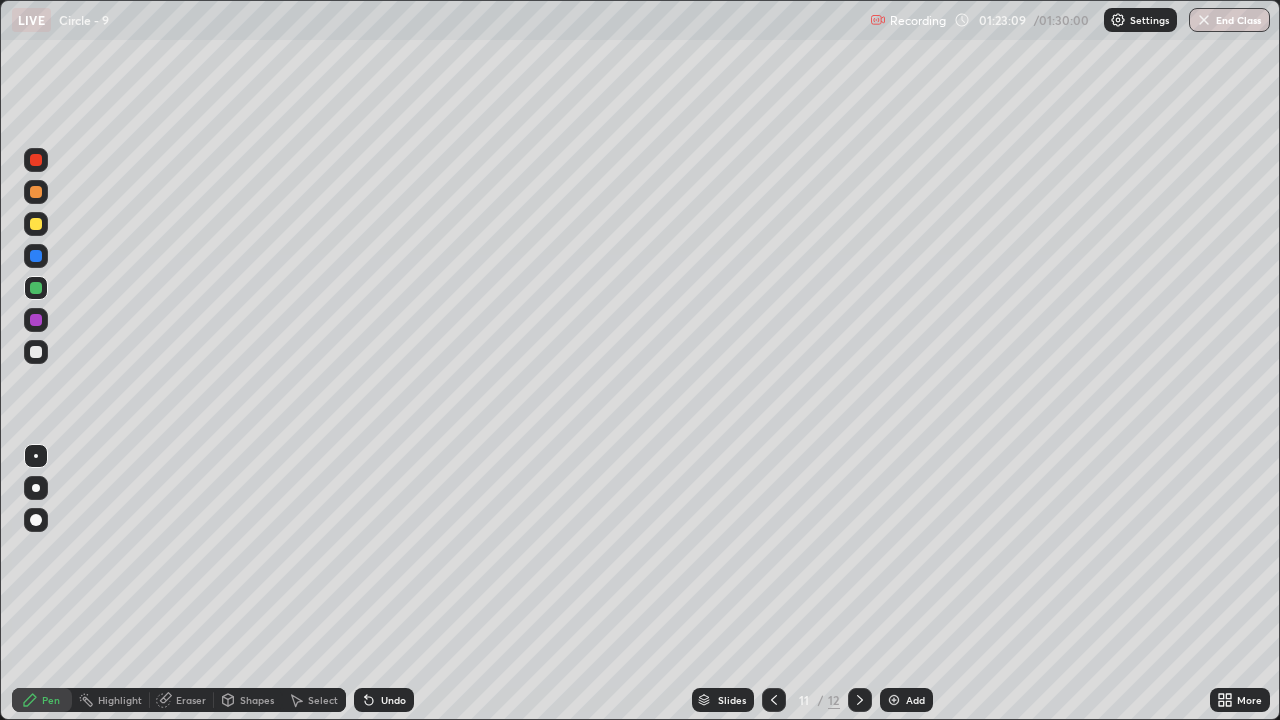 click on "Undo" at bounding box center [393, 700] 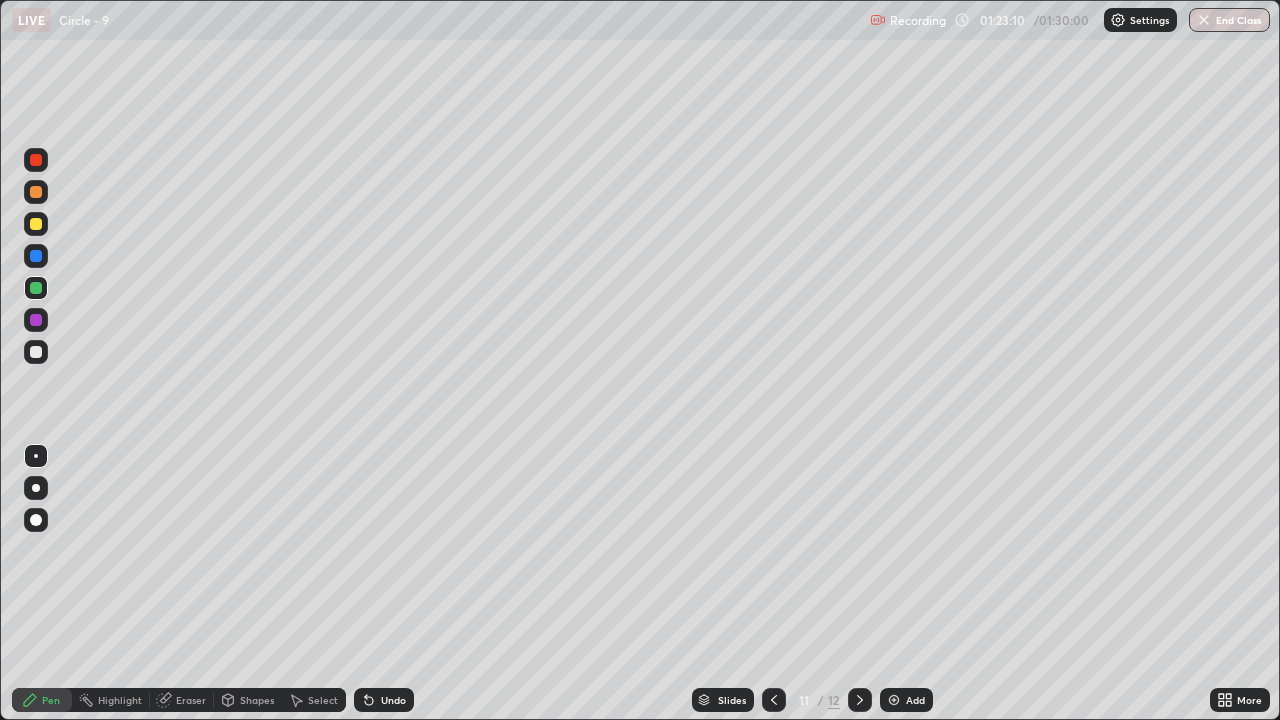 click on "Undo" at bounding box center (393, 700) 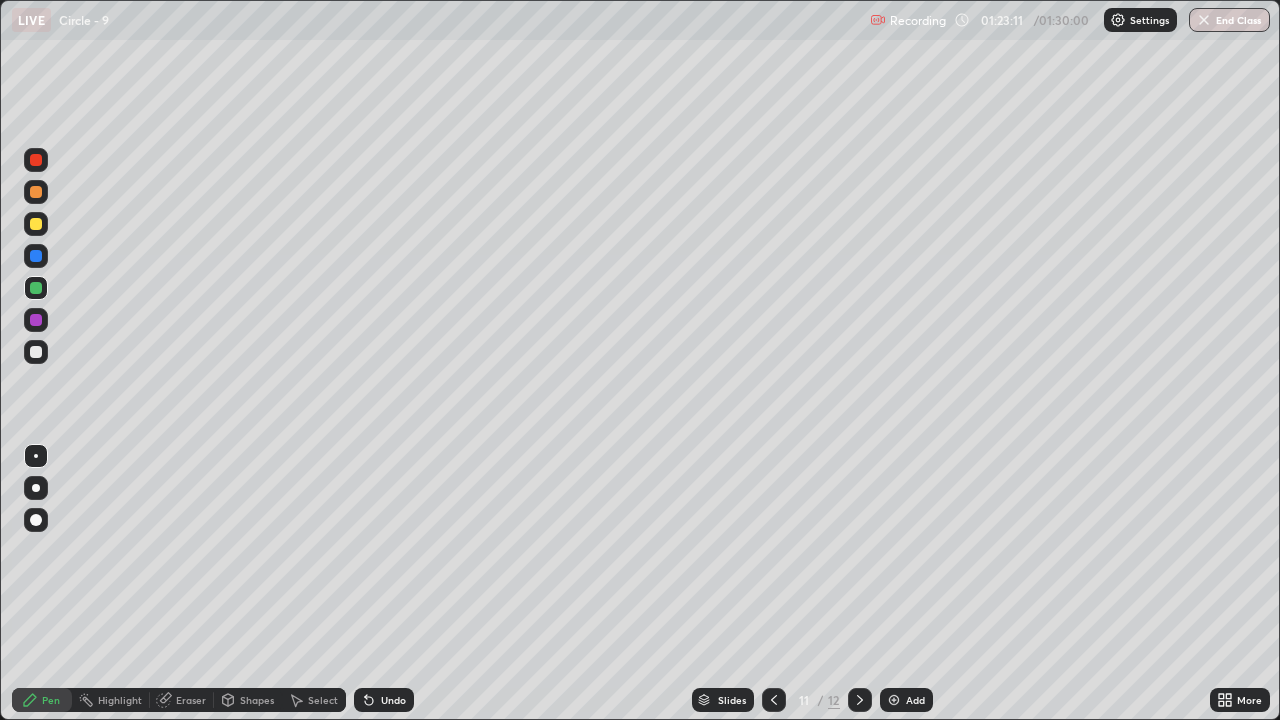 click 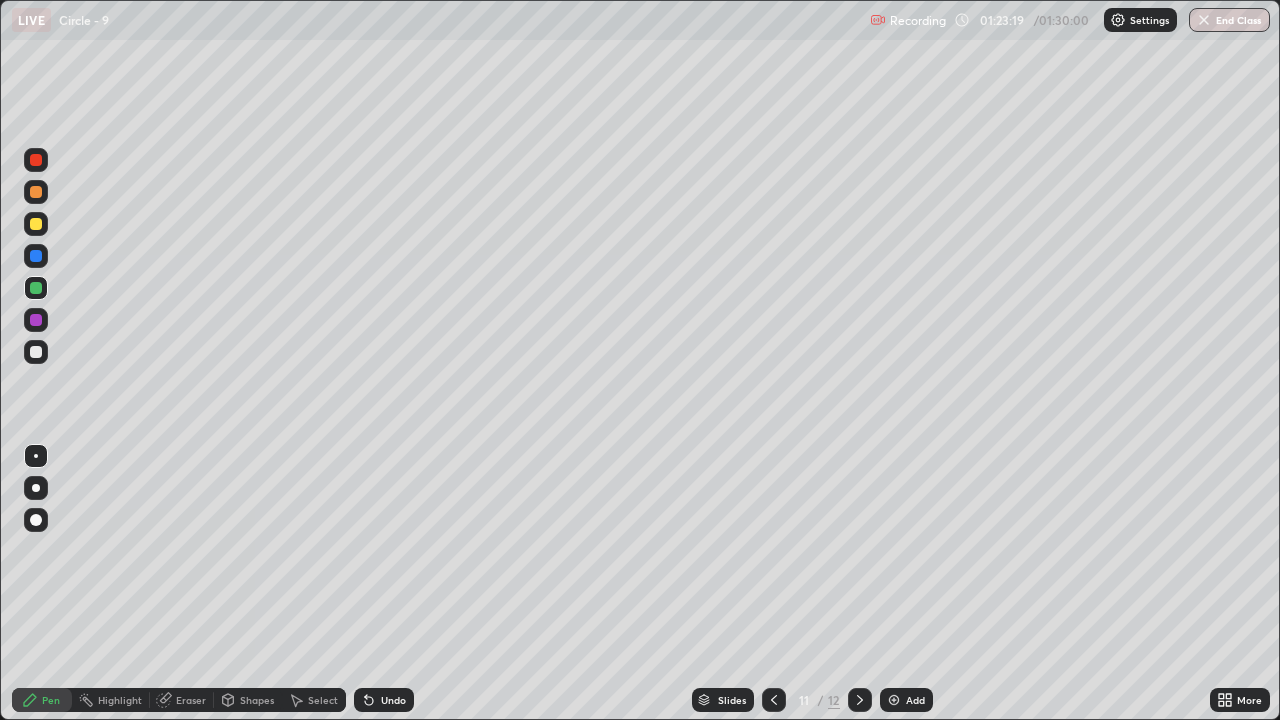click at bounding box center [36, 352] 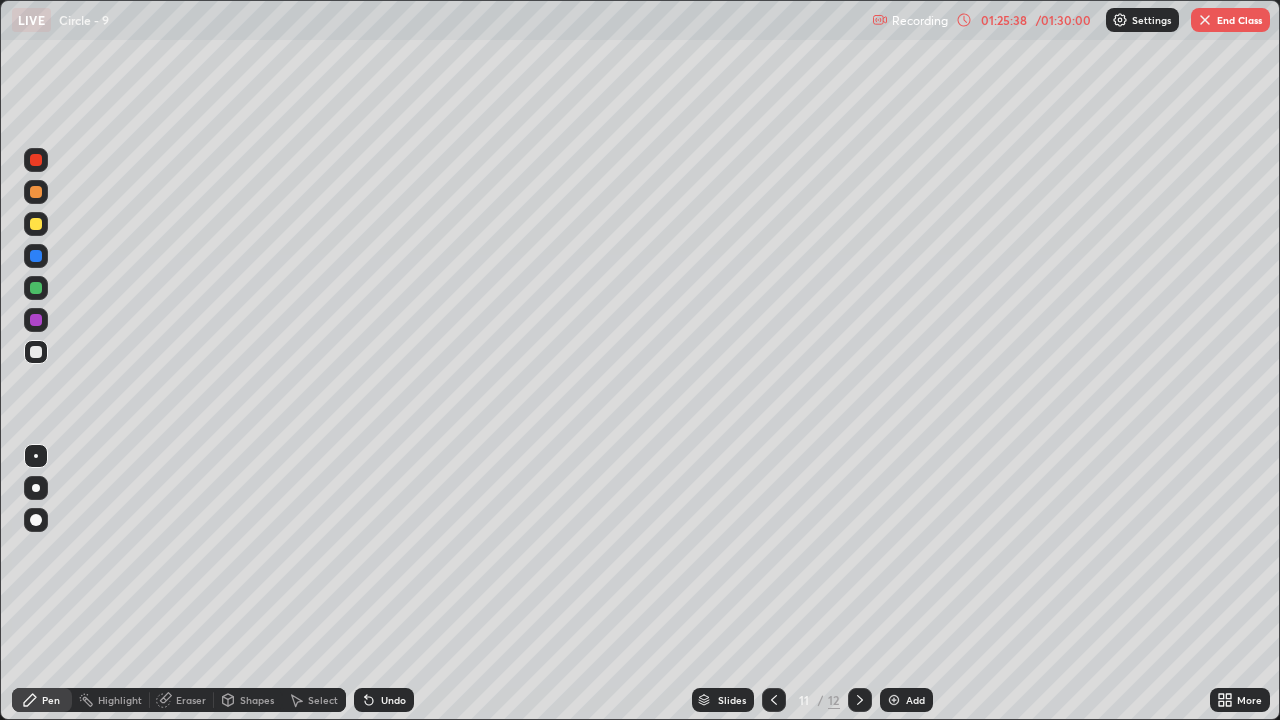 click at bounding box center [36, 224] 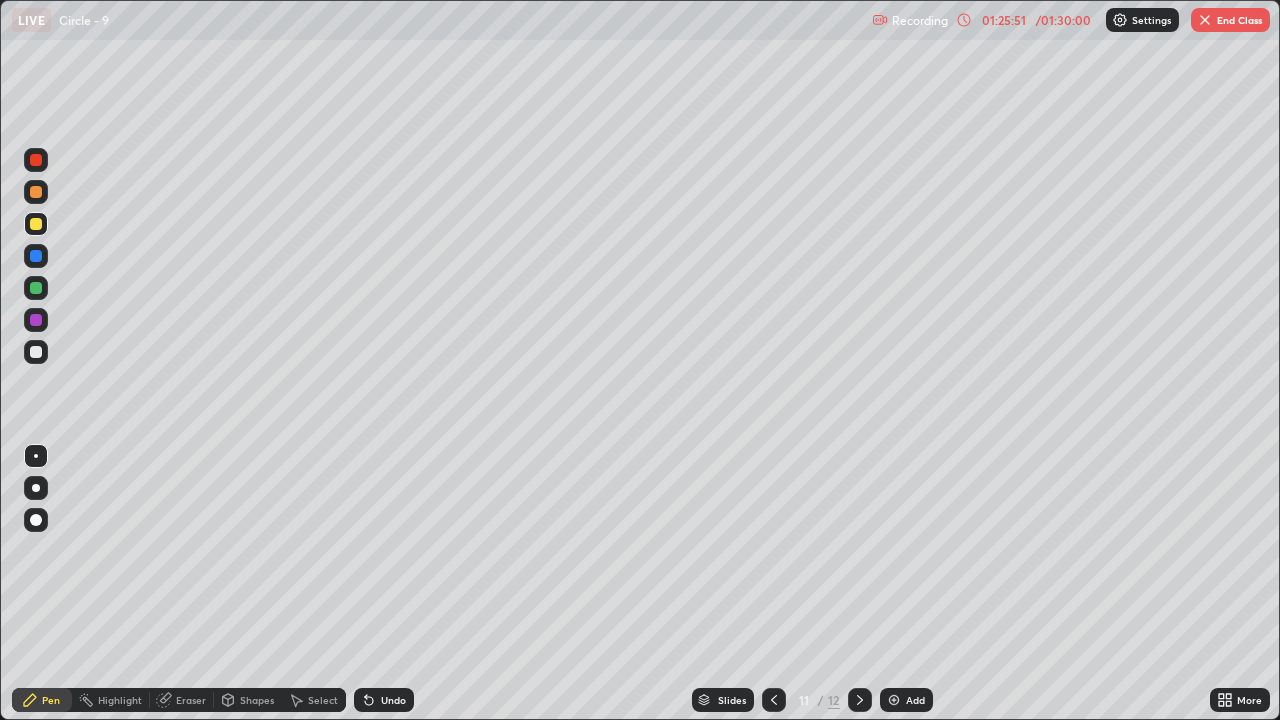 click at bounding box center [36, 288] 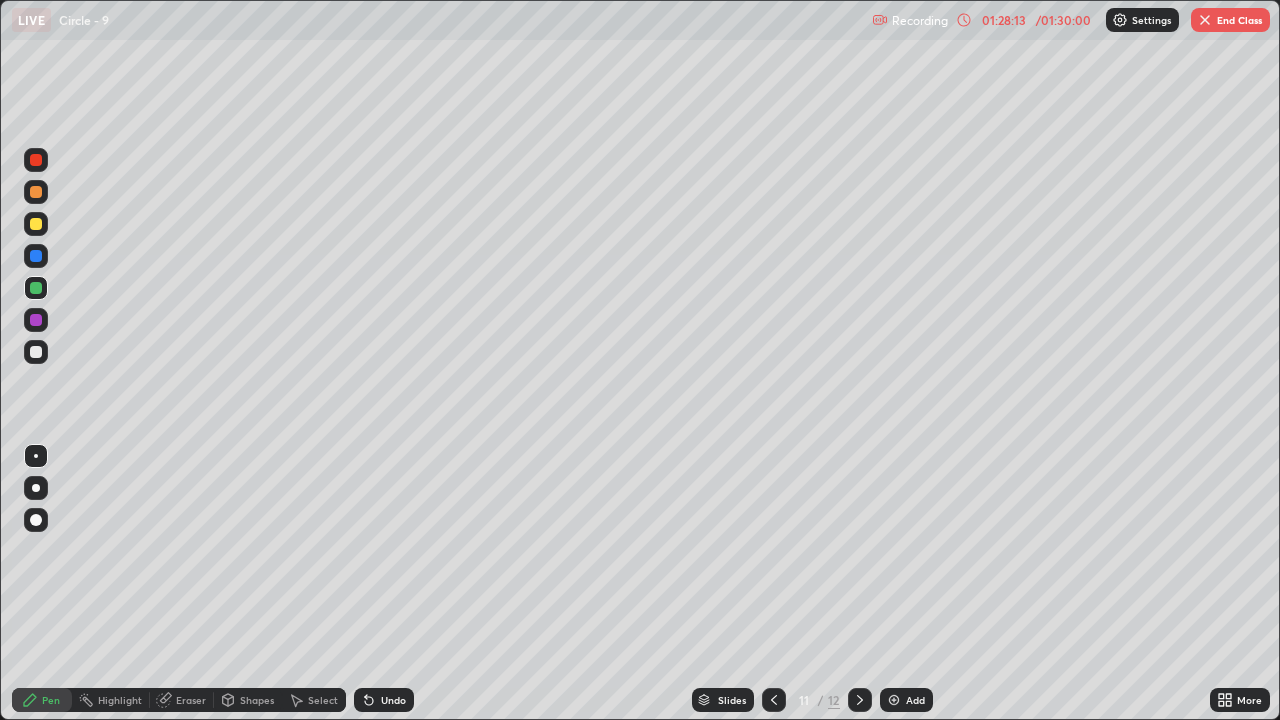 click 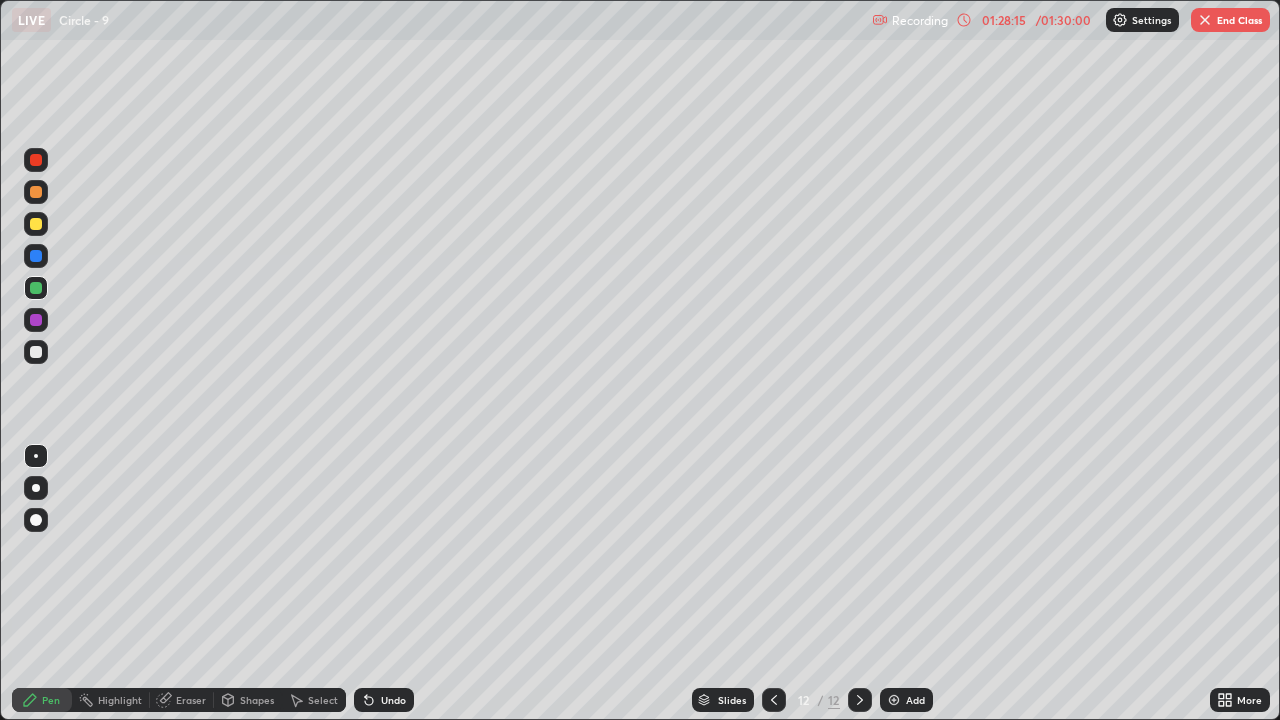 click on "Select" at bounding box center [323, 700] 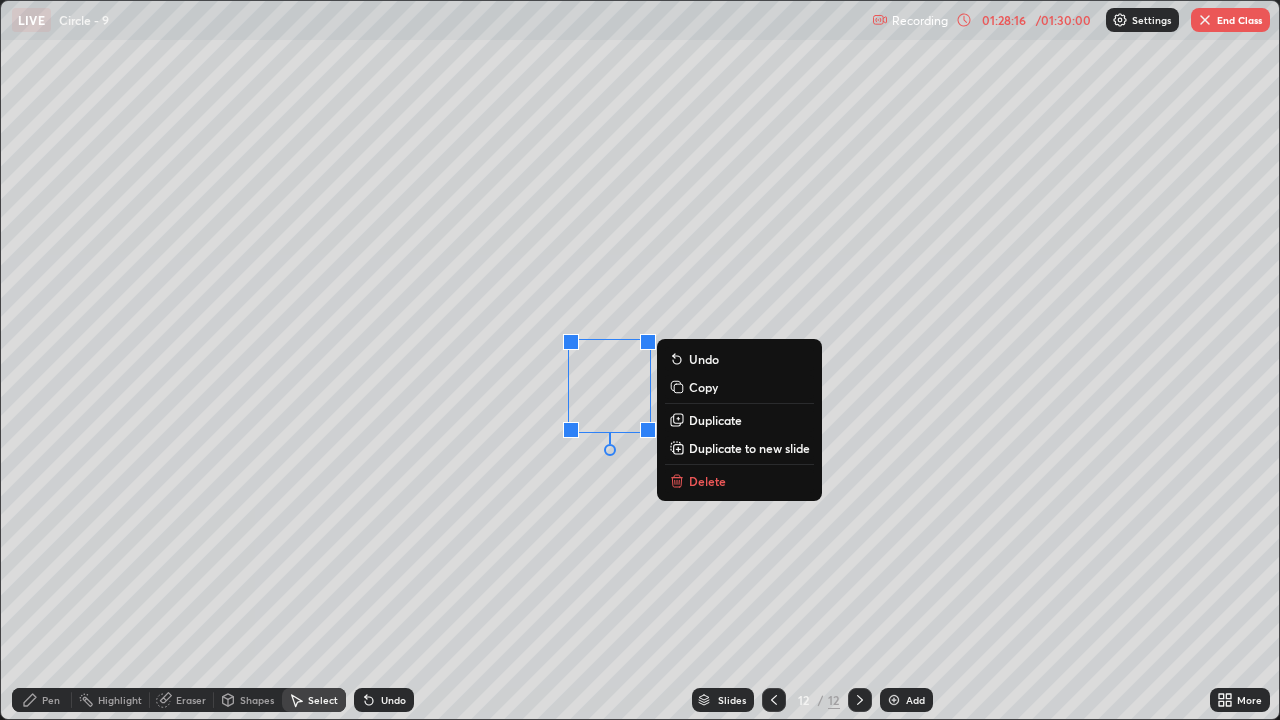 click on "Delete" at bounding box center [739, 481] 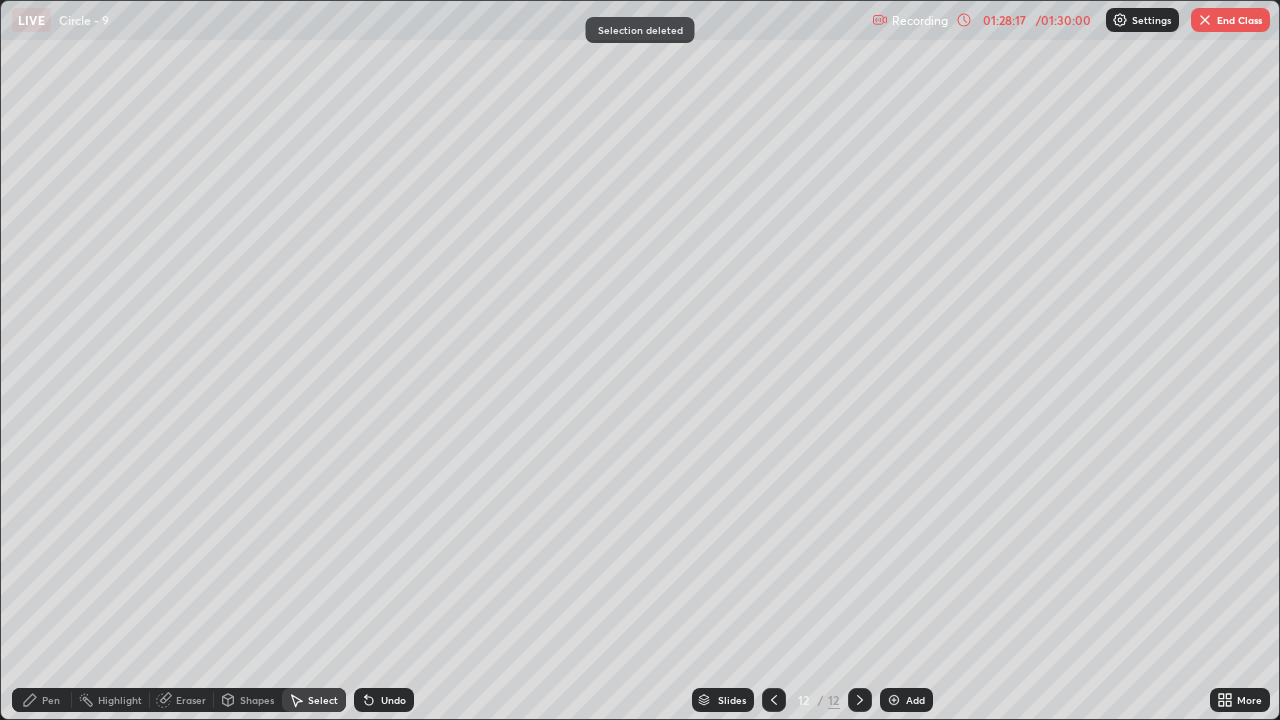 click on "Pen" at bounding box center (51, 700) 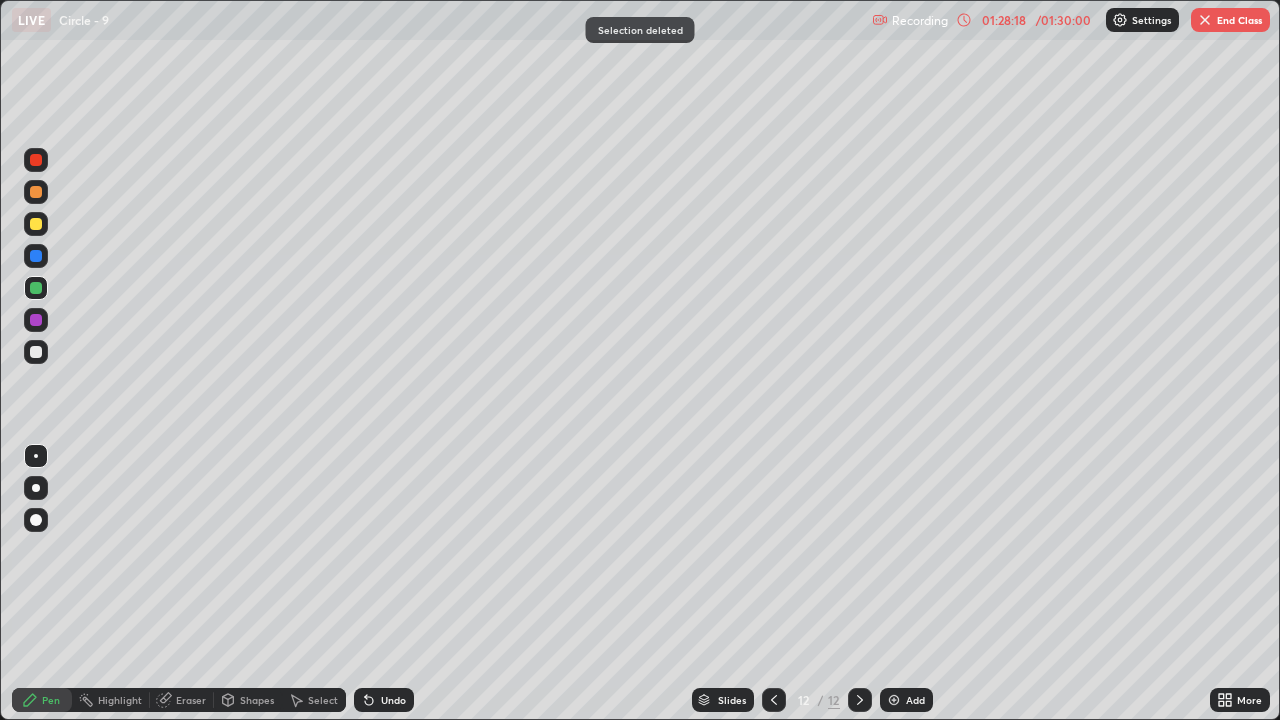 click at bounding box center (36, 352) 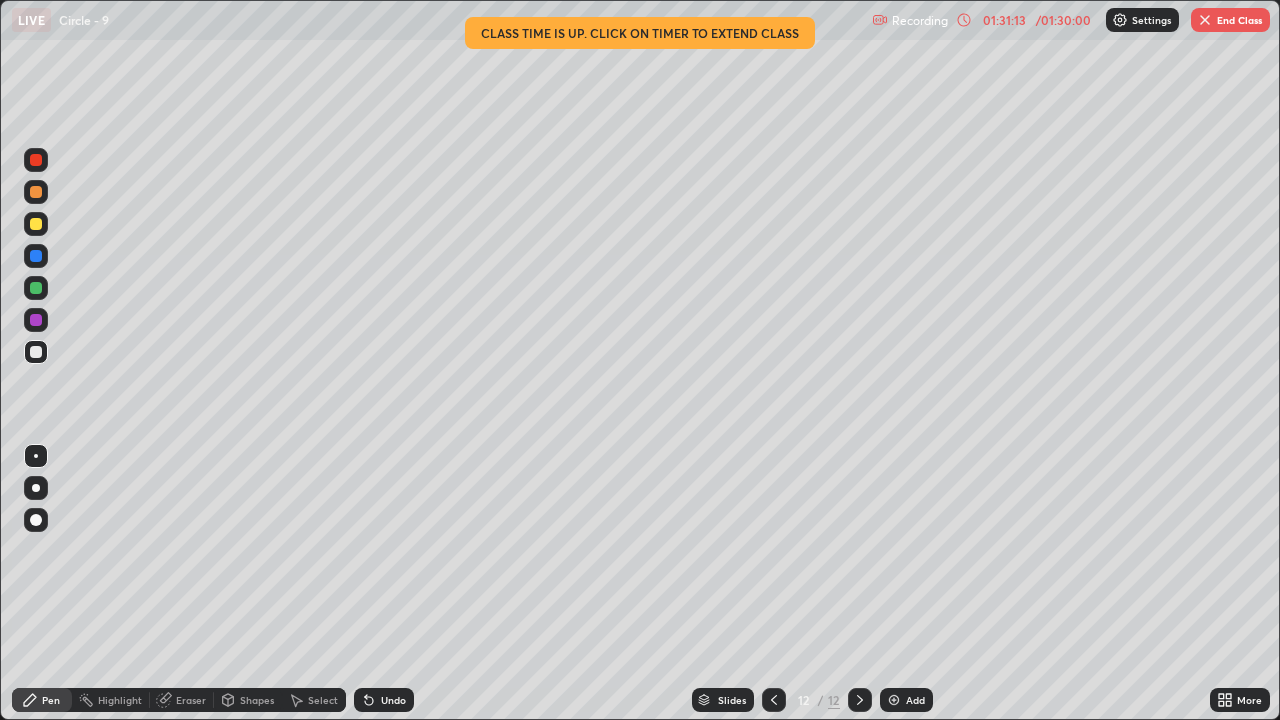 click at bounding box center (36, 224) 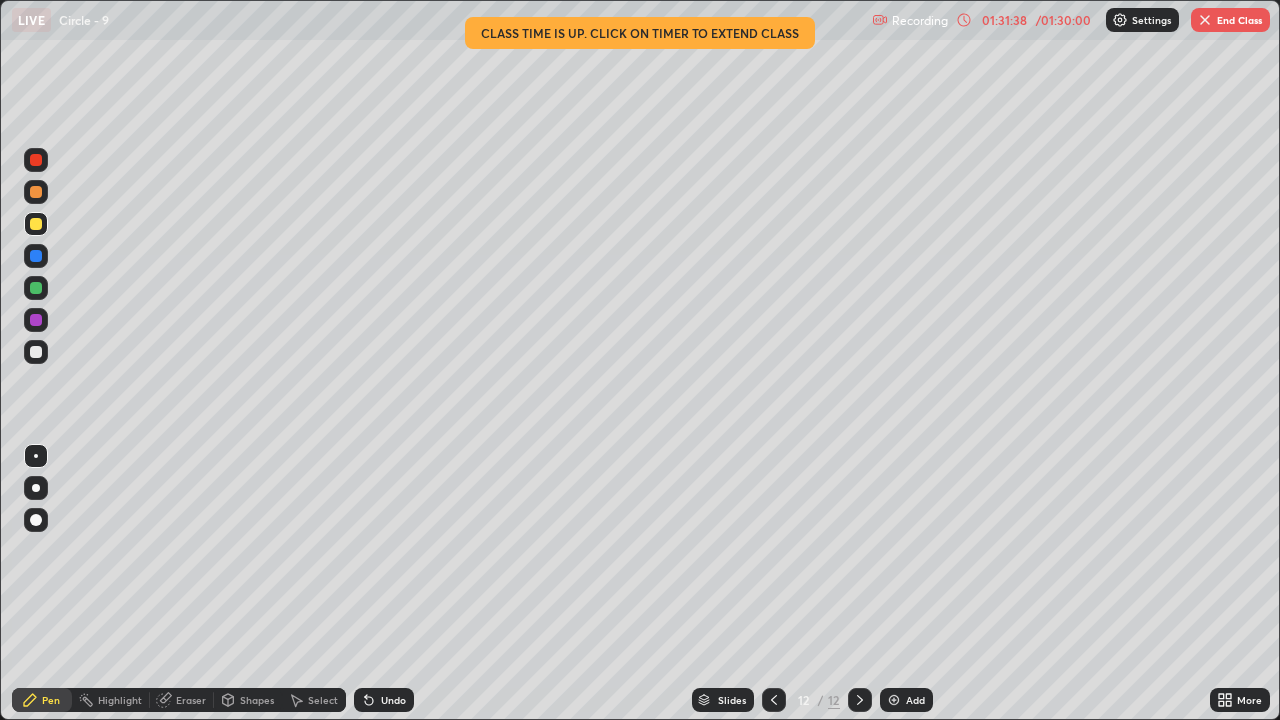 click on "End Class" at bounding box center (1230, 20) 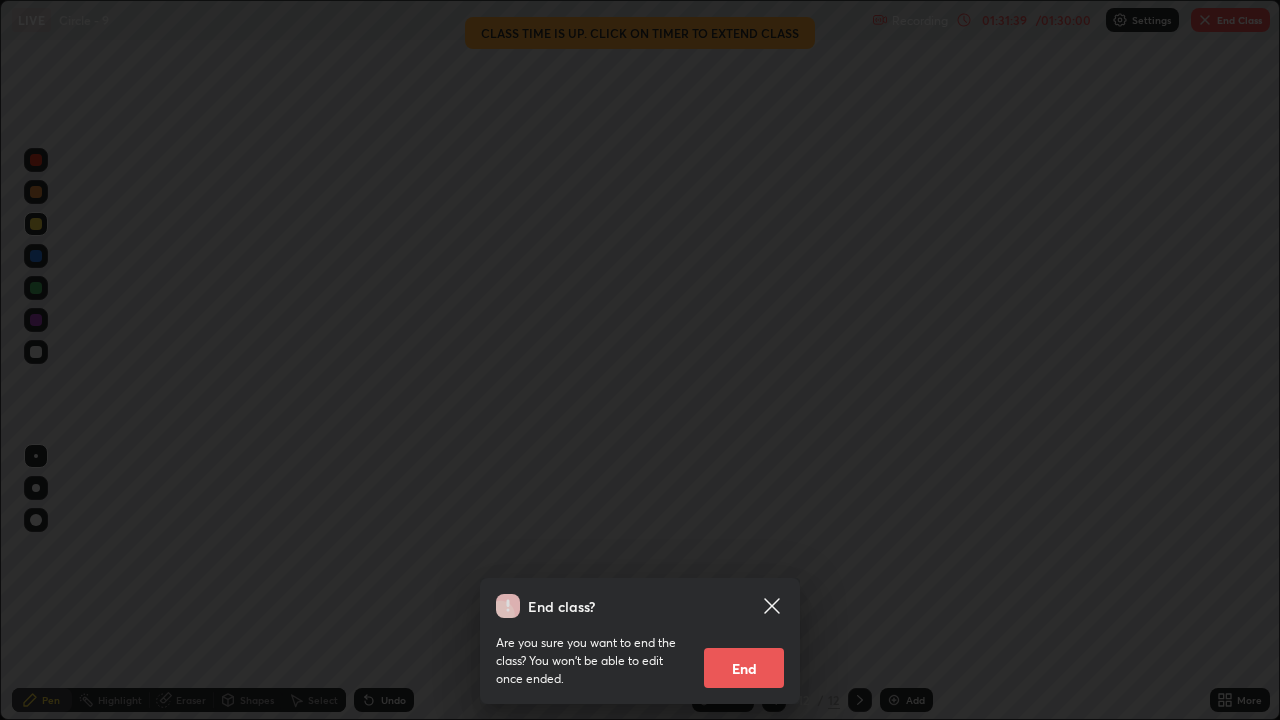 click on "End" at bounding box center (744, 668) 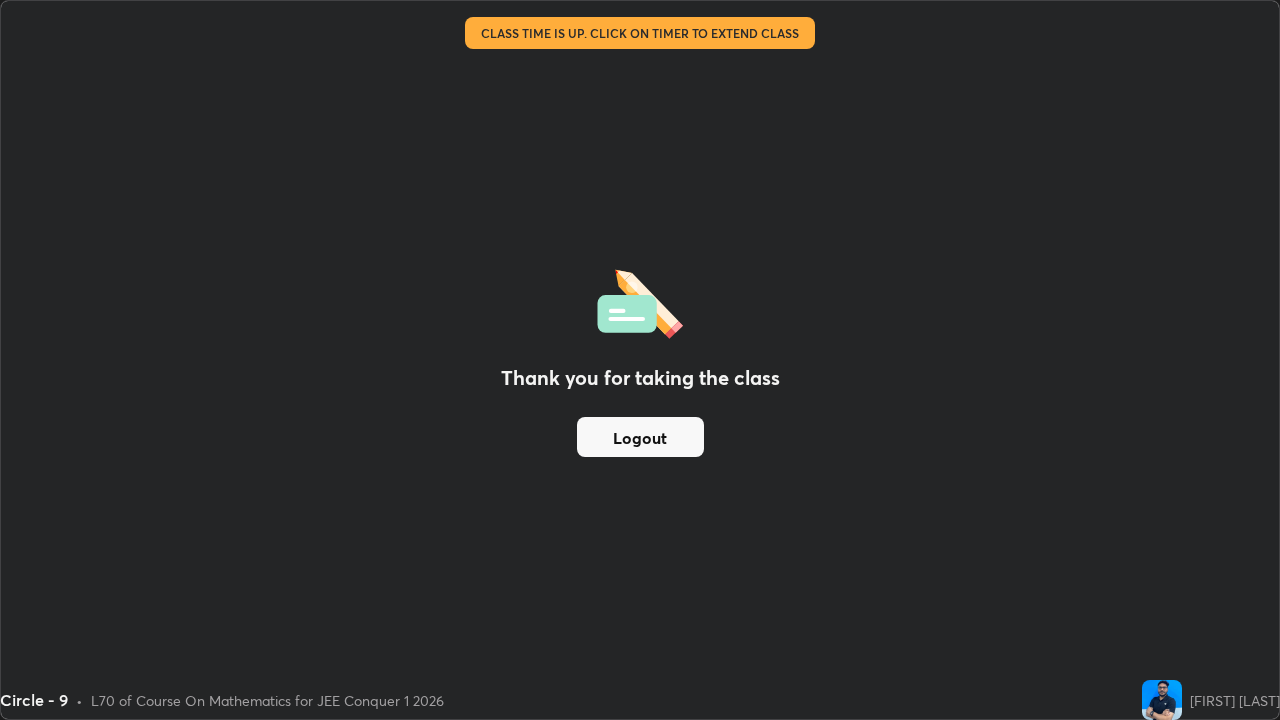 click on "Logout" at bounding box center (640, 437) 